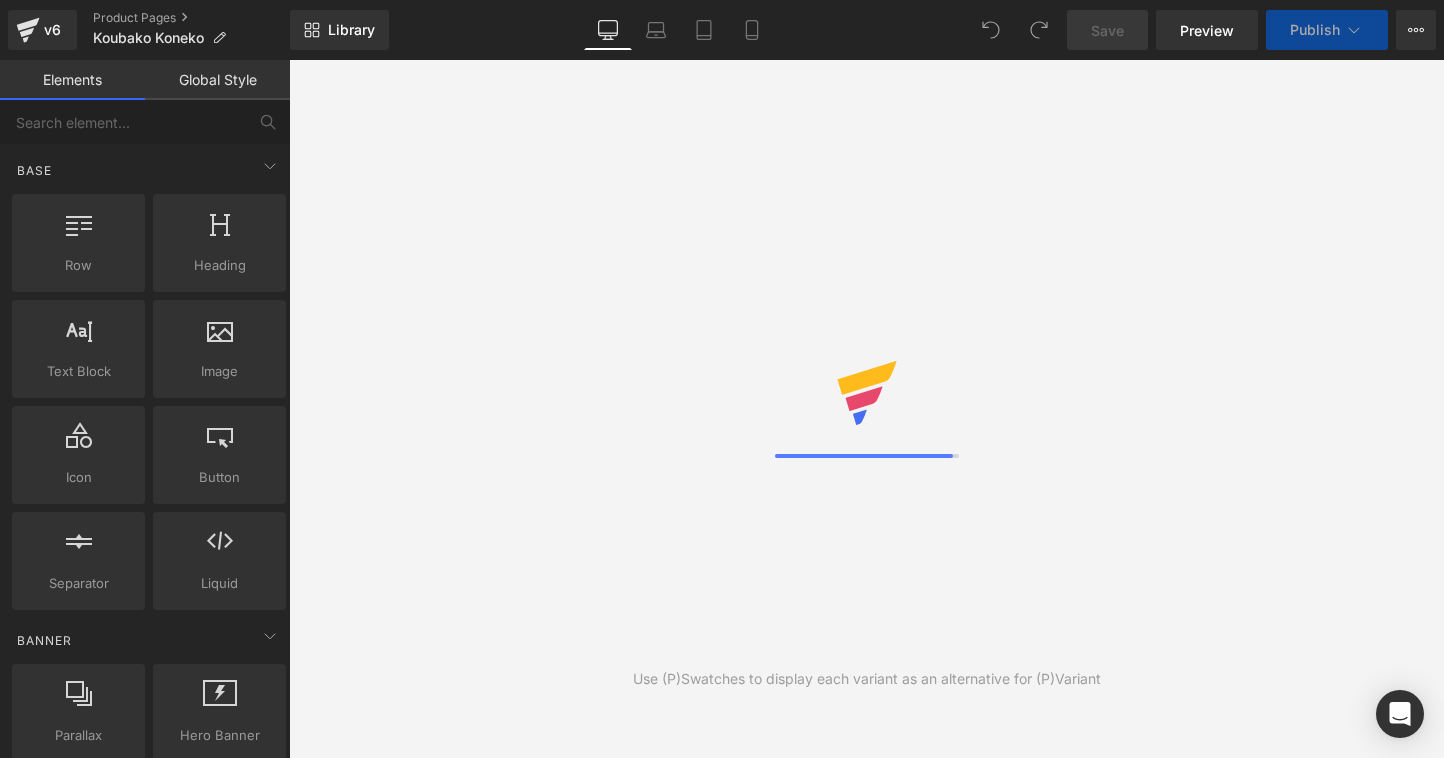 scroll, scrollTop: 0, scrollLeft: 0, axis: both 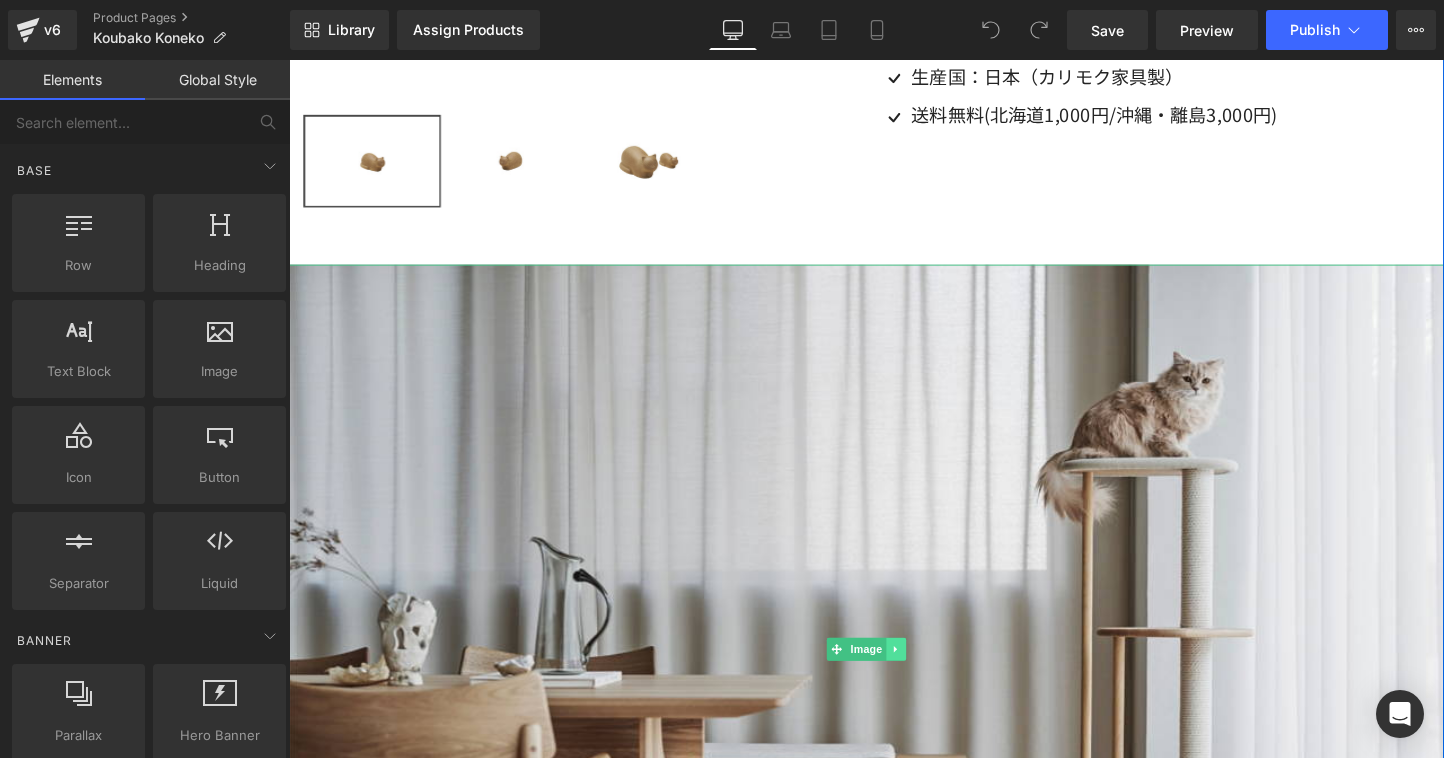 click 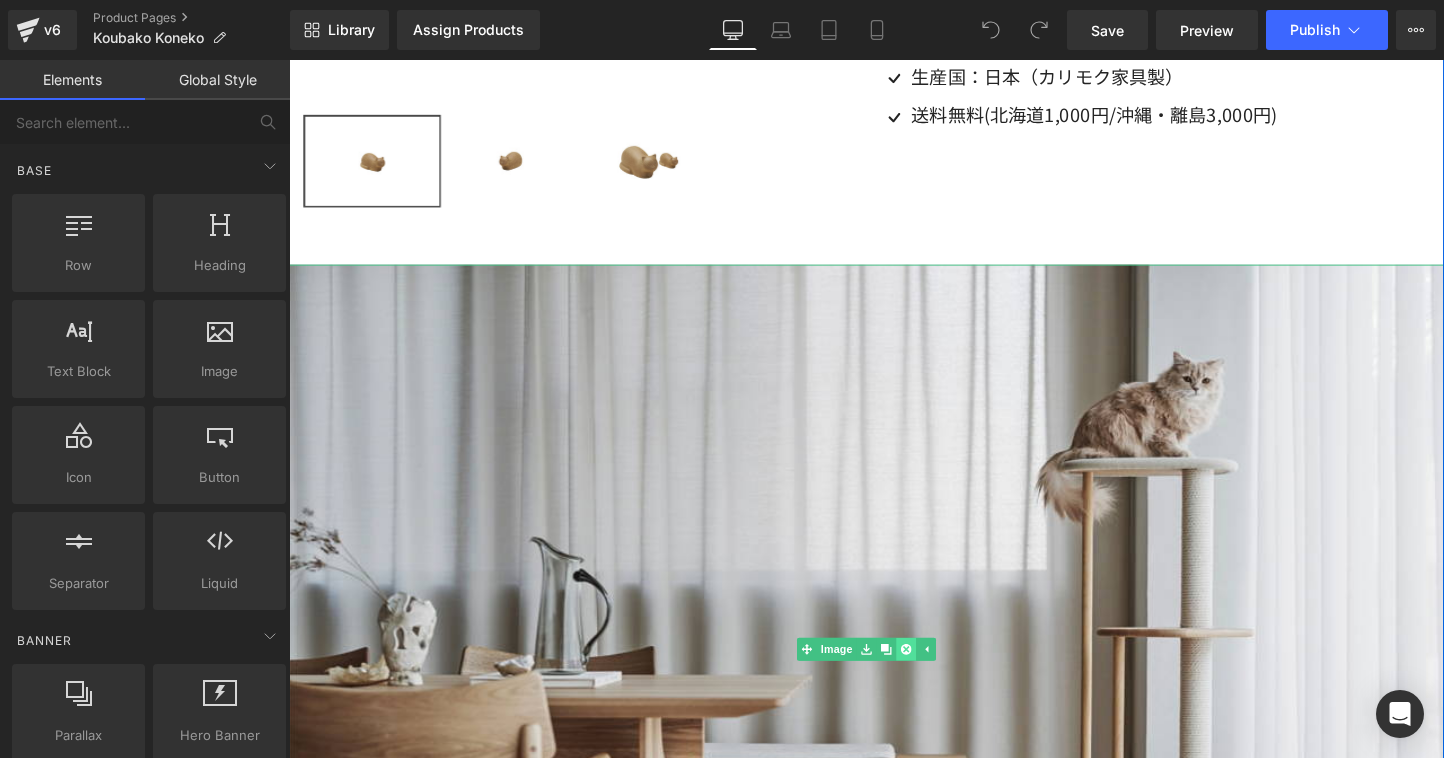 click 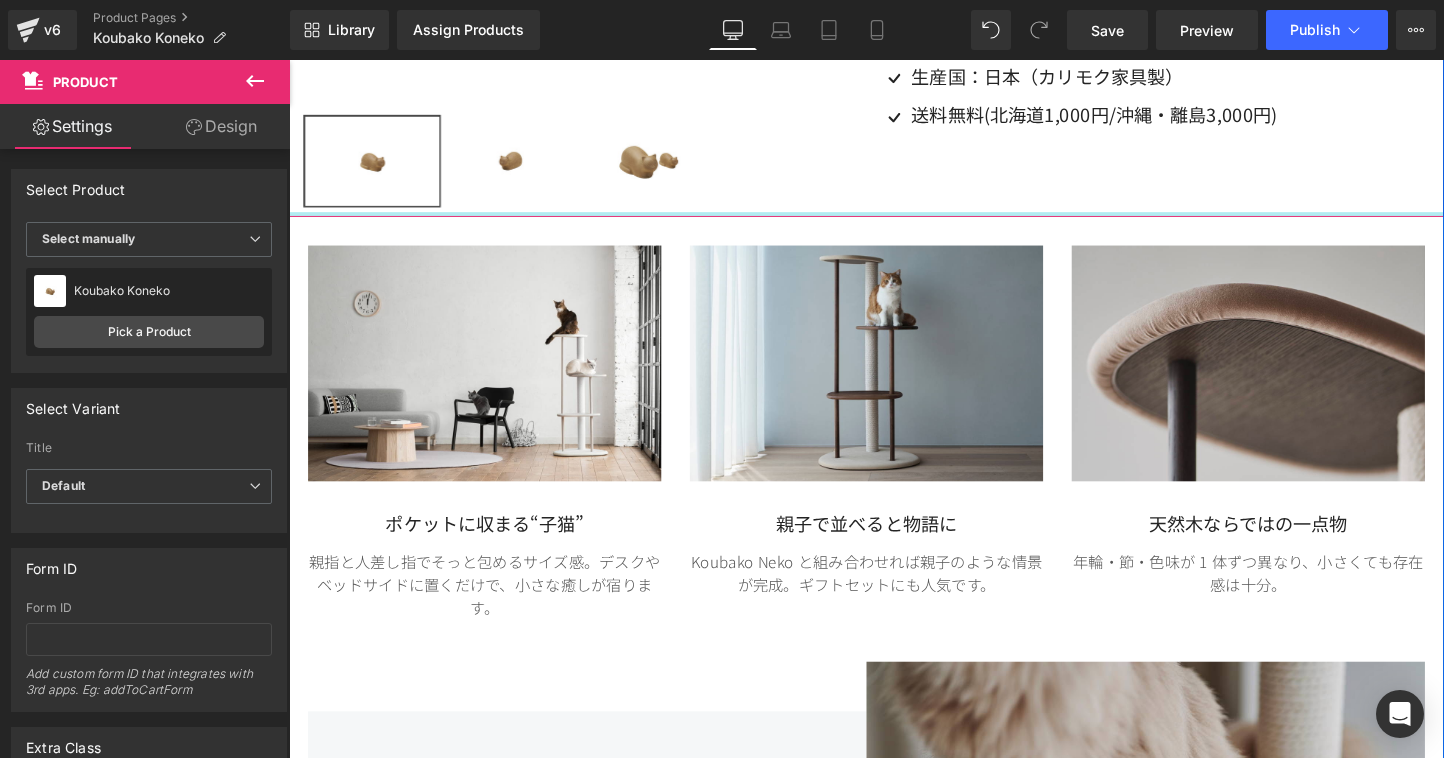 drag, startPoint x: 890, startPoint y: 267, endPoint x: 894, endPoint y: 211, distance: 56.142673 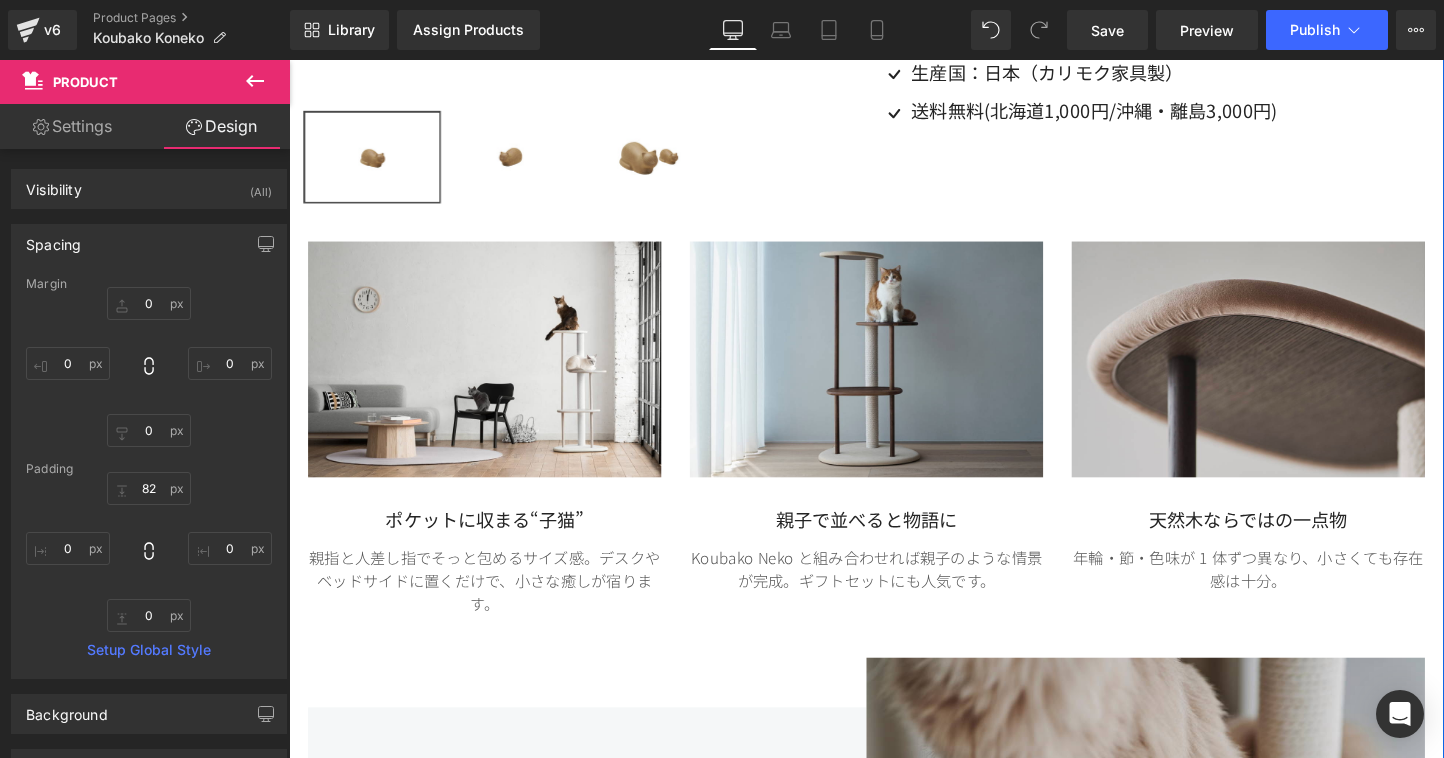 scroll, scrollTop: 488, scrollLeft: 0, axis: vertical 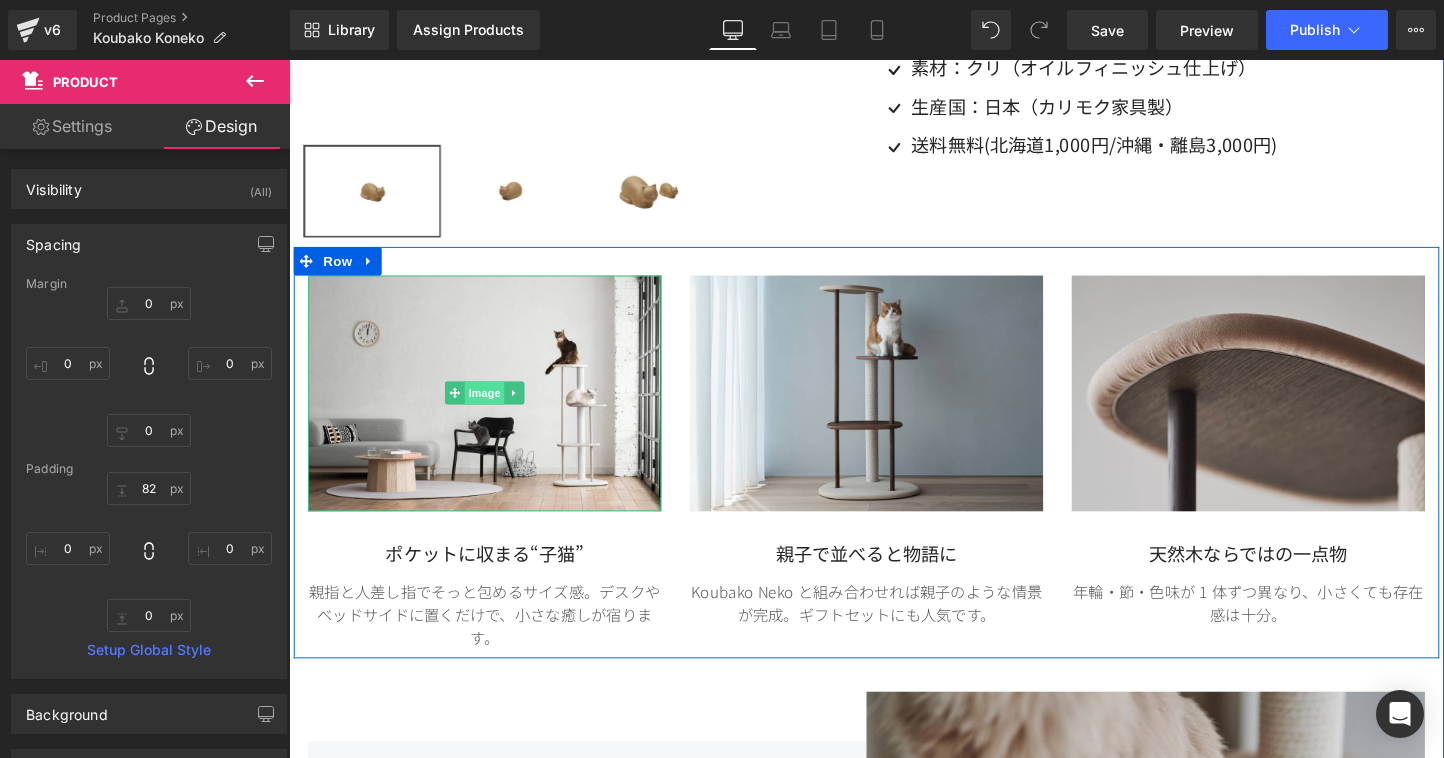 click on "Image" at bounding box center (483, 409) 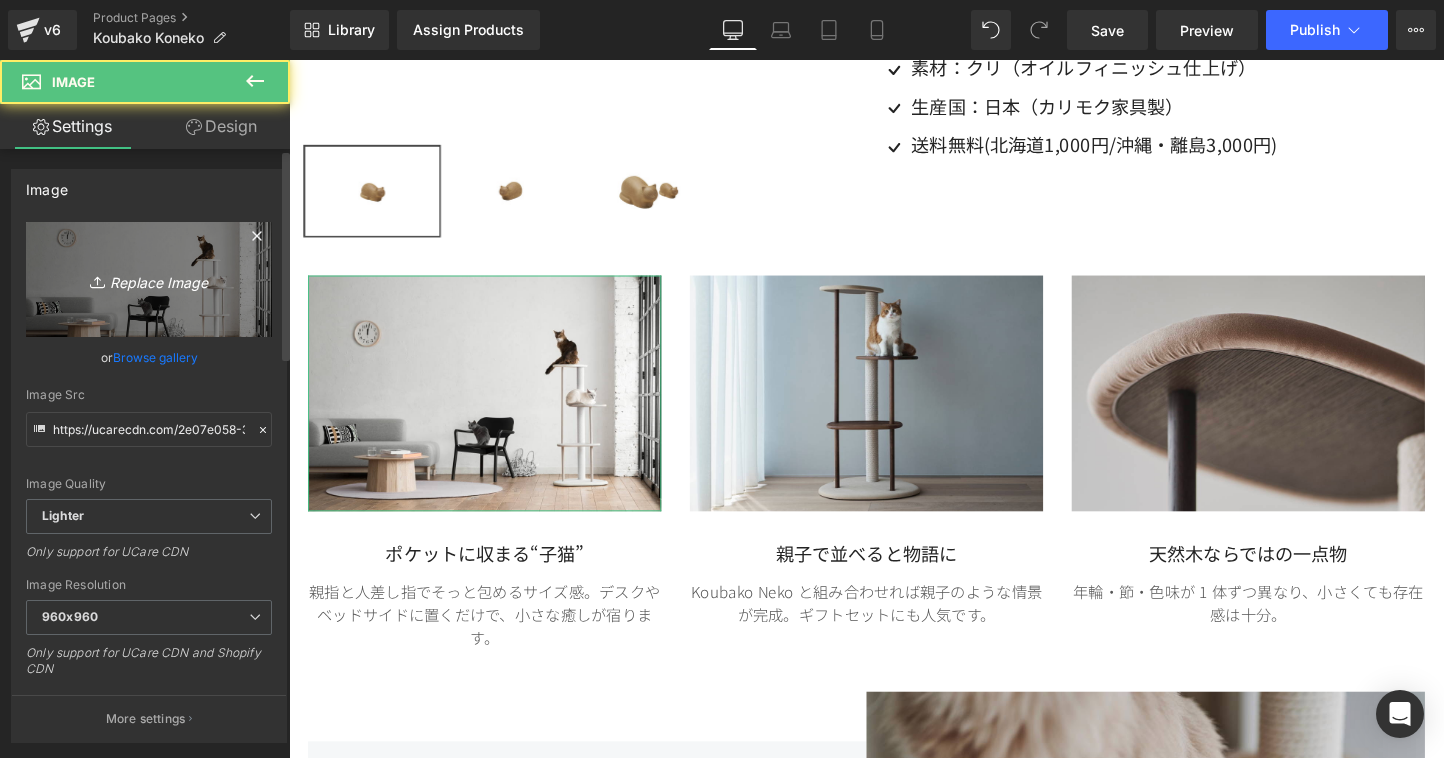 click on "Replace Image" at bounding box center [149, 279] 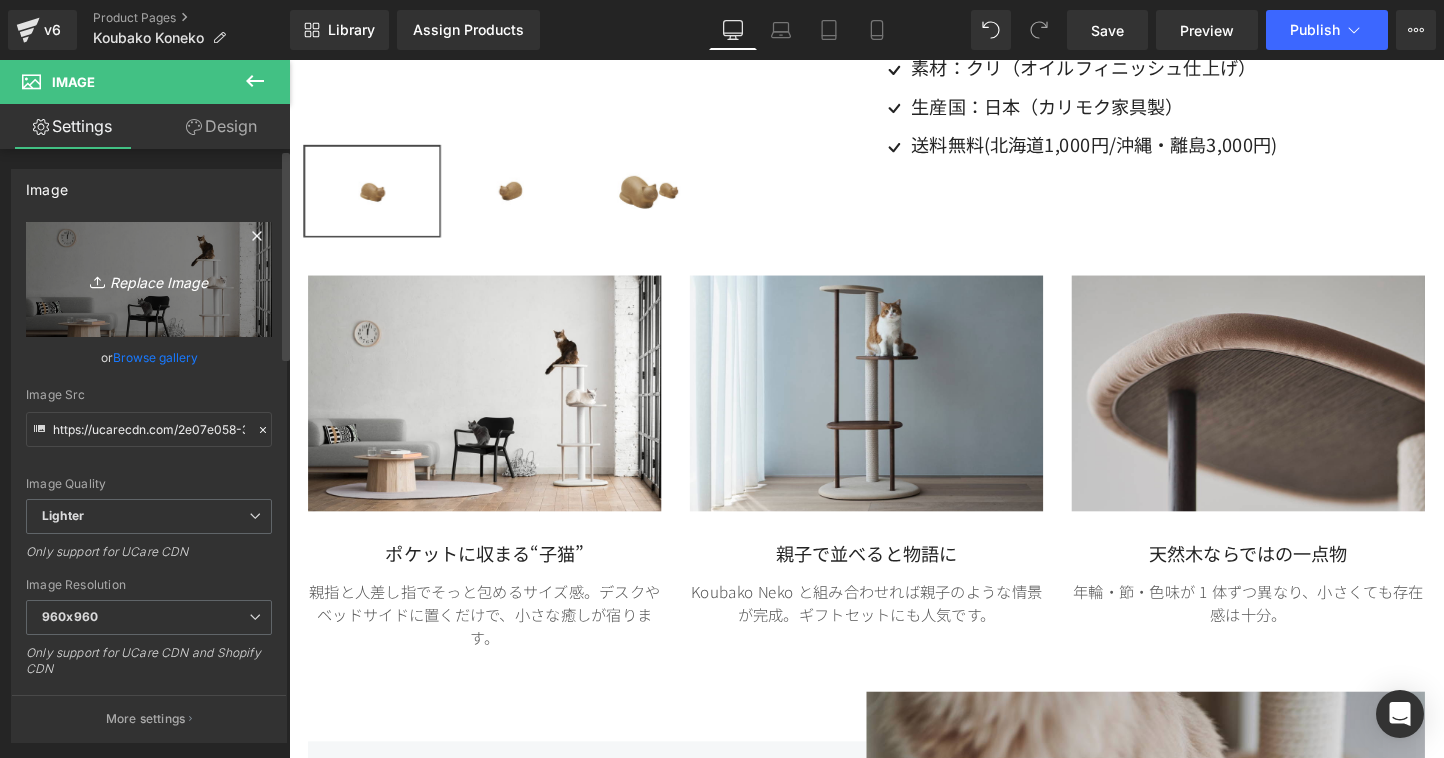 type on "C:\fakepath\3.jpg" 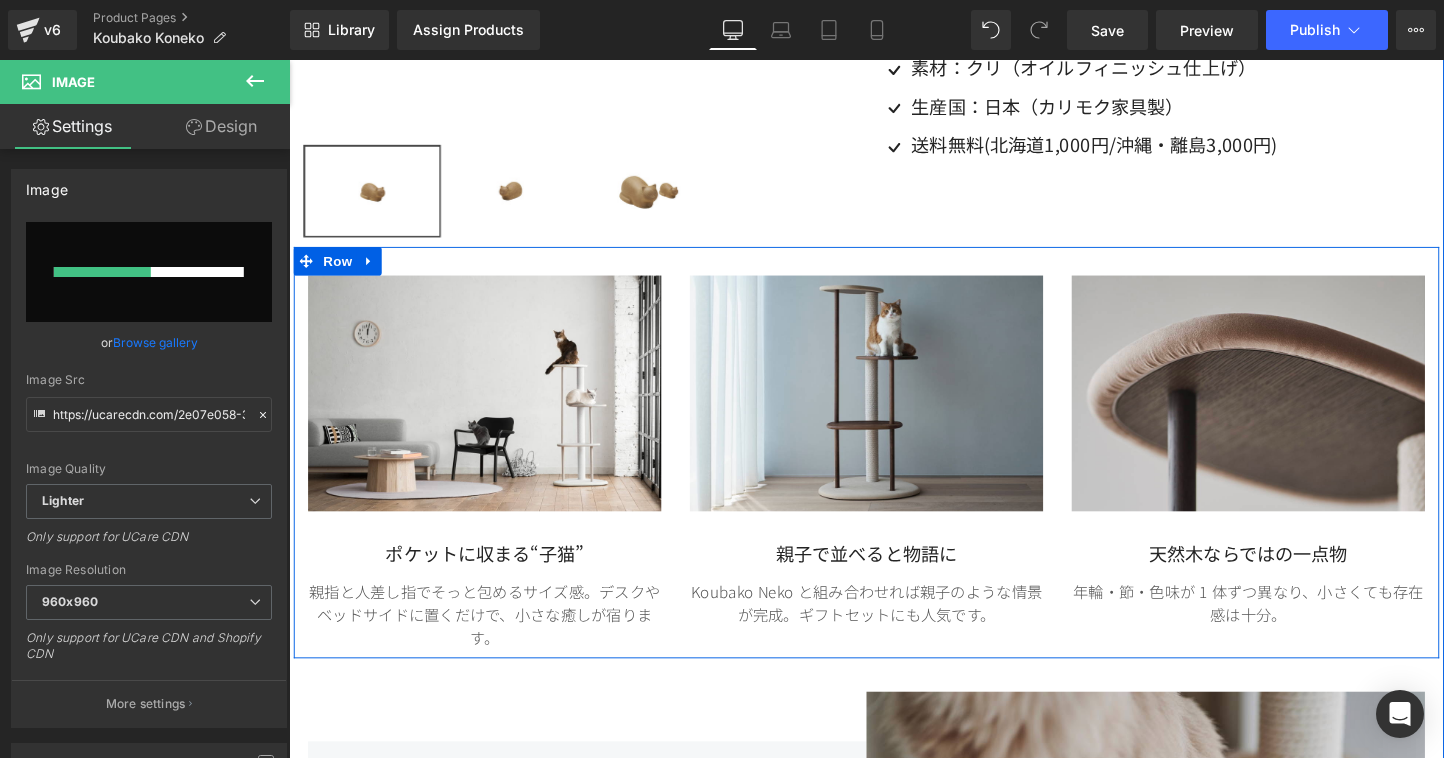 type 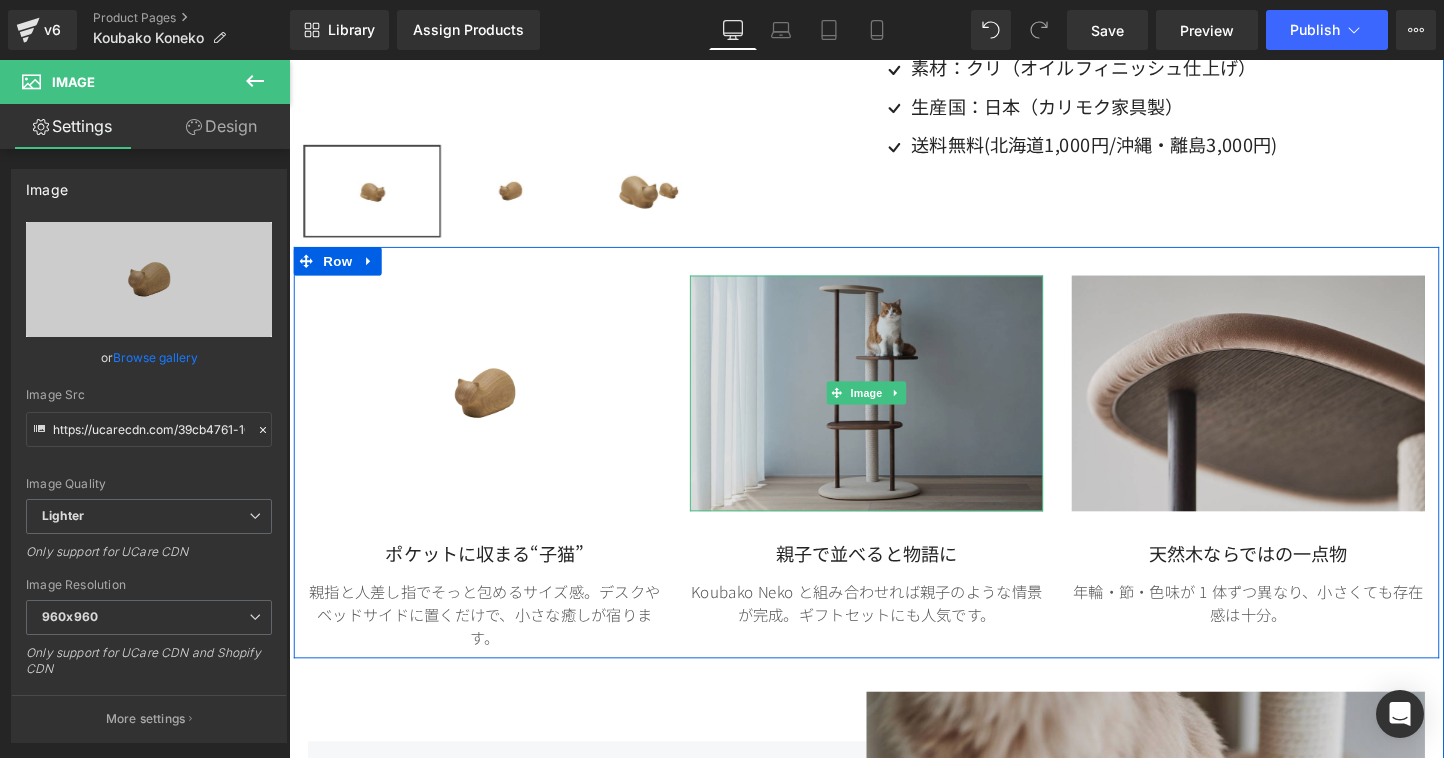 type on "https://ucarecdn.com/39cb4761-105e-444b-ae73-3fc75a791d63/-/format/auto/-/preview/960x960/-/quality/lighter/3.jpg" 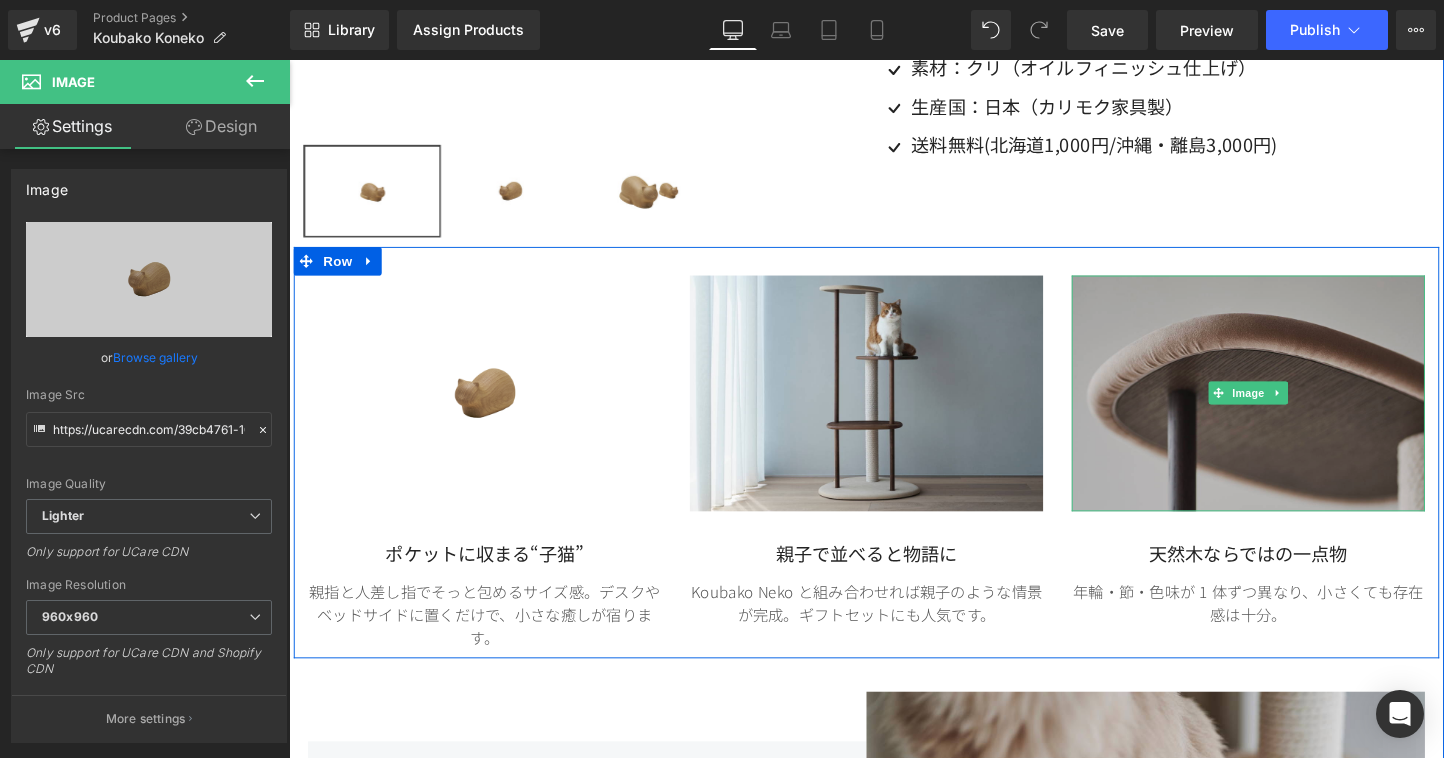 click at bounding box center (1294, 409) 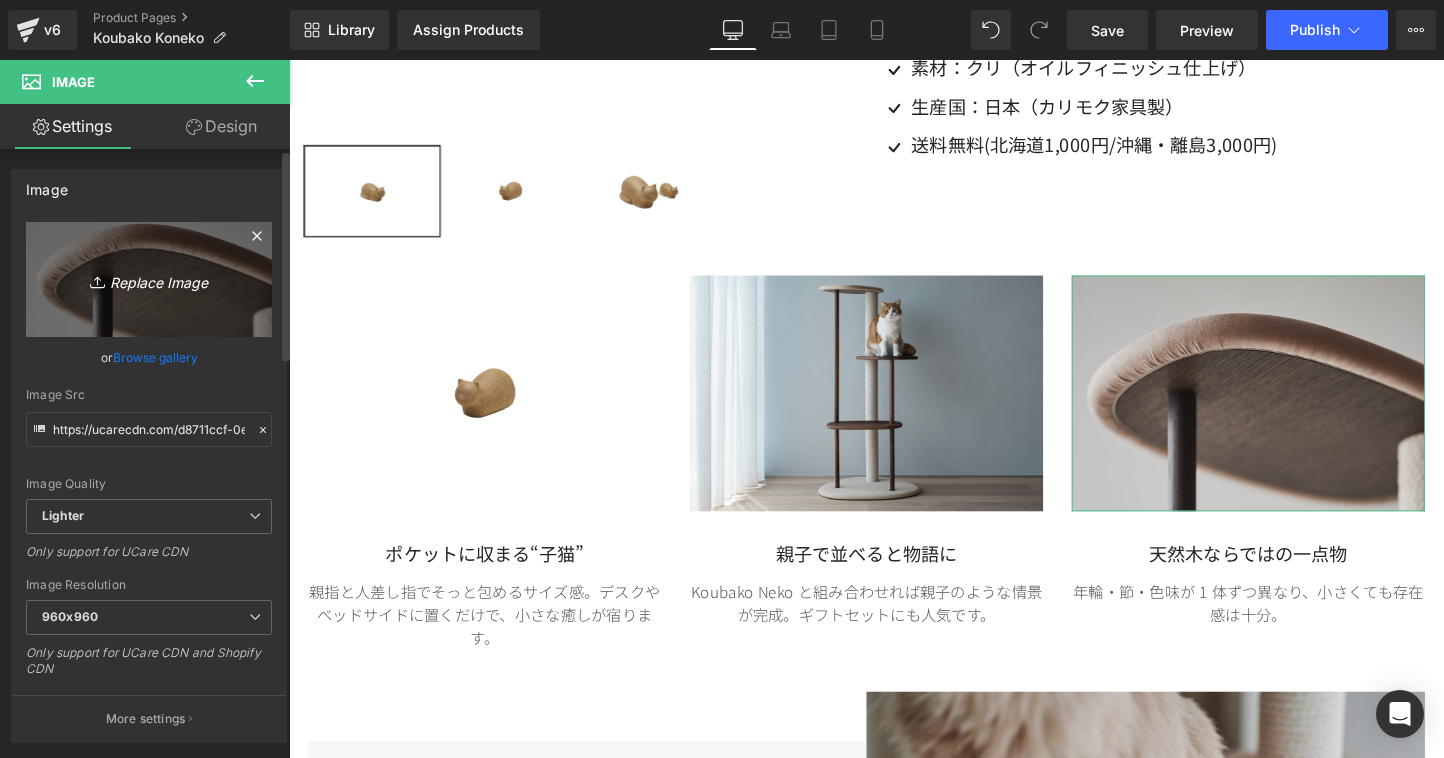 click on "Replace Image" at bounding box center [149, 279] 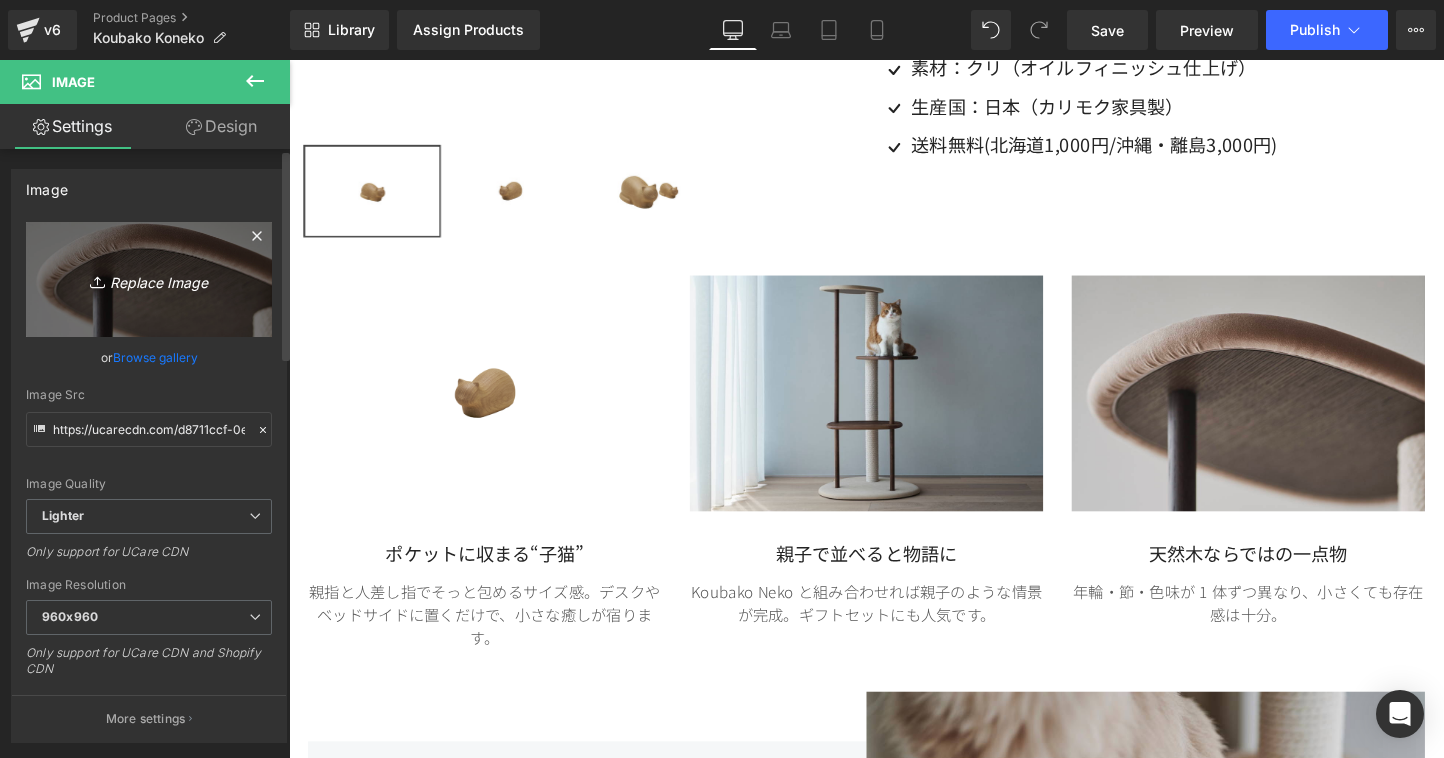type on "C:\fakepath\4.jpg" 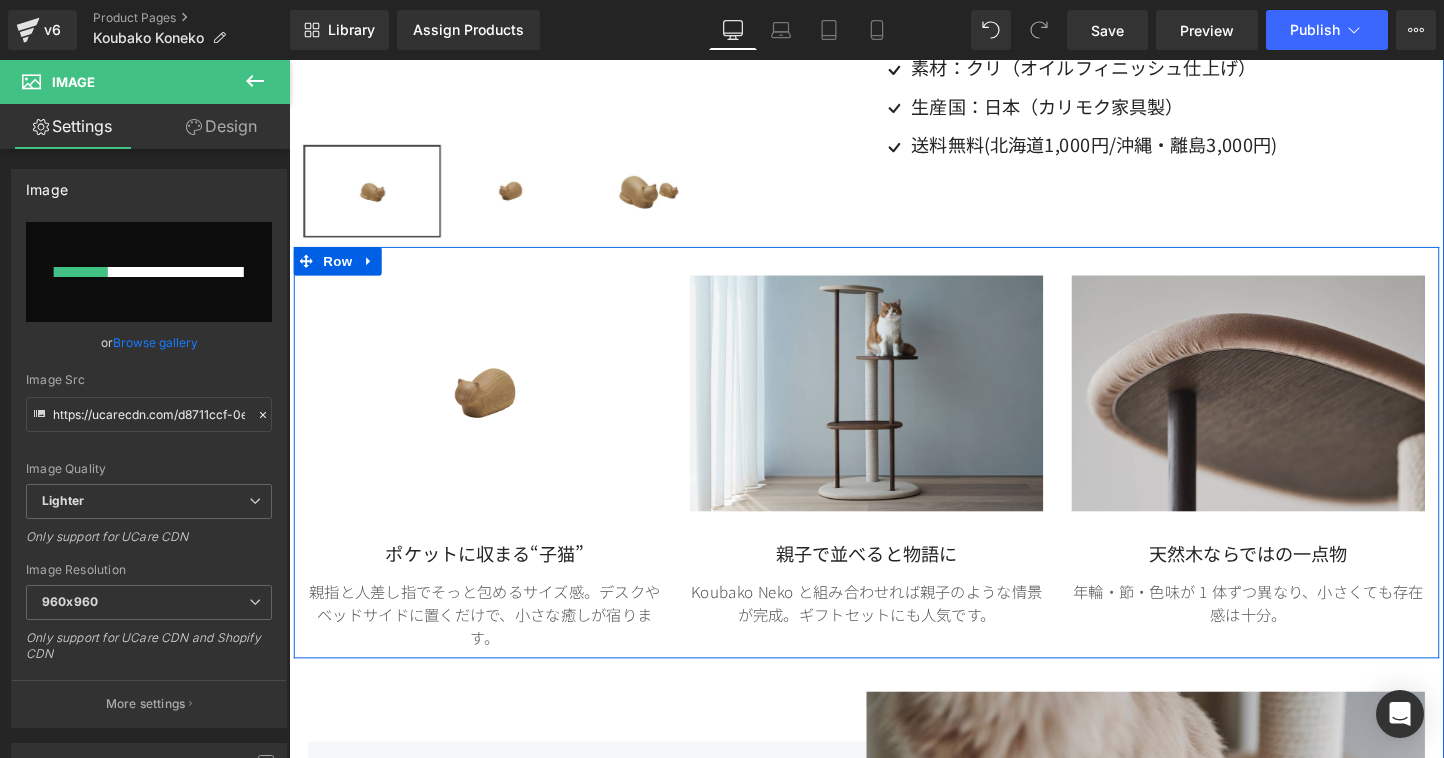 type 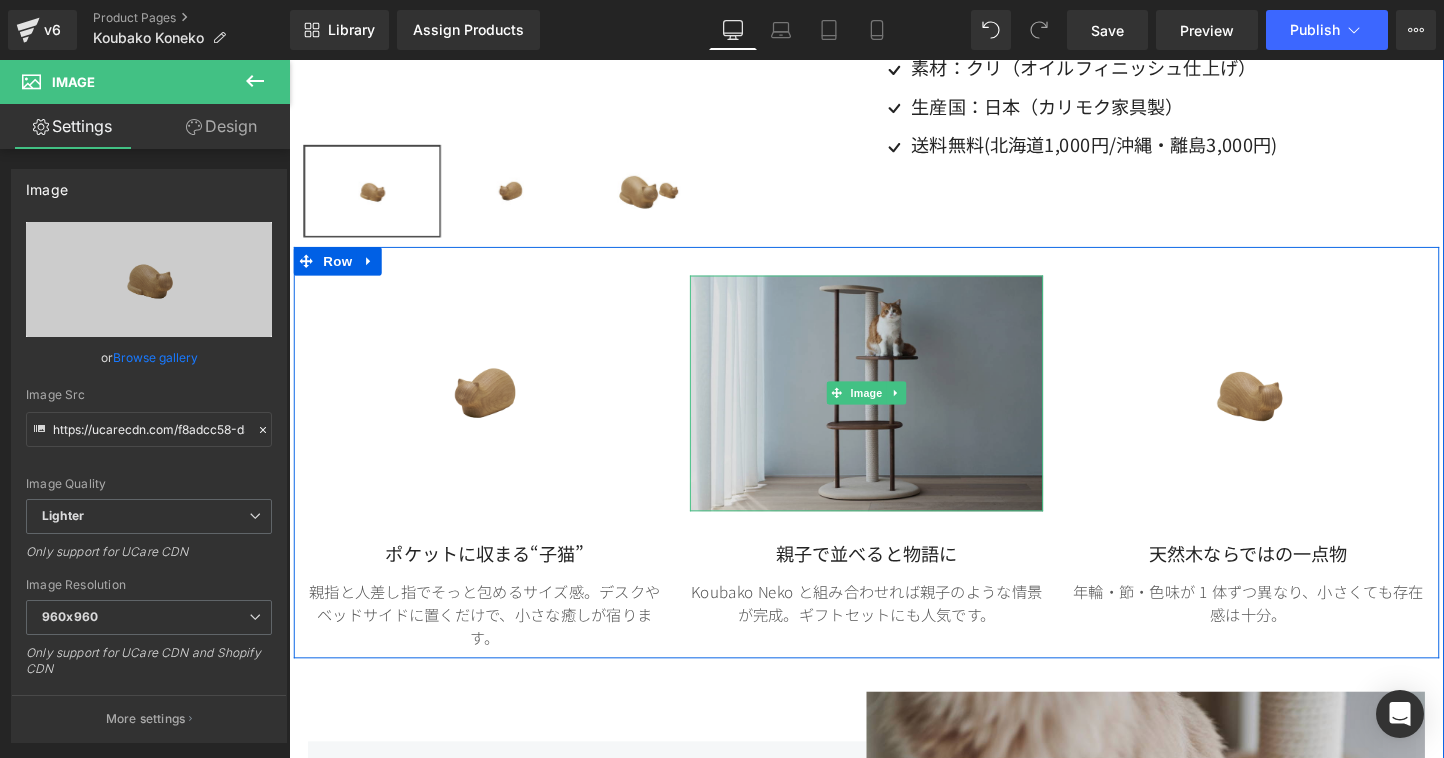 type on "https://ucarecdn.com/f8adcc58-d5d7-4413-9134-21130ad0555b/-/format/auto/-/preview/960x960/-/quality/lighter/4.jpg" 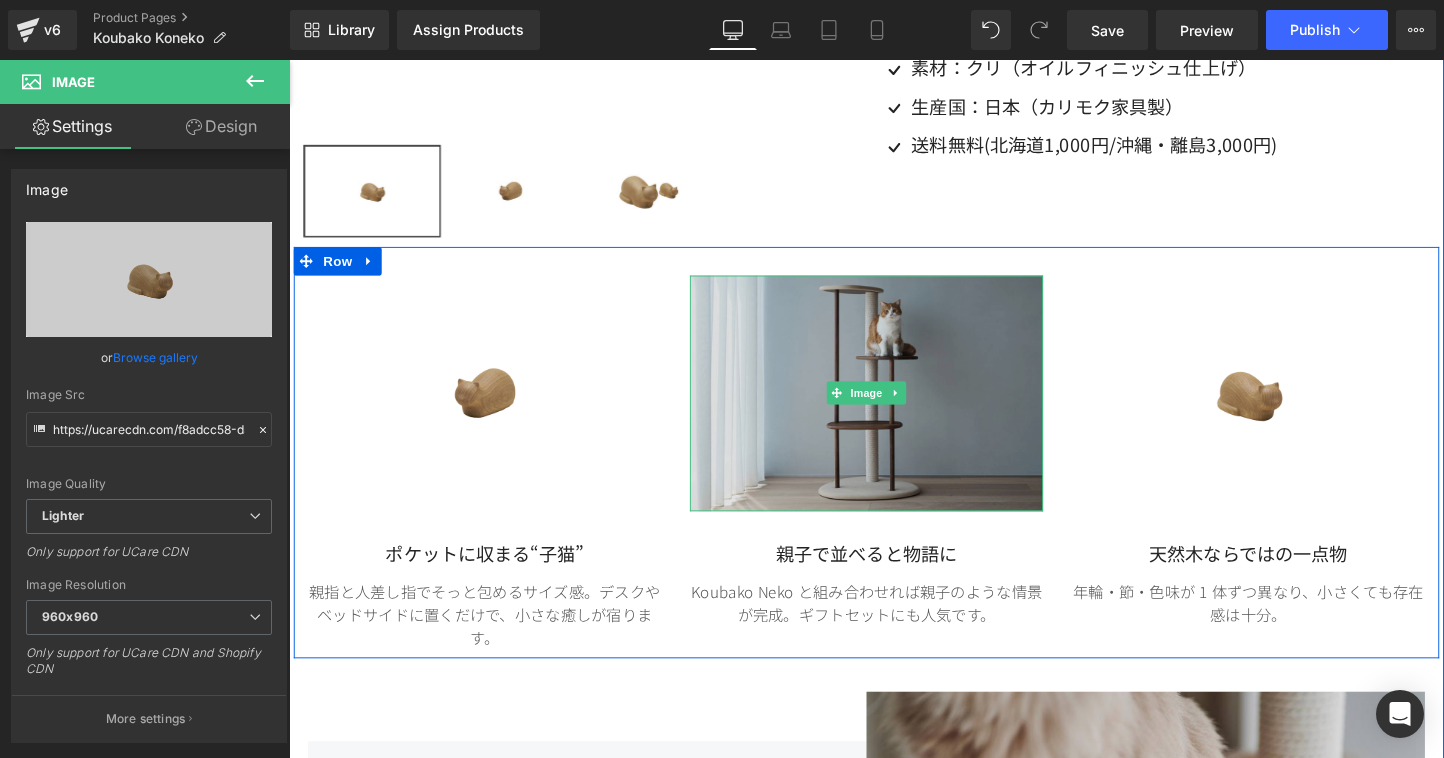 click at bounding box center [894, 409] 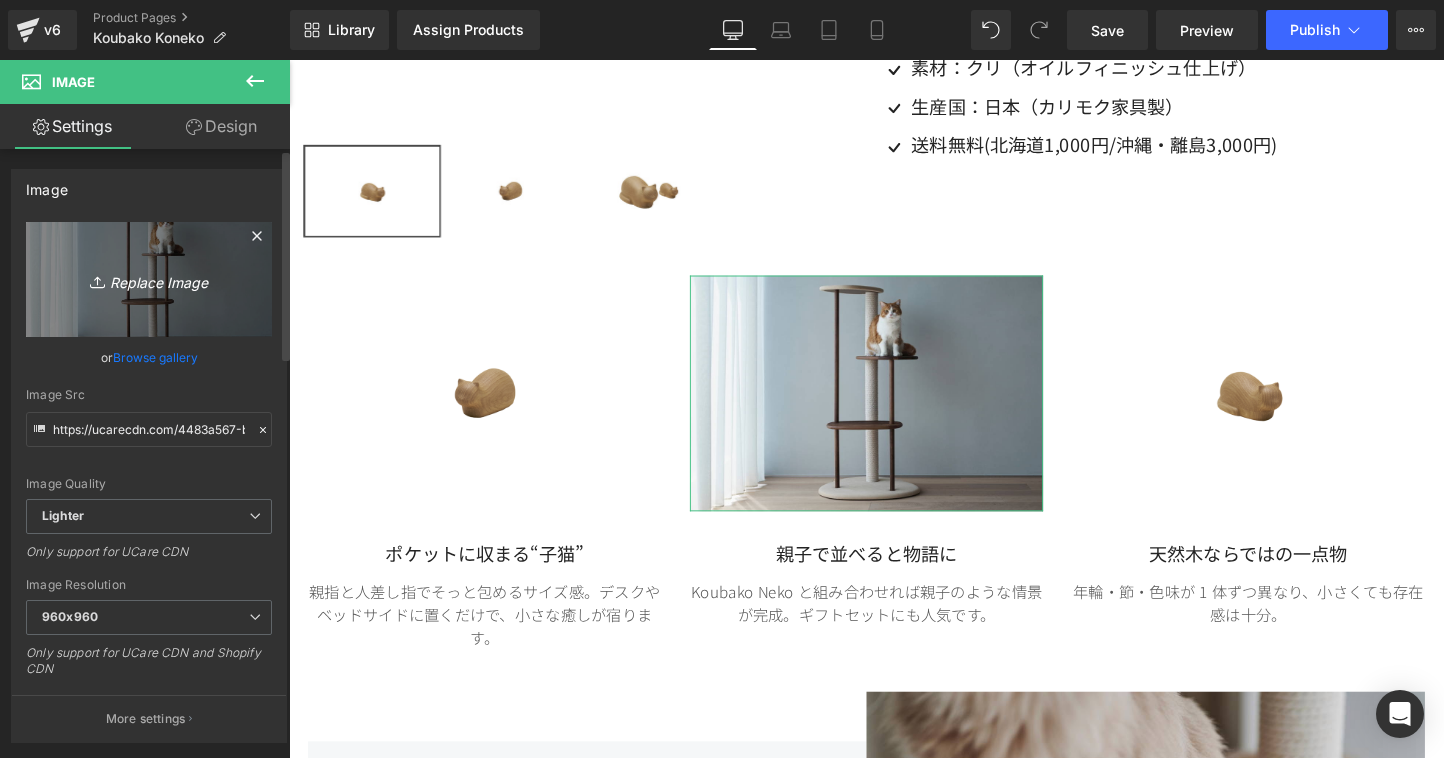 click on "Replace Image" at bounding box center (149, 279) 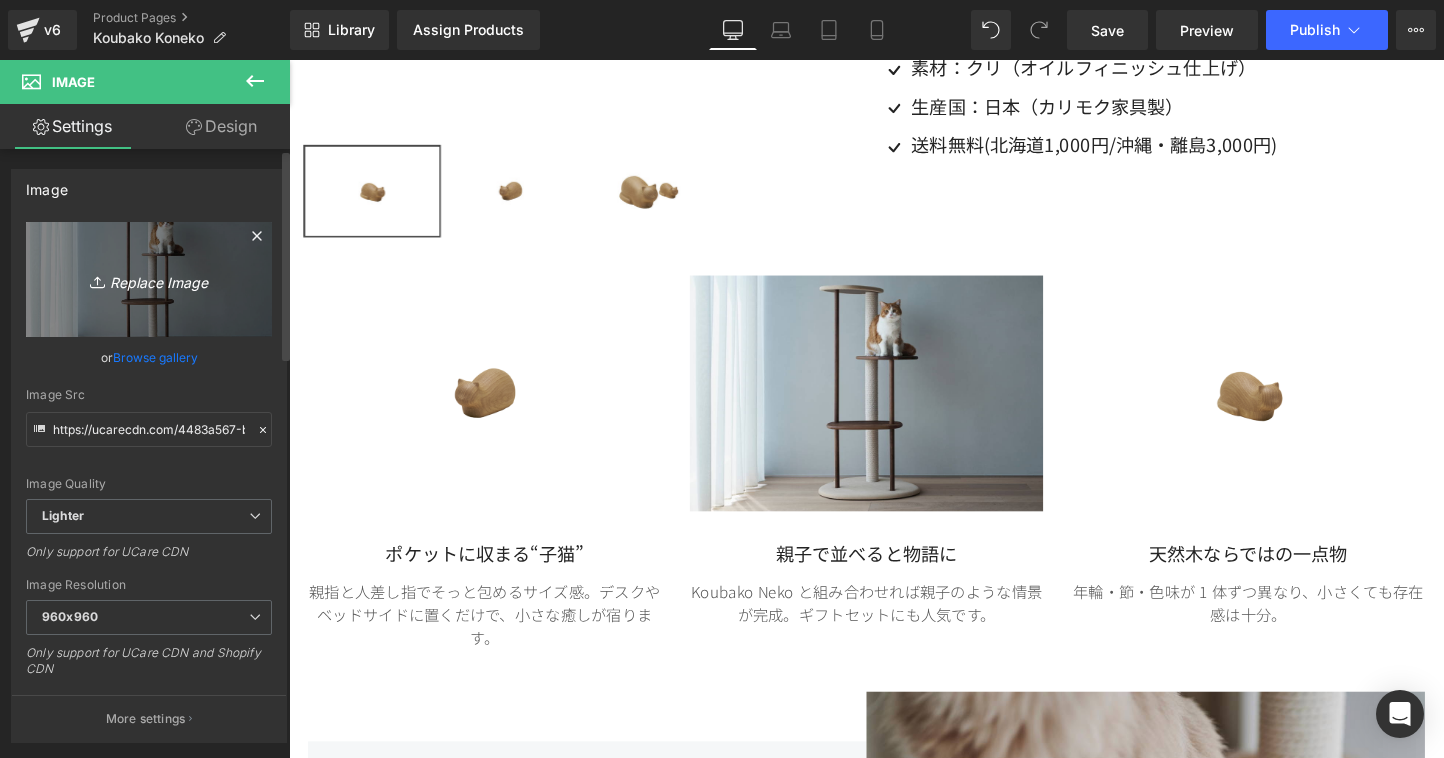 type on "C:\fakepath\5.jpg" 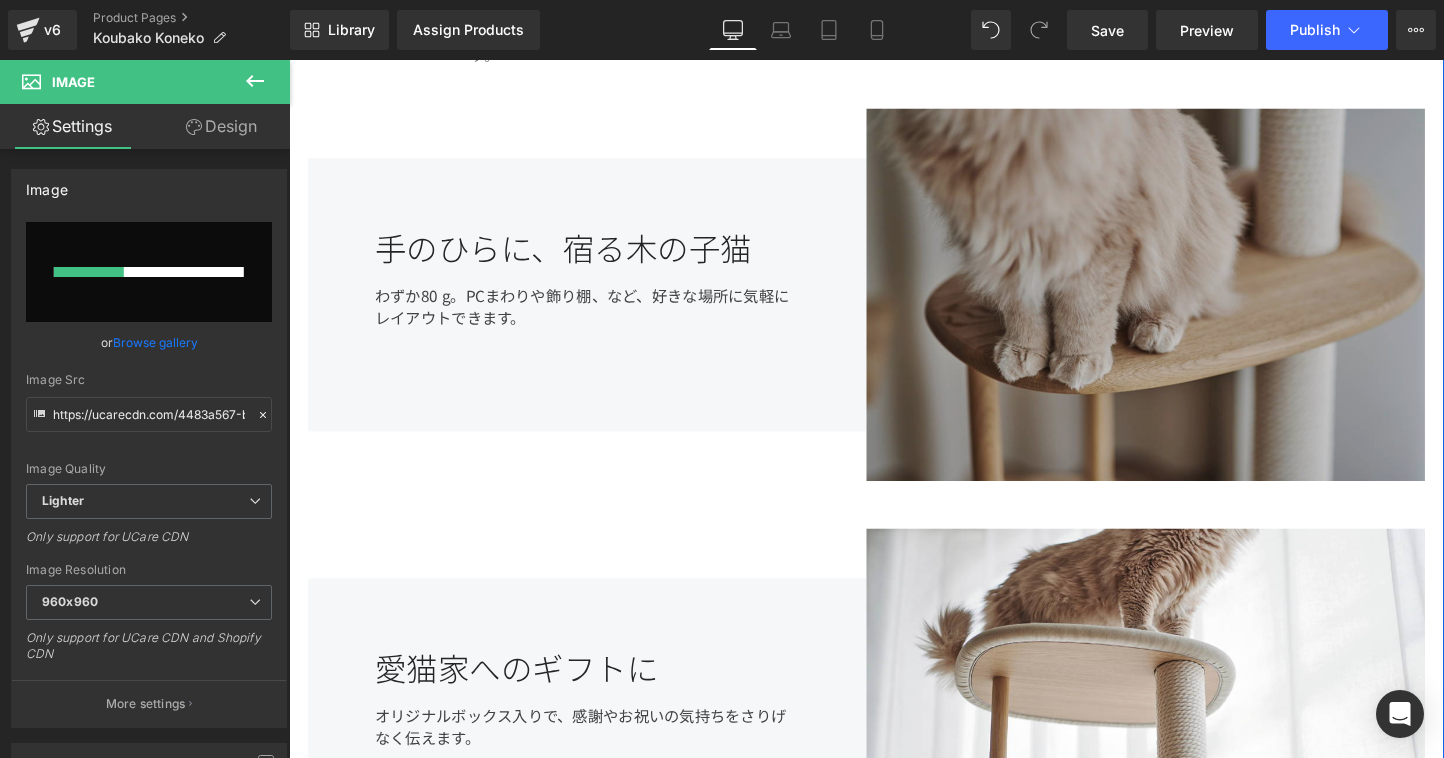 type 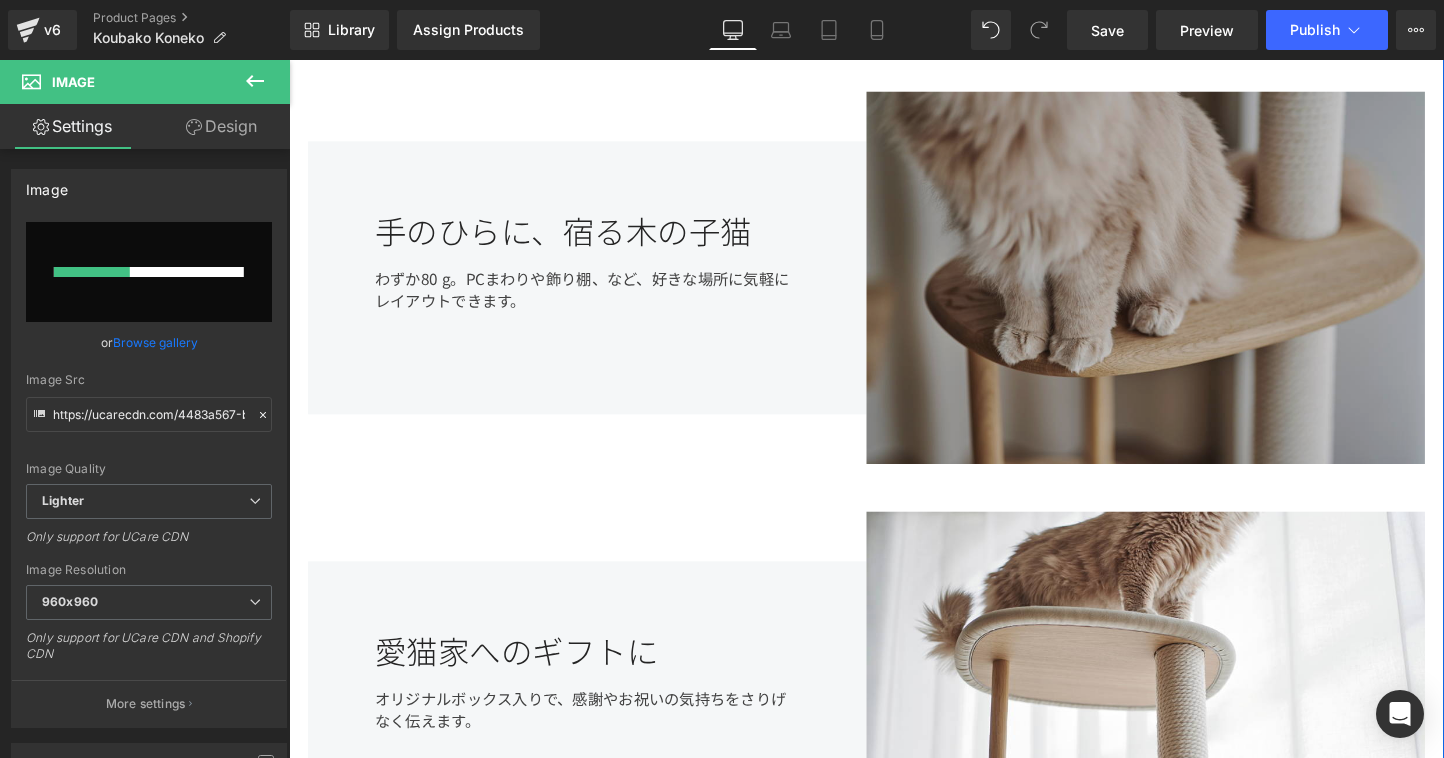 scroll, scrollTop: 1161, scrollLeft: 0, axis: vertical 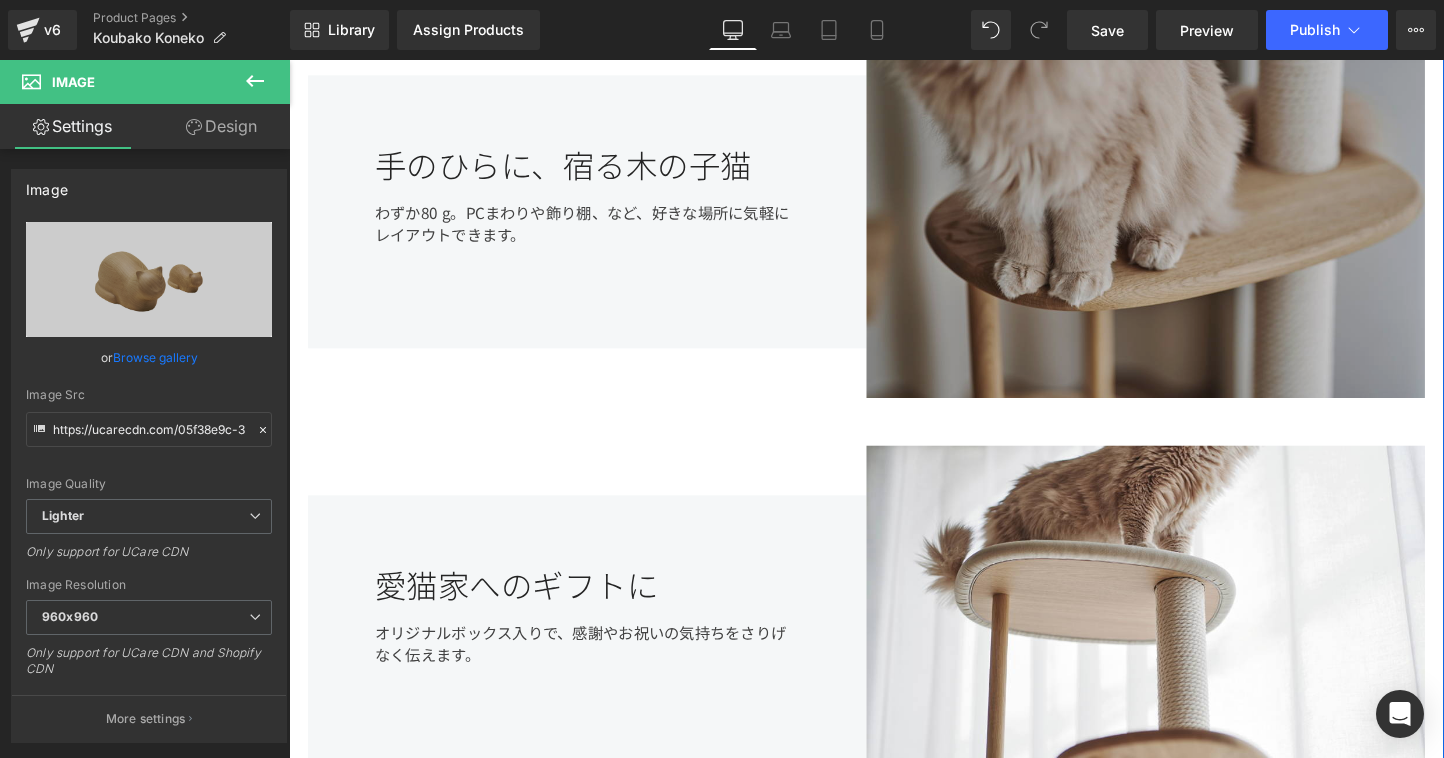type on "https://ucarecdn.com/05f38e9c-3543-4005-a9af-f826625c329d/-/format/auto/-/preview/960x960/-/quality/lighter/5.jpg" 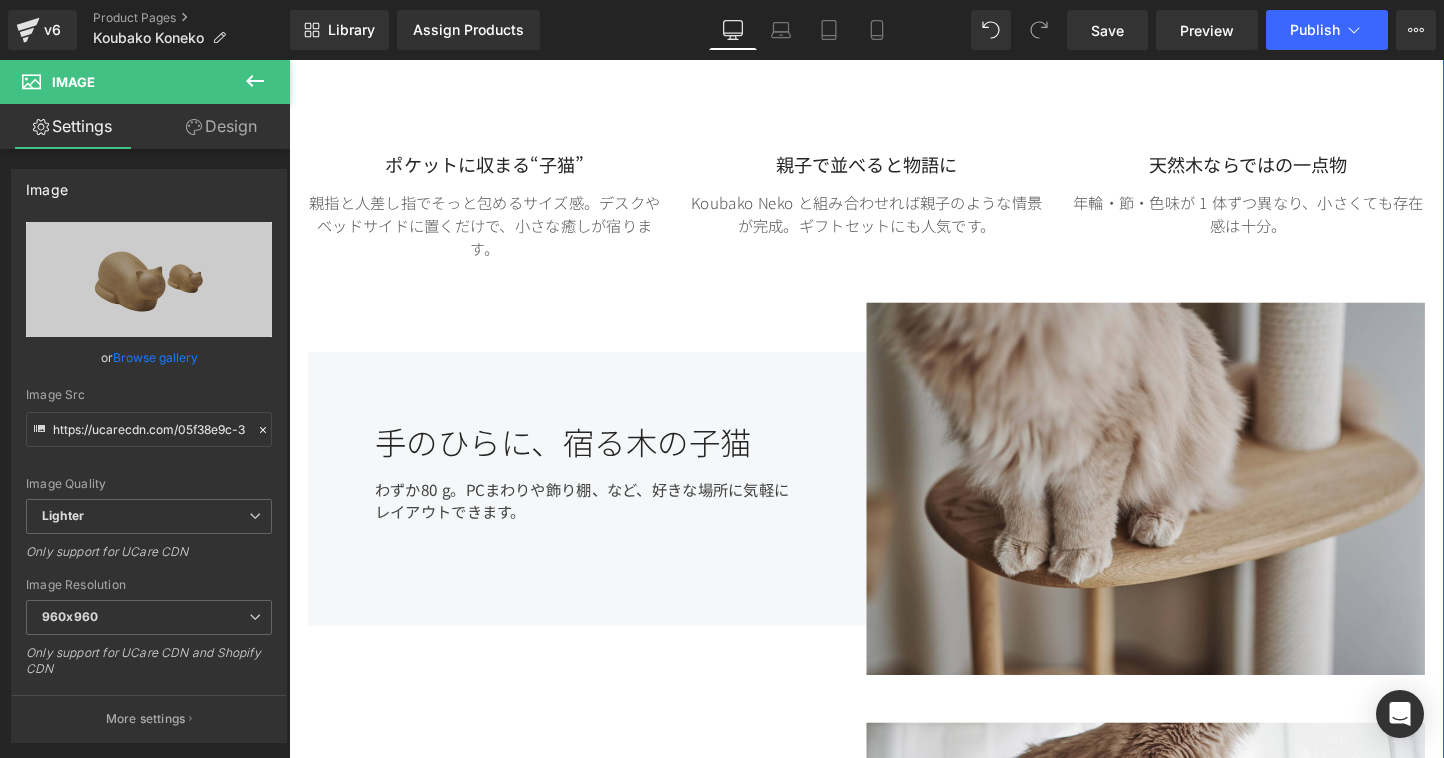 scroll, scrollTop: 896, scrollLeft: 0, axis: vertical 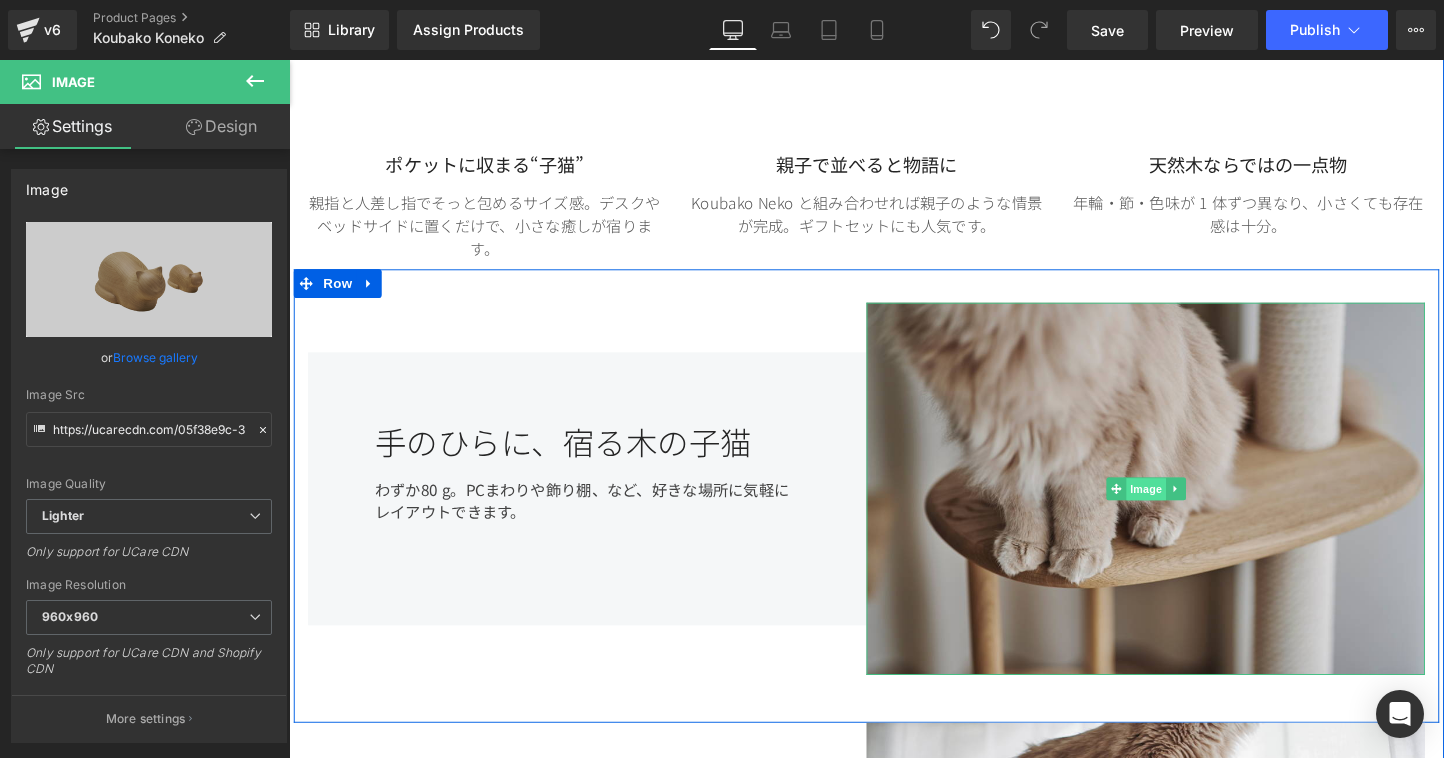 click on "Image" at bounding box center (1186, 509) 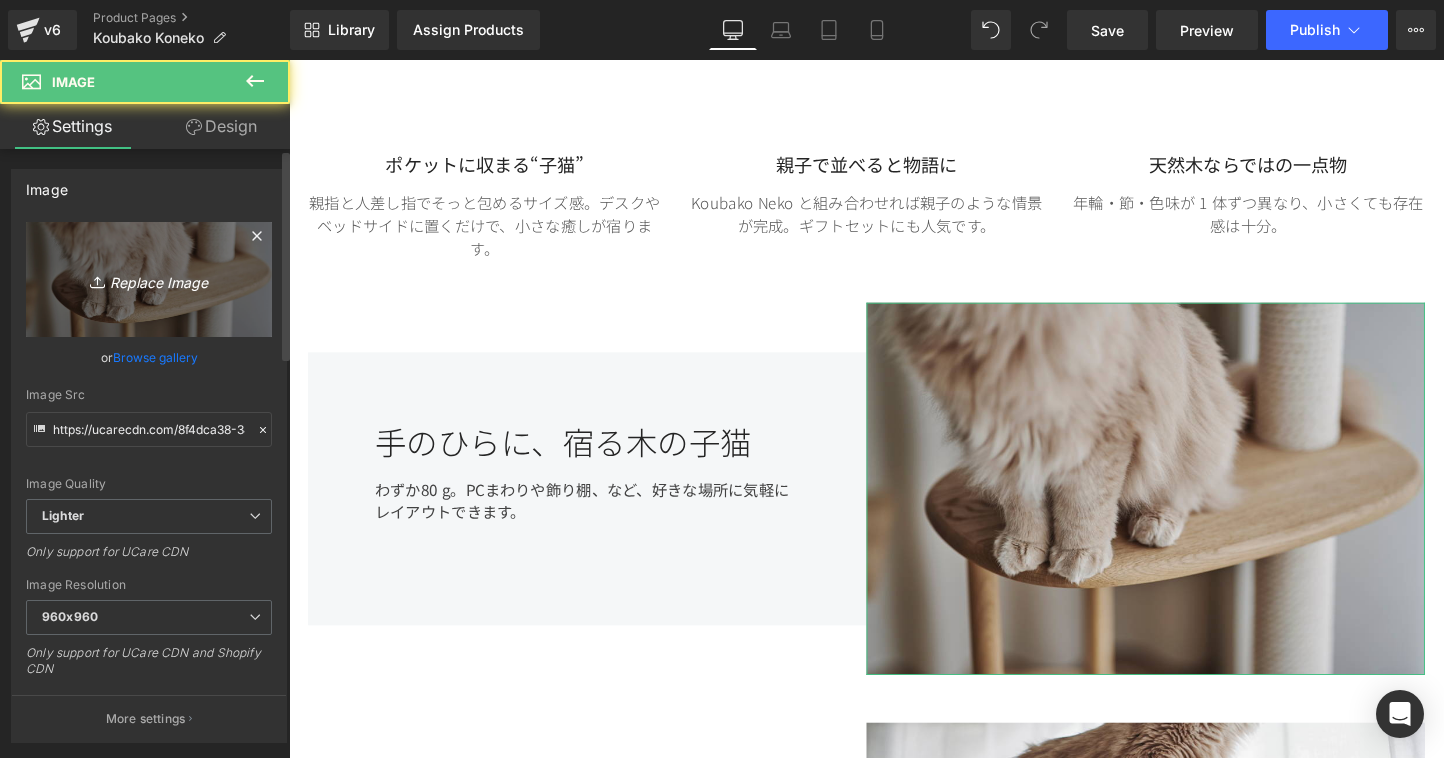 click on "Replace Image" at bounding box center [149, 279] 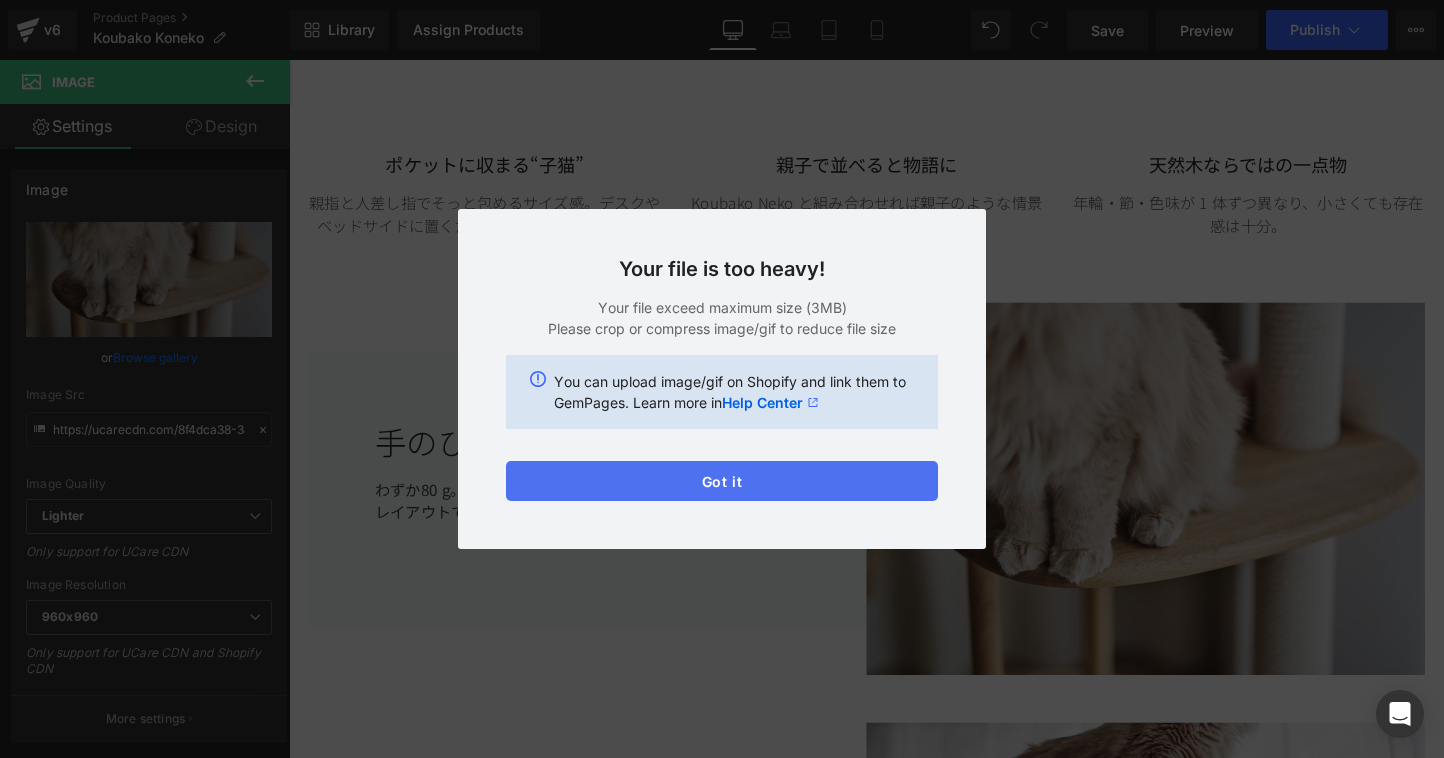 click on "Got it" at bounding box center [722, 481] 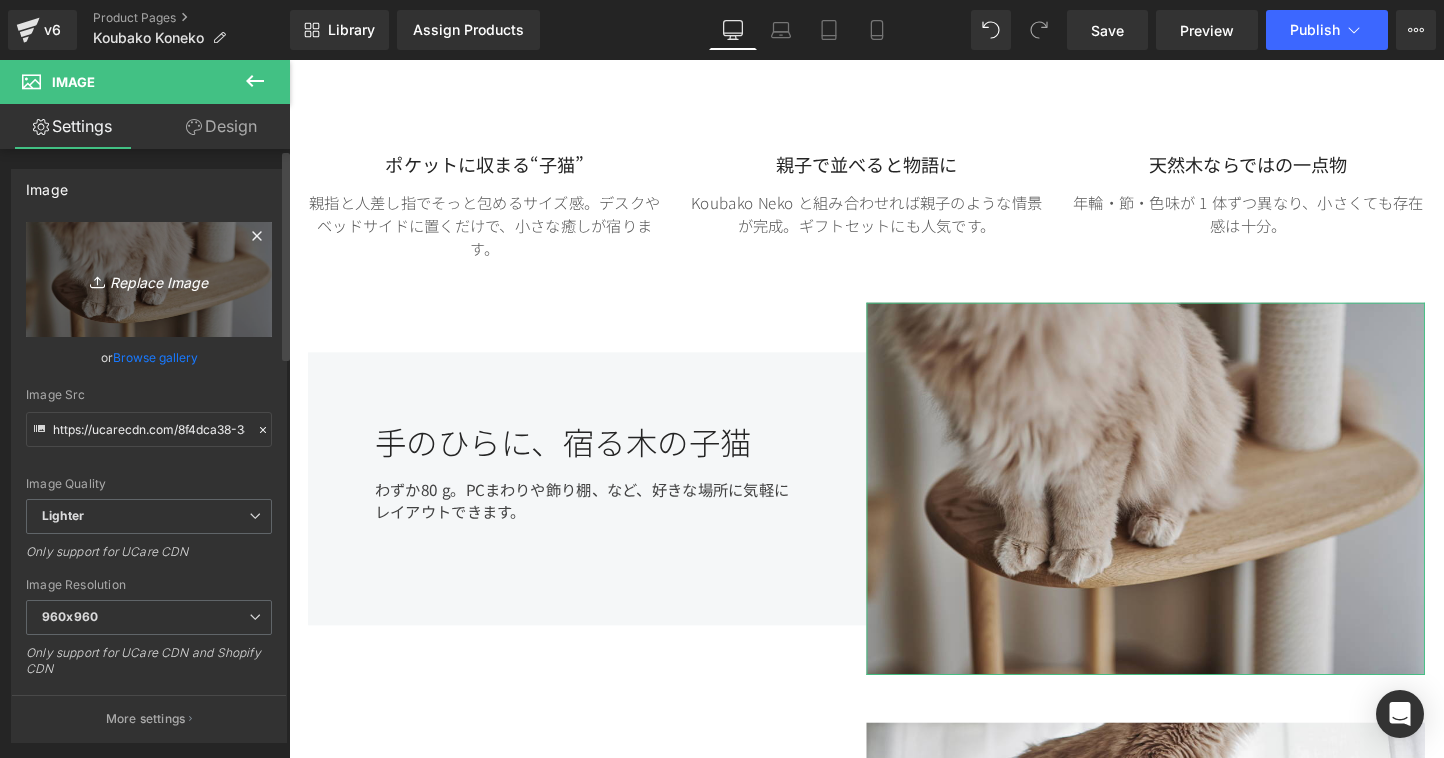 click on "Replace Image" at bounding box center (149, 279) 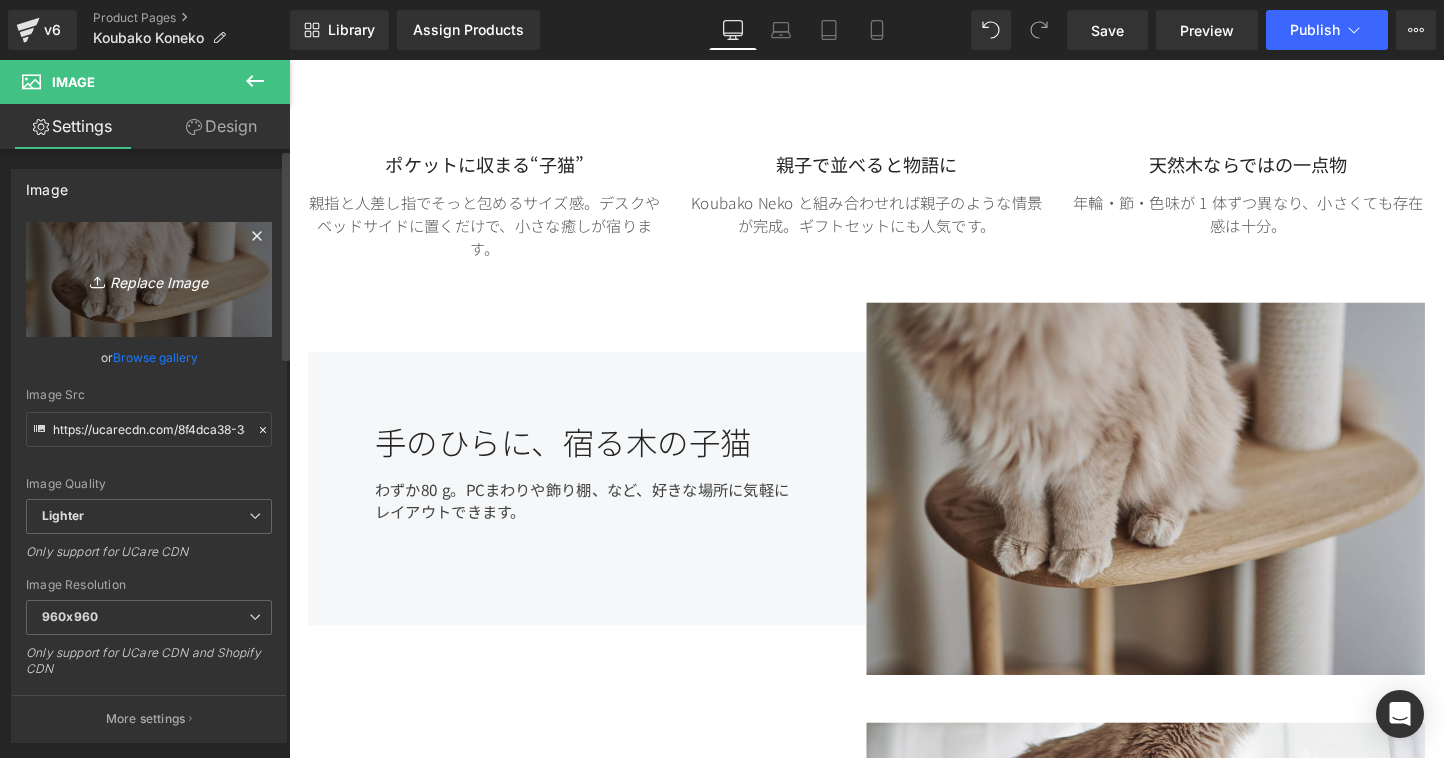type on "C:\fakepath\kn.jpeg" 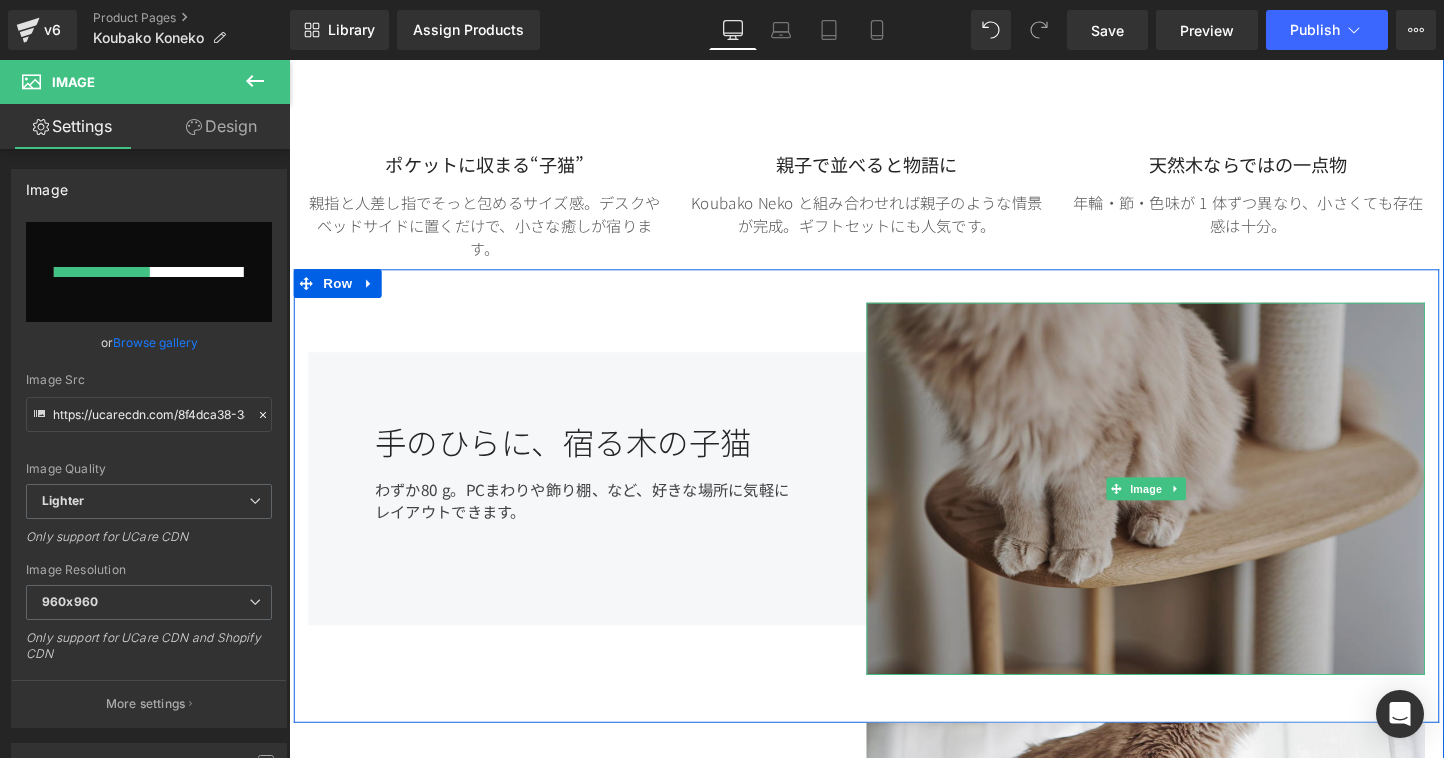type 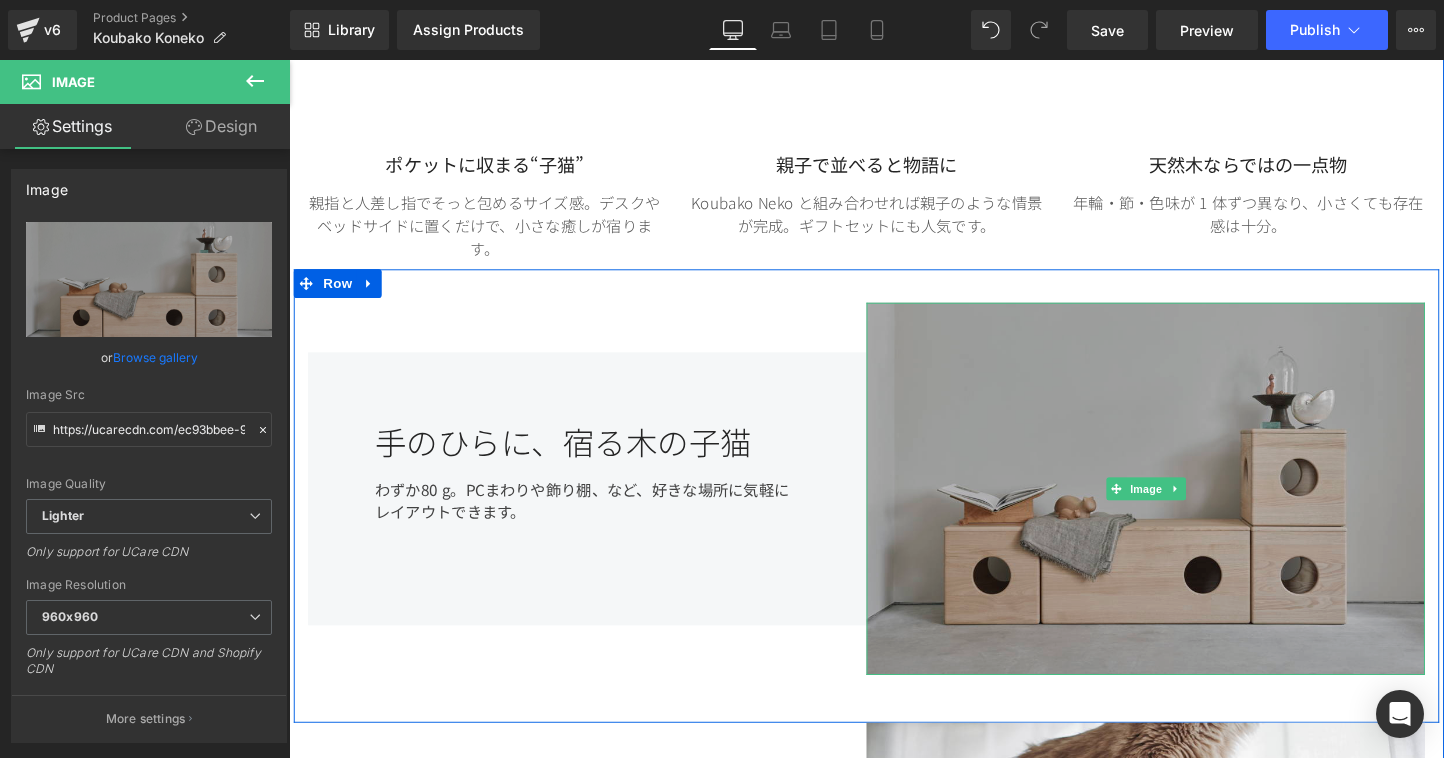 type on "https://ucarecdn.com/ec93bbee-987b-46c5-a168-0ff753b2c807/-/format/auto/-/preview/960x960/-/quality/lighter/kn.jpeg" 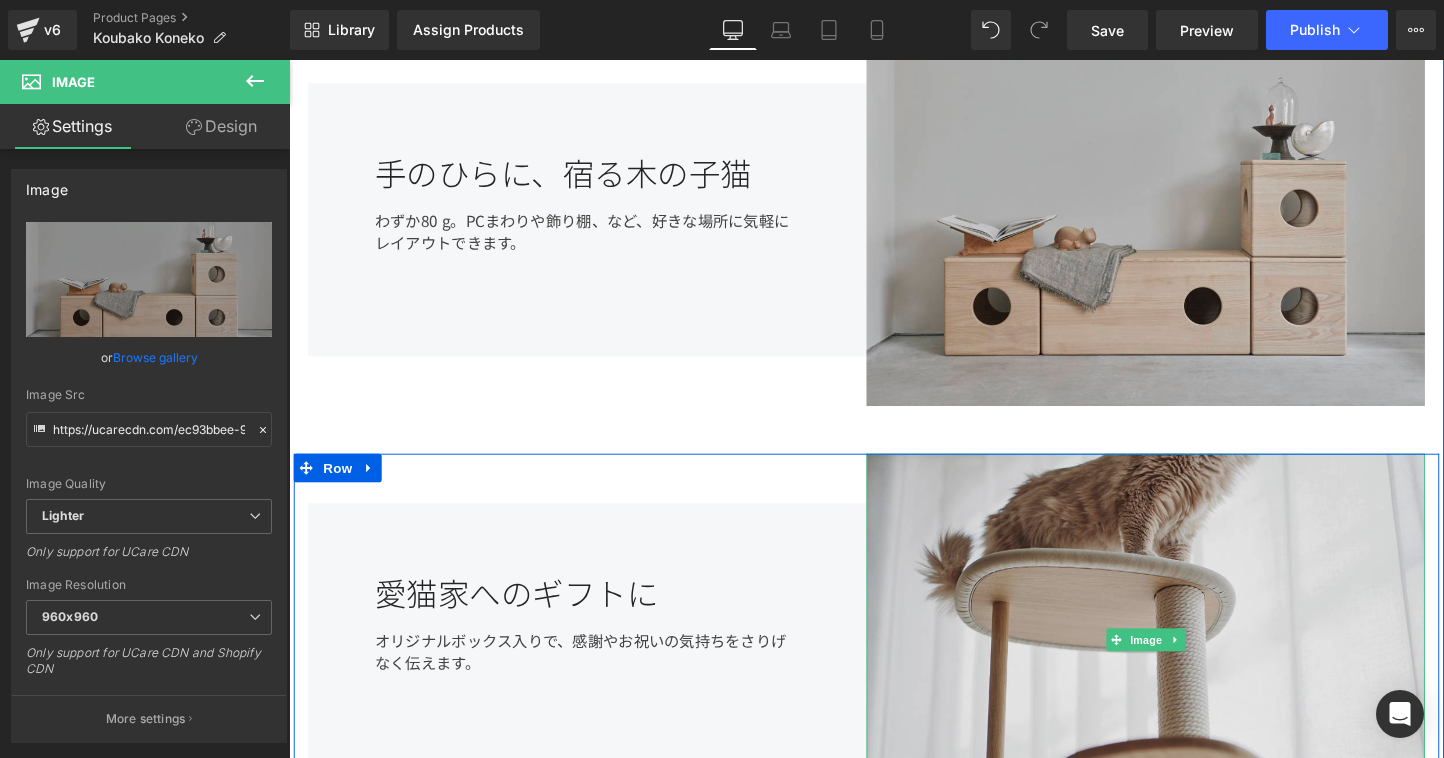 scroll, scrollTop: 1179, scrollLeft: 0, axis: vertical 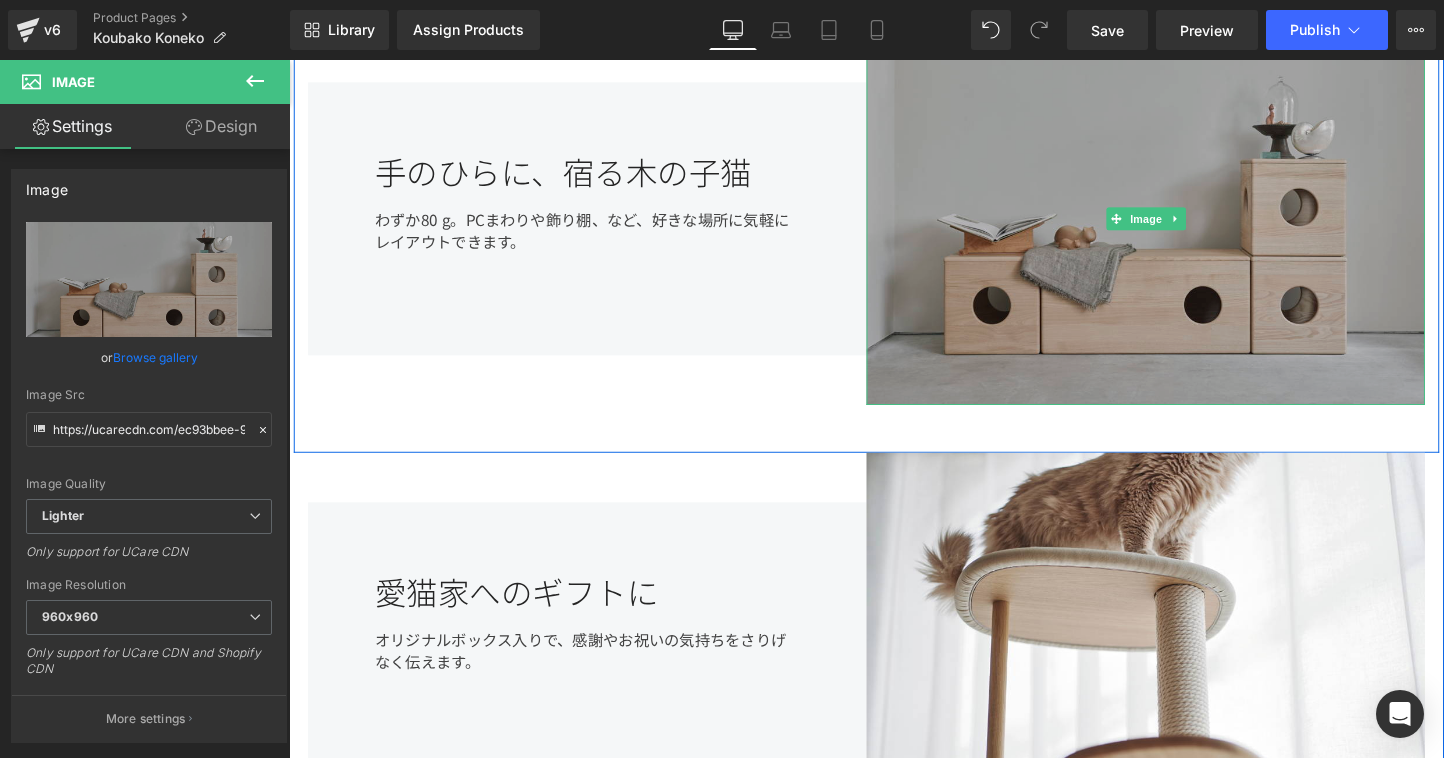 click on "Image" at bounding box center [1186, 226] 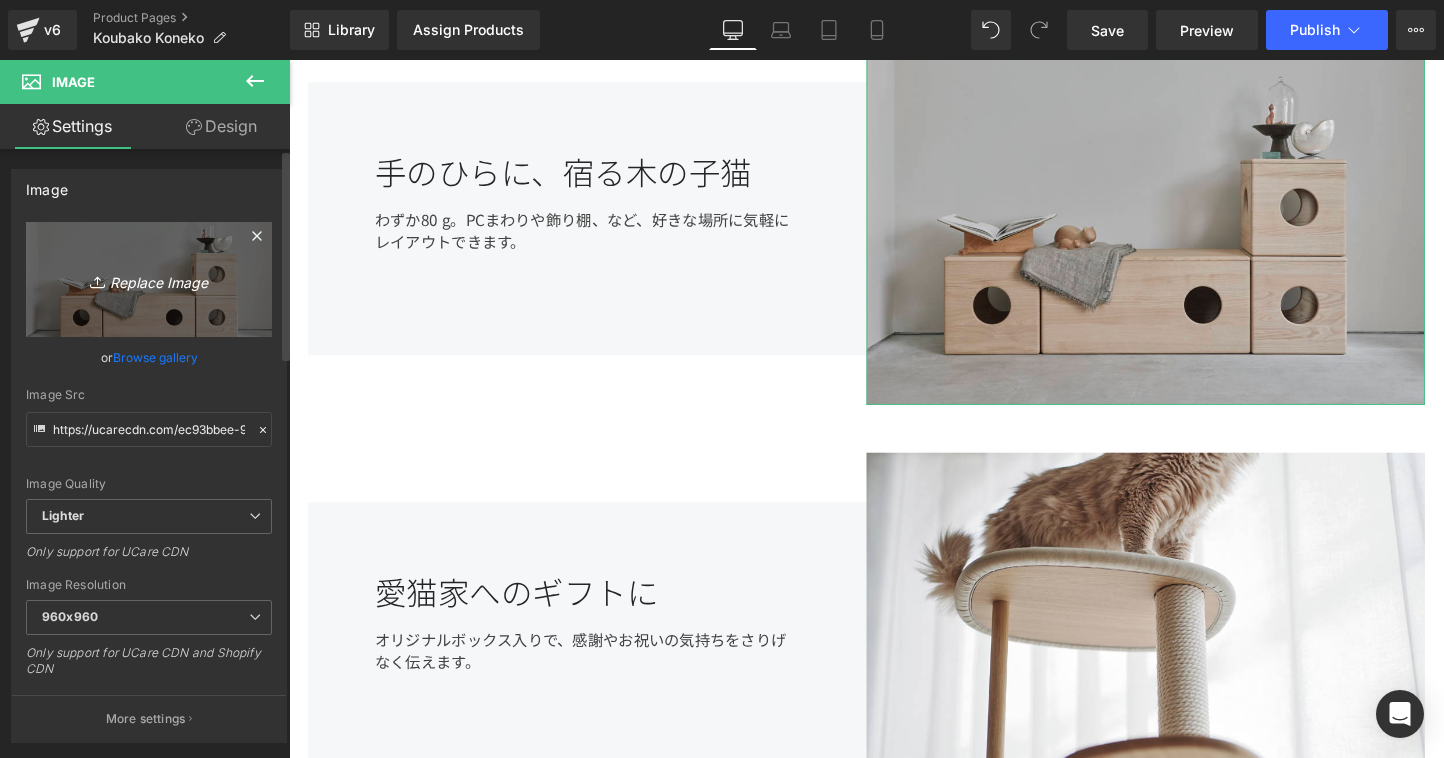 click on "Replace Image" at bounding box center (149, 279) 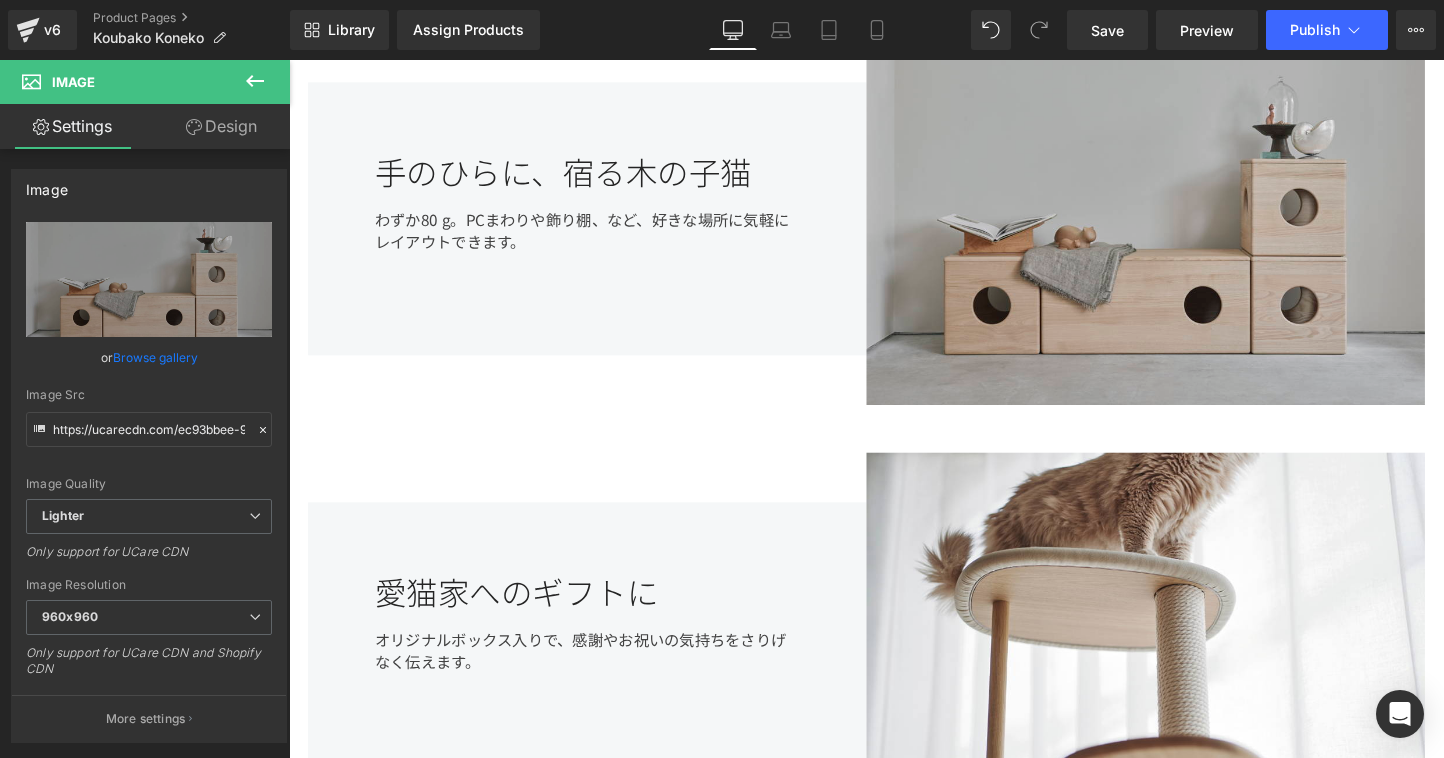 type on "C:\fakepath\kk2.jpeg" 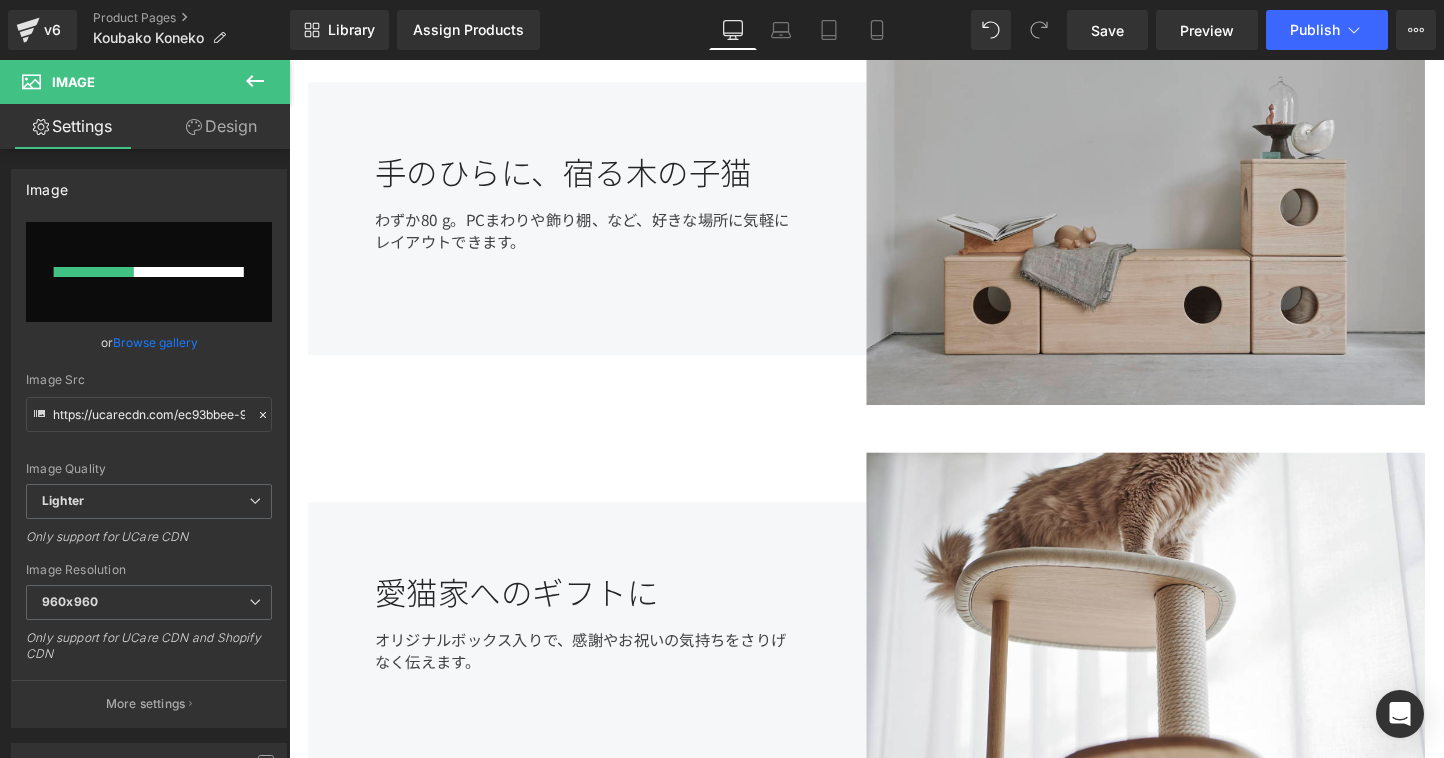 type 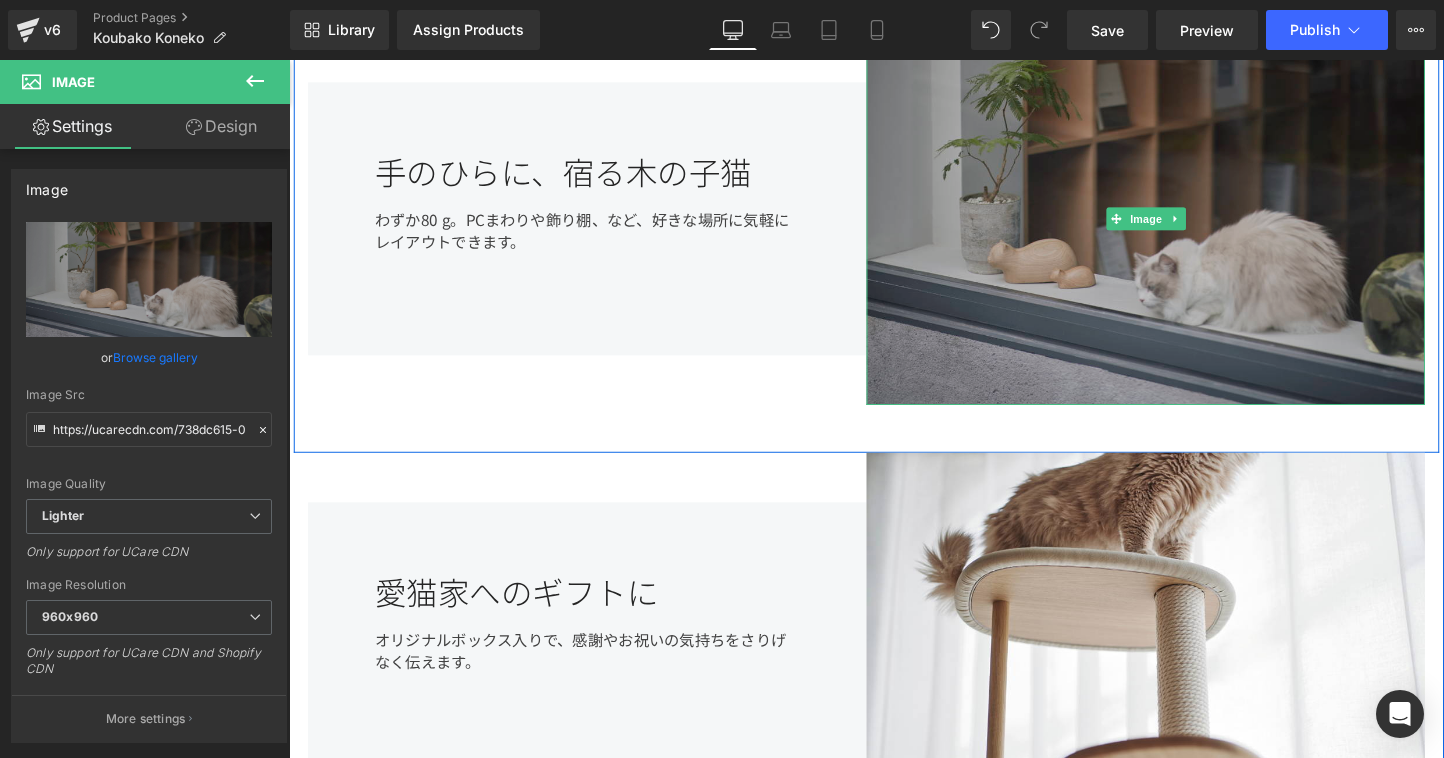 type on "https://ucarecdn.com/738dc615-0317-4cfe-8fb2-c29105d043aa/-/format/auto/-/preview/960x960/-/quality/lighter/kk2.jpeg" 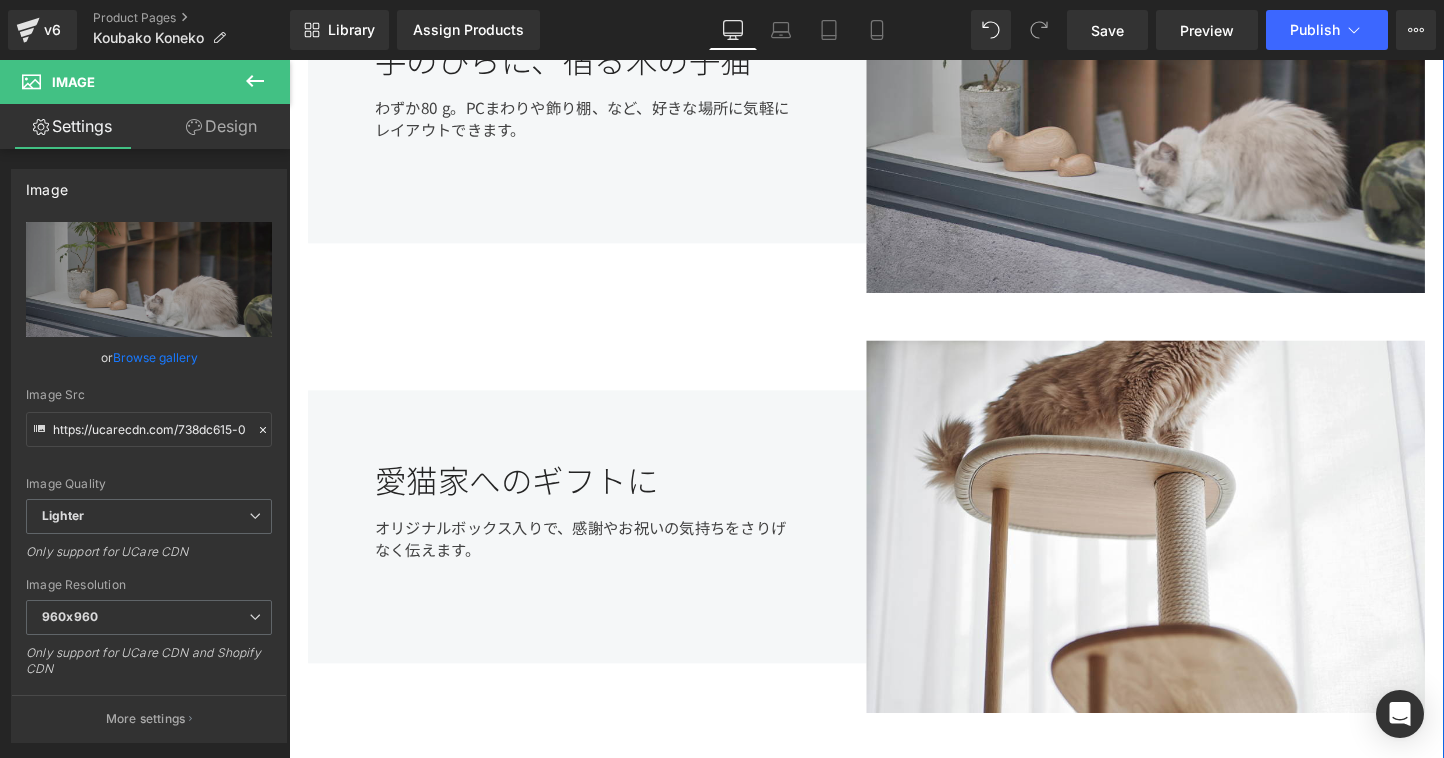 scroll, scrollTop: 1335, scrollLeft: 0, axis: vertical 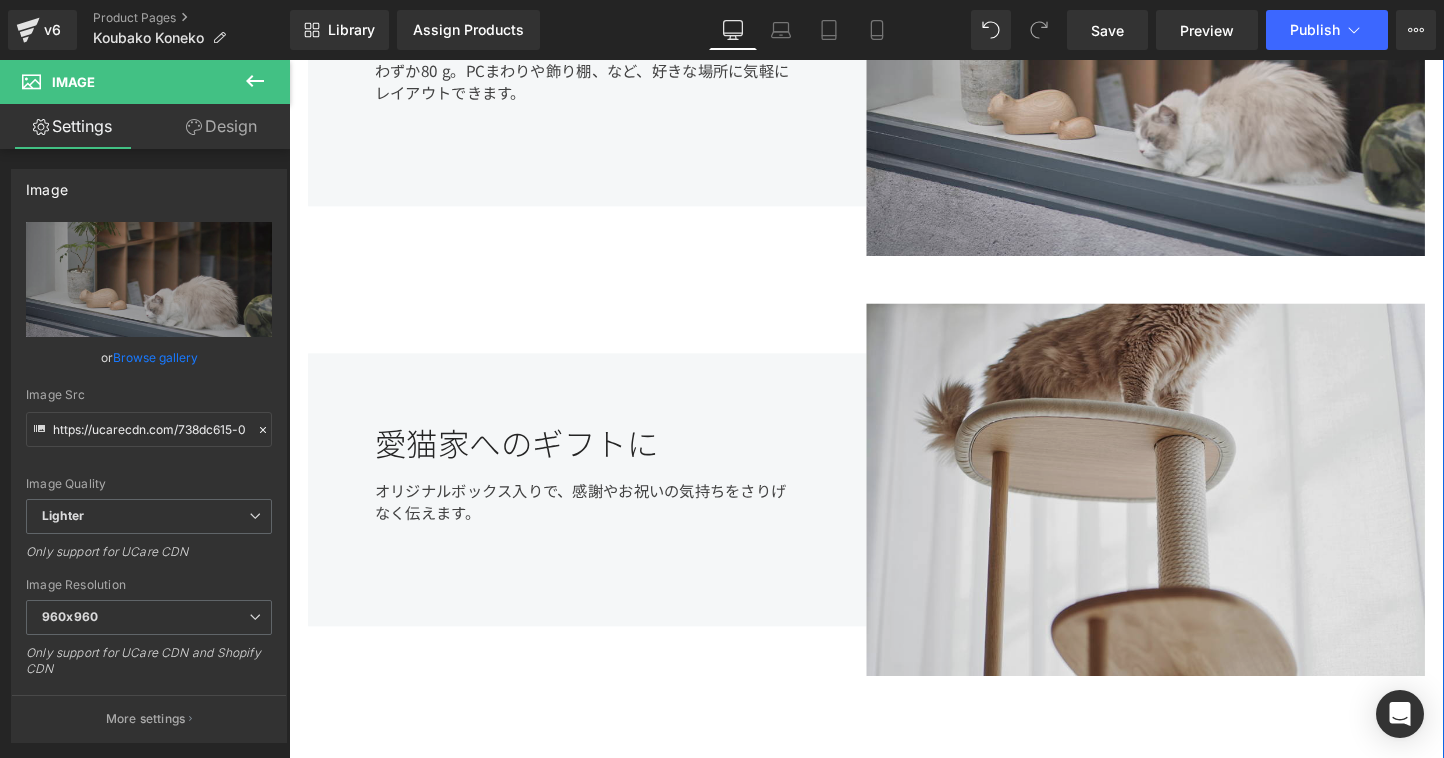 click at bounding box center (1186, 510) 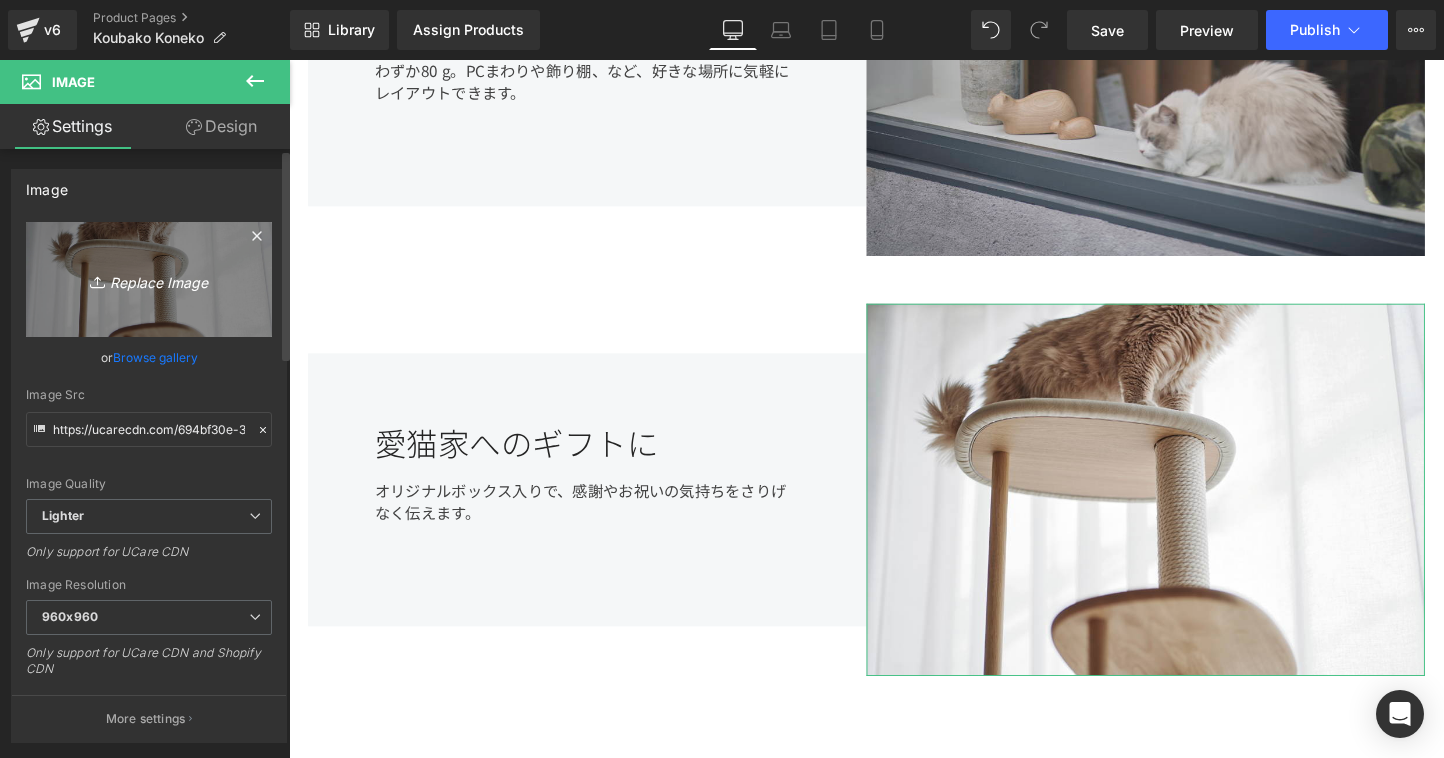 click on "Replace Image" at bounding box center (149, 279) 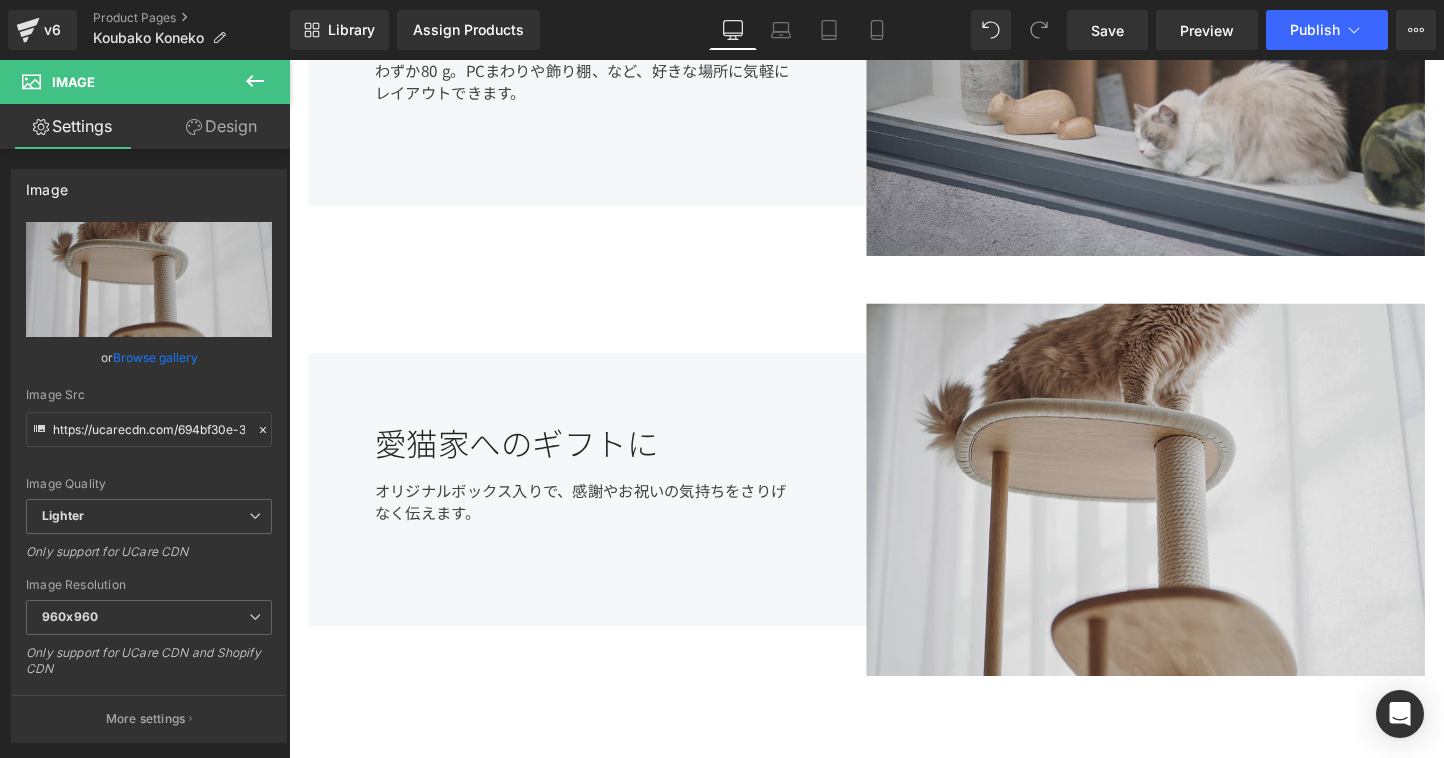 type on "C:\fakepath\kn.jpeg" 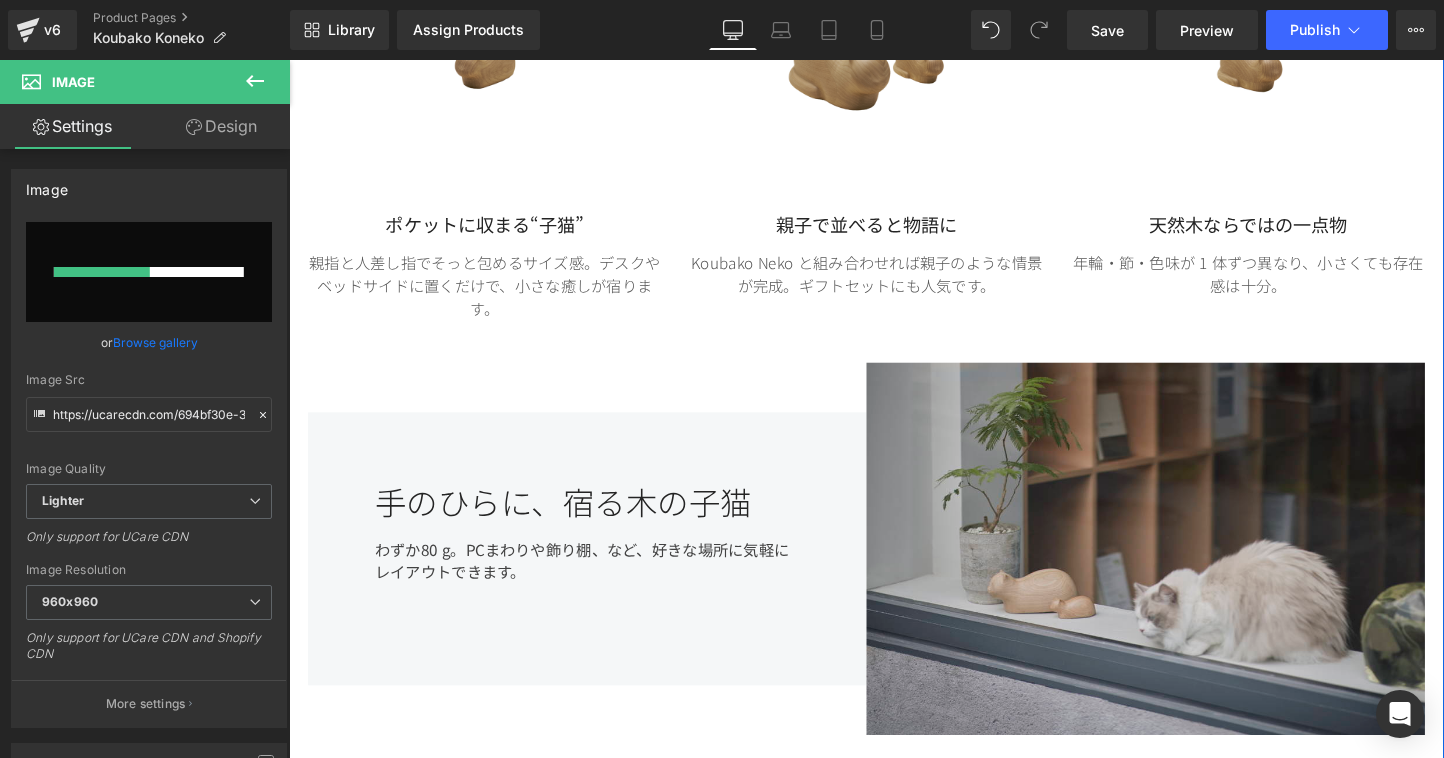 type 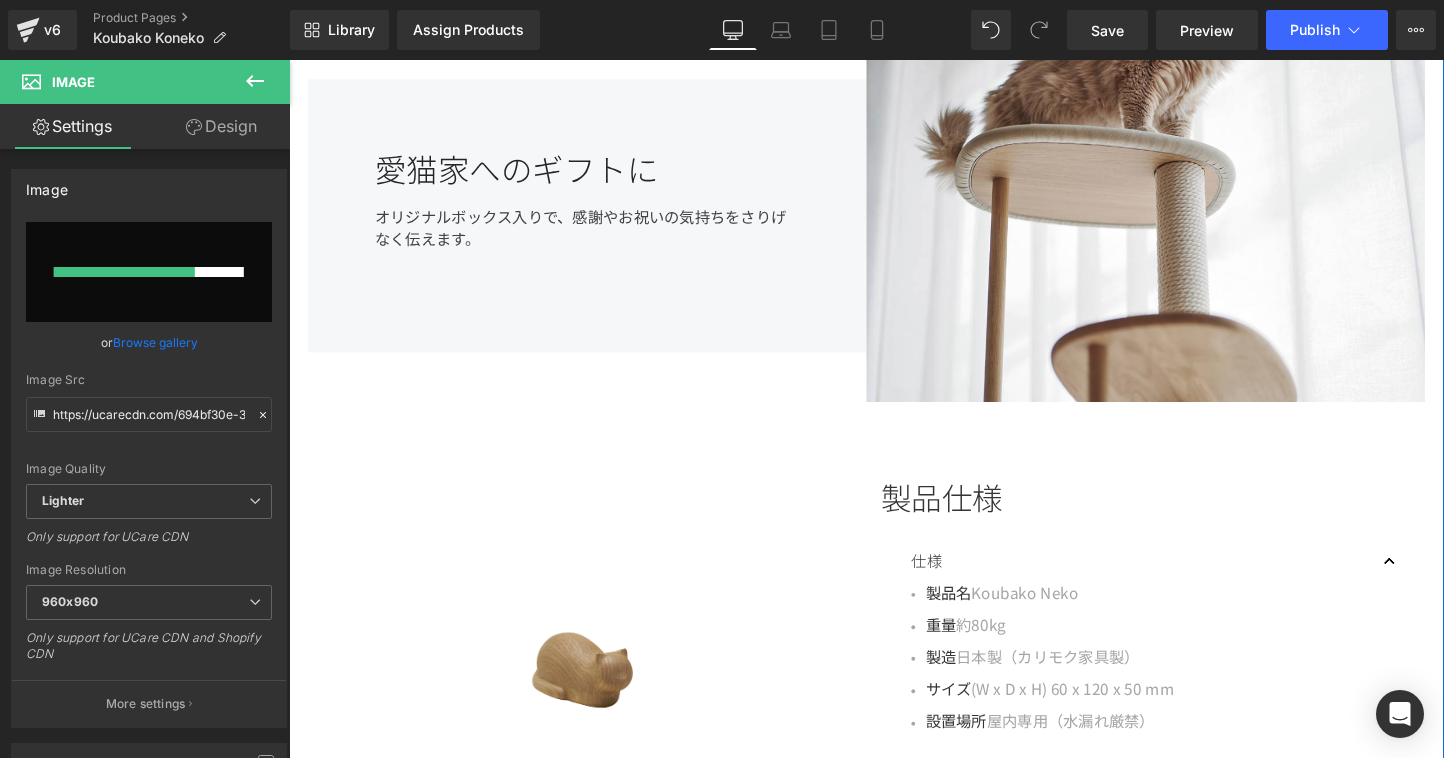 scroll, scrollTop: 1632, scrollLeft: 0, axis: vertical 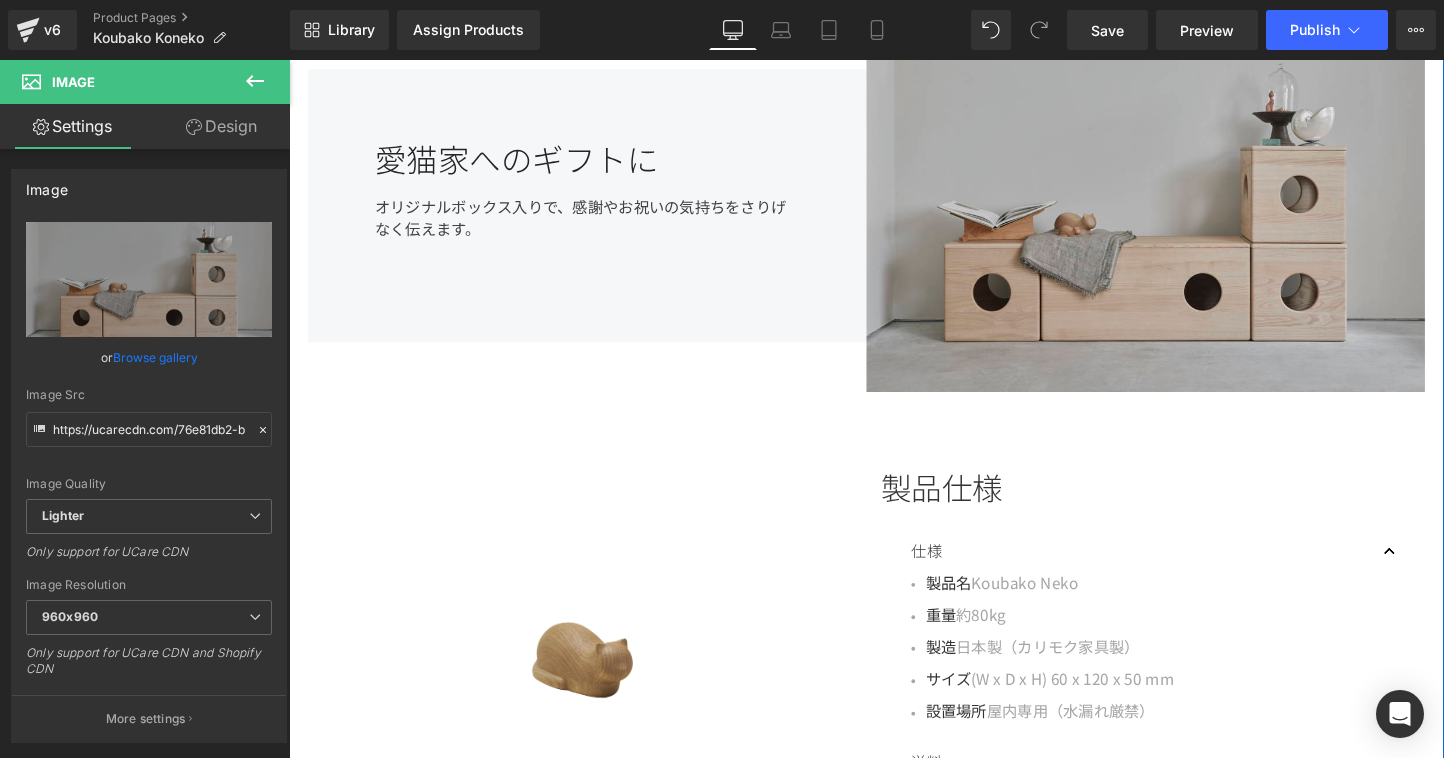 type on "https://ucarecdn.com/76e81db2-b354-422c-bc67-e8e543f9d077/-/format/auto/-/preview/960x960/-/quality/lighter/kn.jpeg" 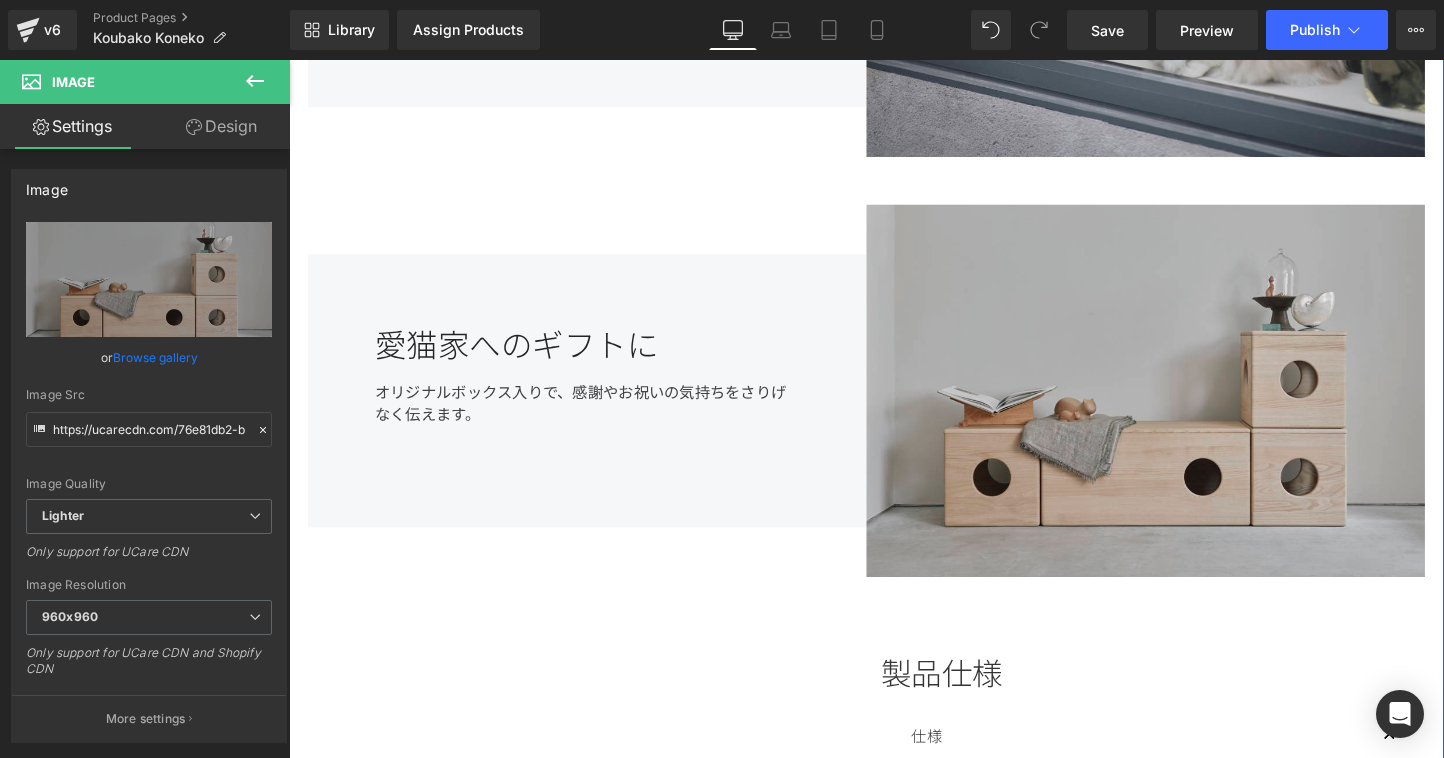 scroll, scrollTop: 874, scrollLeft: 0, axis: vertical 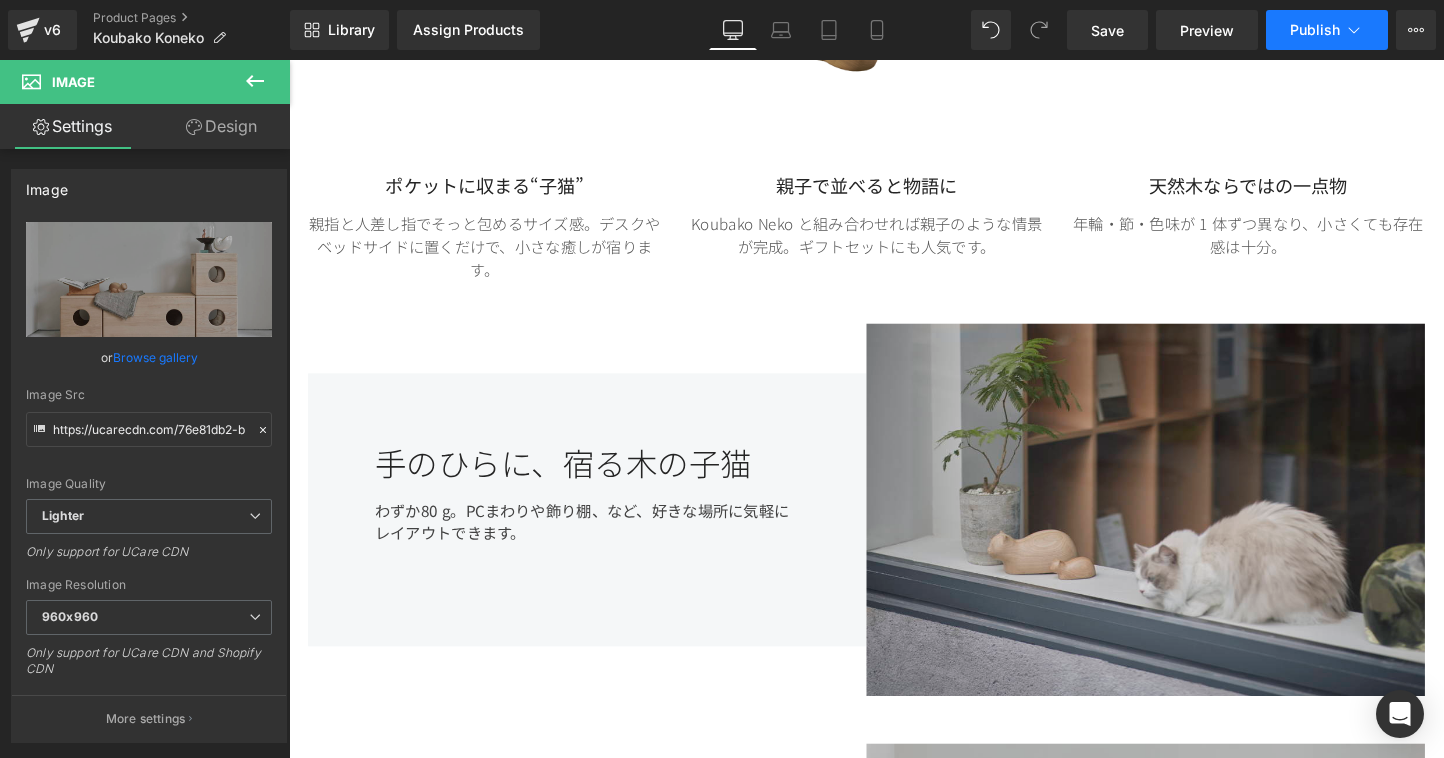 click on "Publish" at bounding box center [1315, 30] 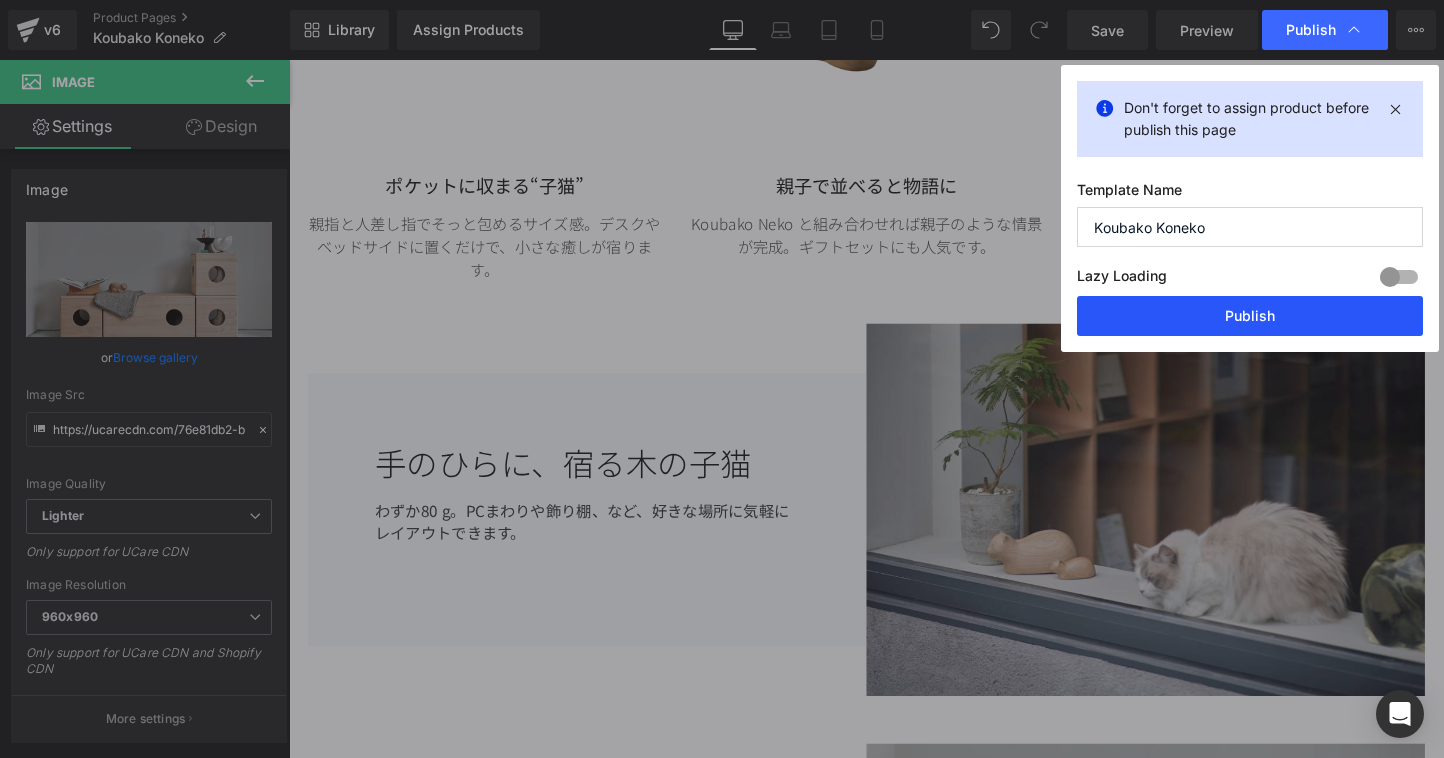 click on "Publish" at bounding box center [1250, 316] 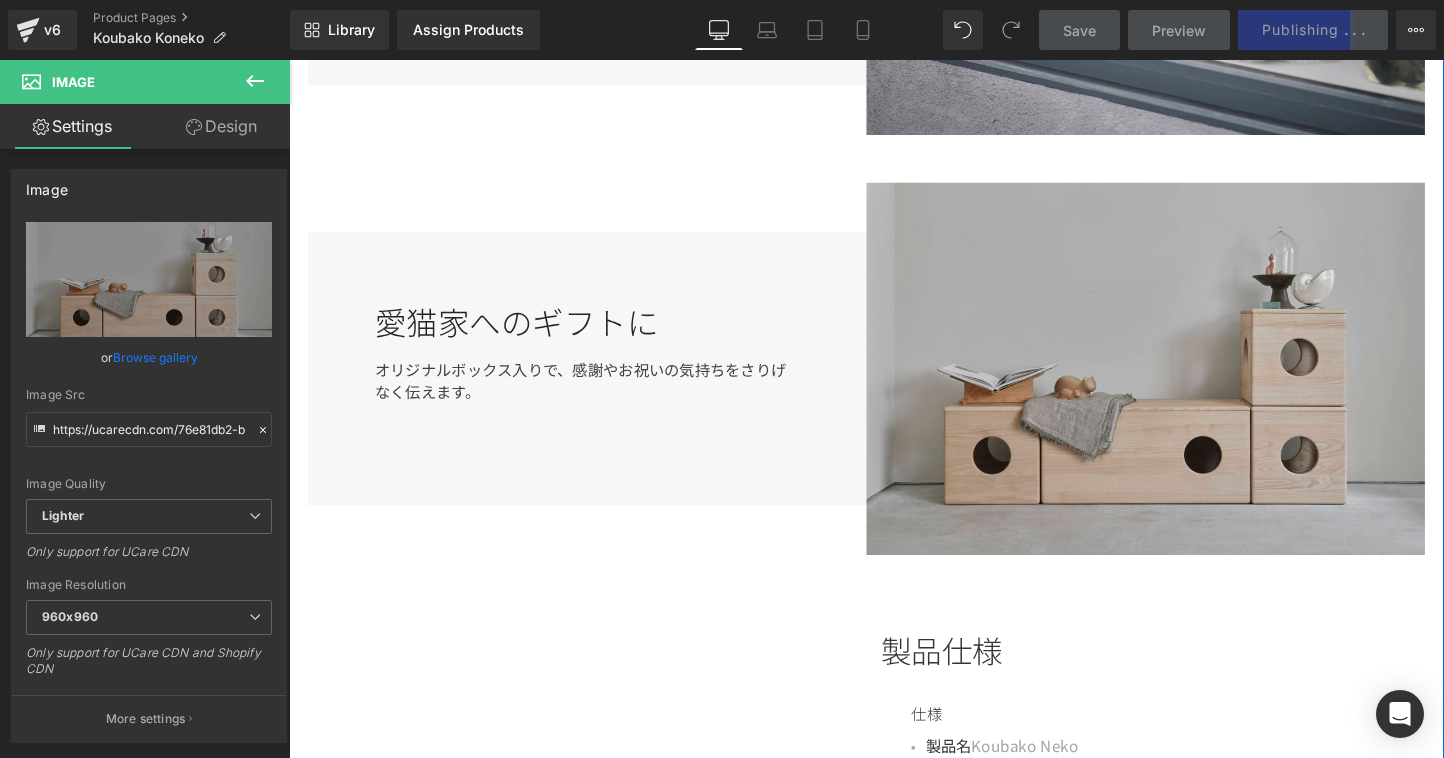 scroll, scrollTop: 1463, scrollLeft: 0, axis: vertical 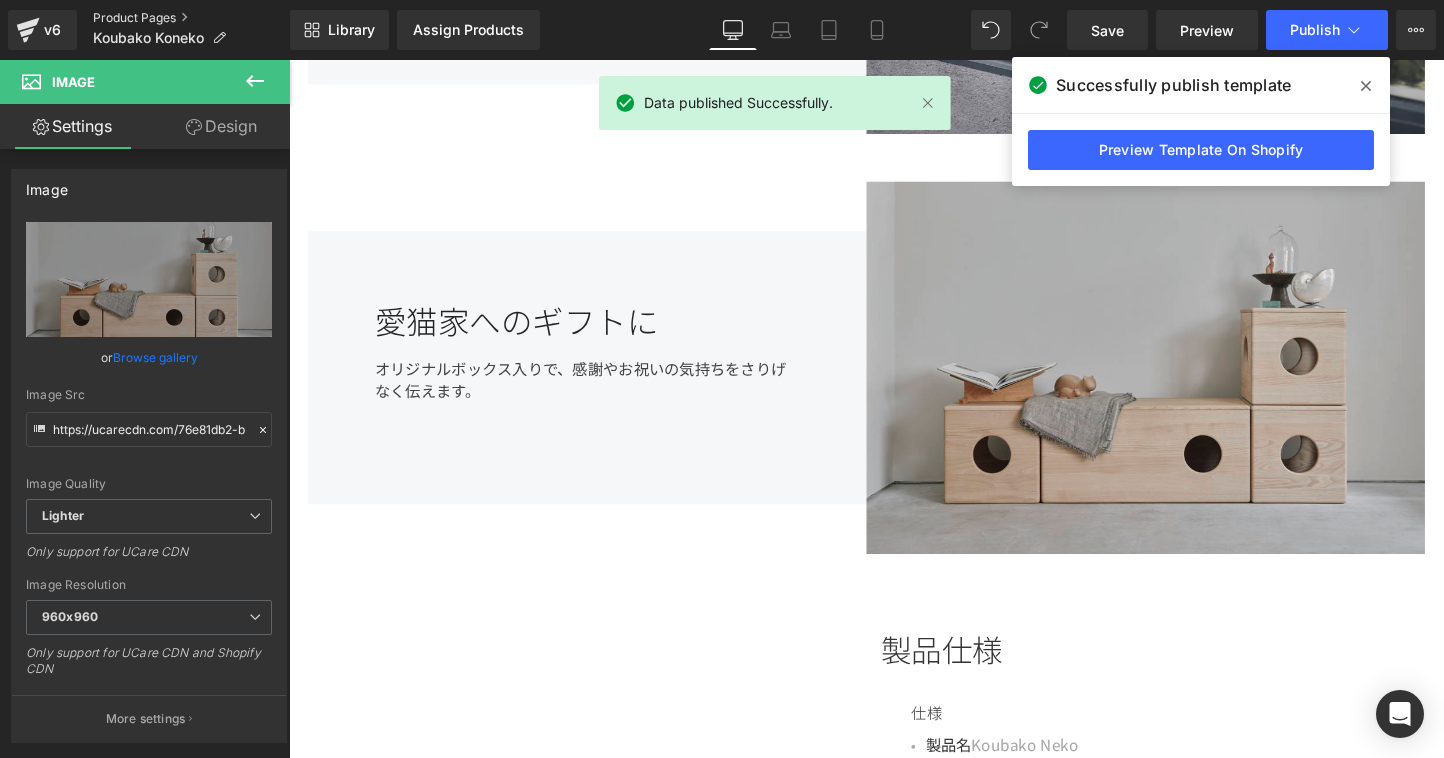 click on "Product Pages" at bounding box center (191, 18) 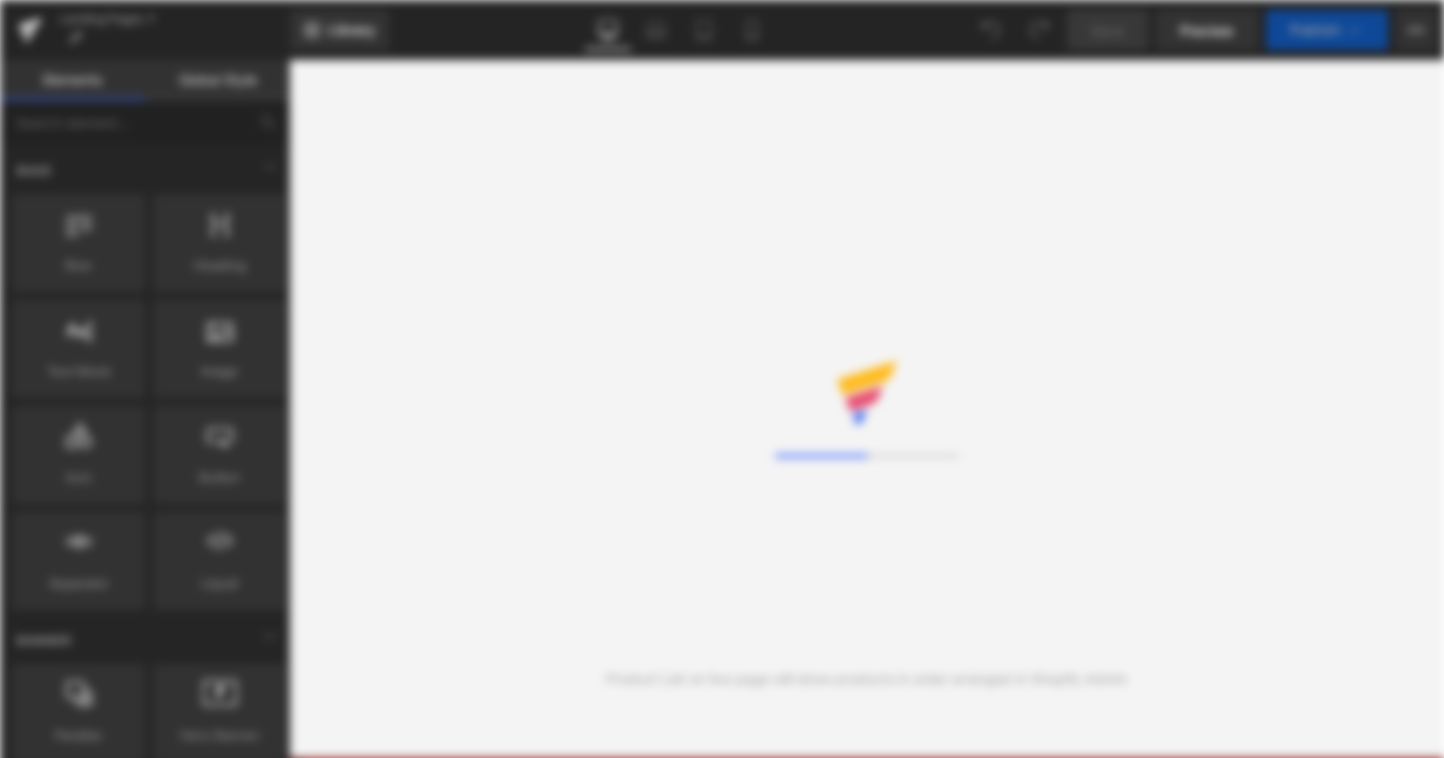 scroll, scrollTop: 0, scrollLeft: 0, axis: both 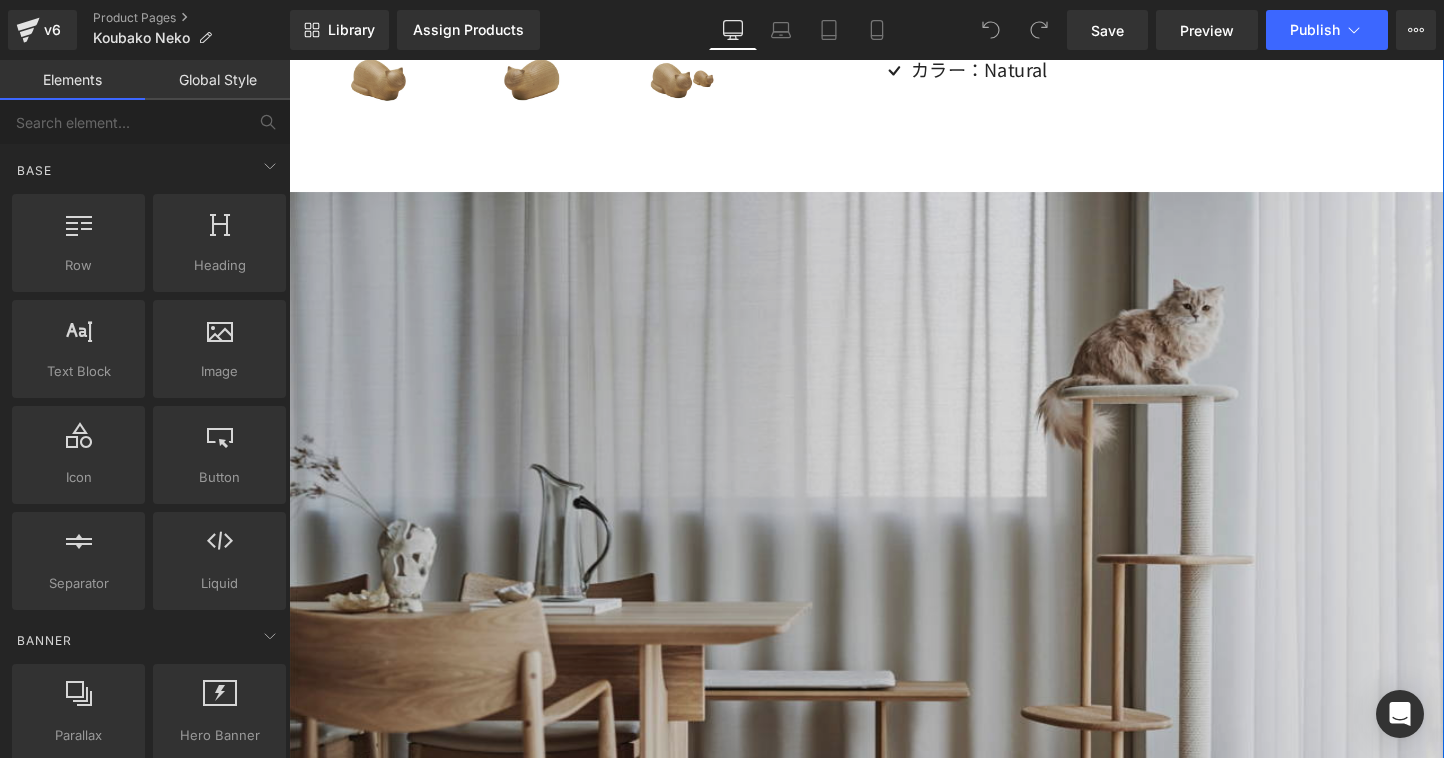 click at bounding box center [894, 601] 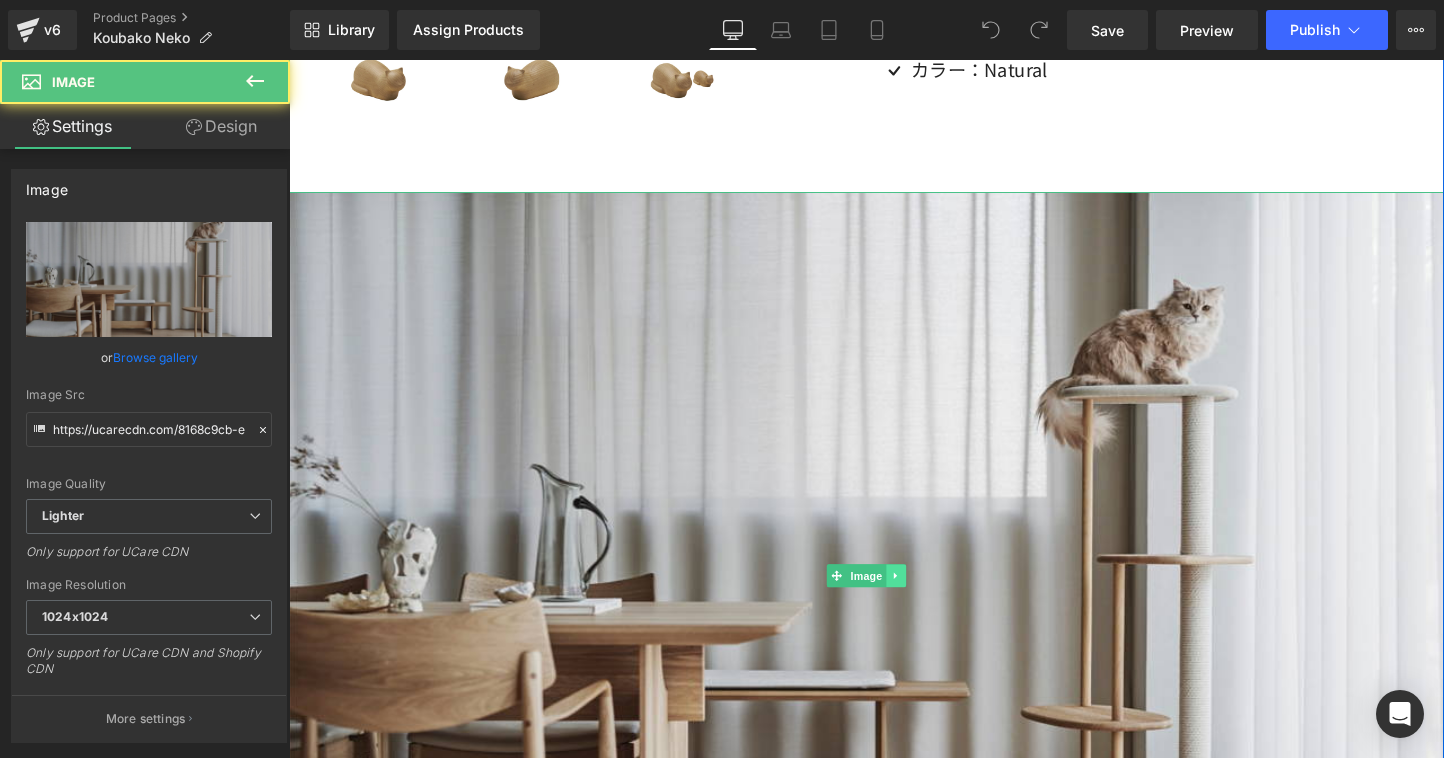 click 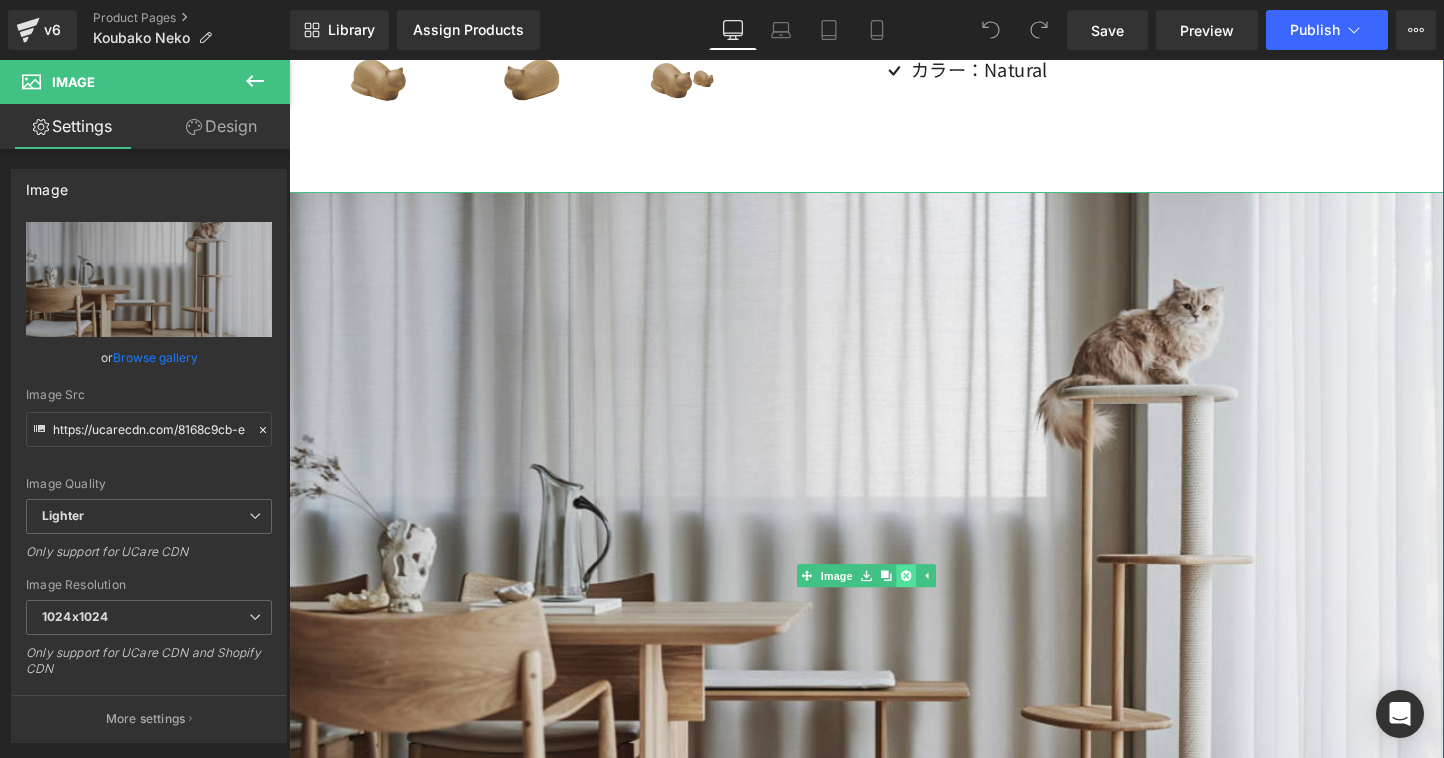 click at bounding box center [935, 600] 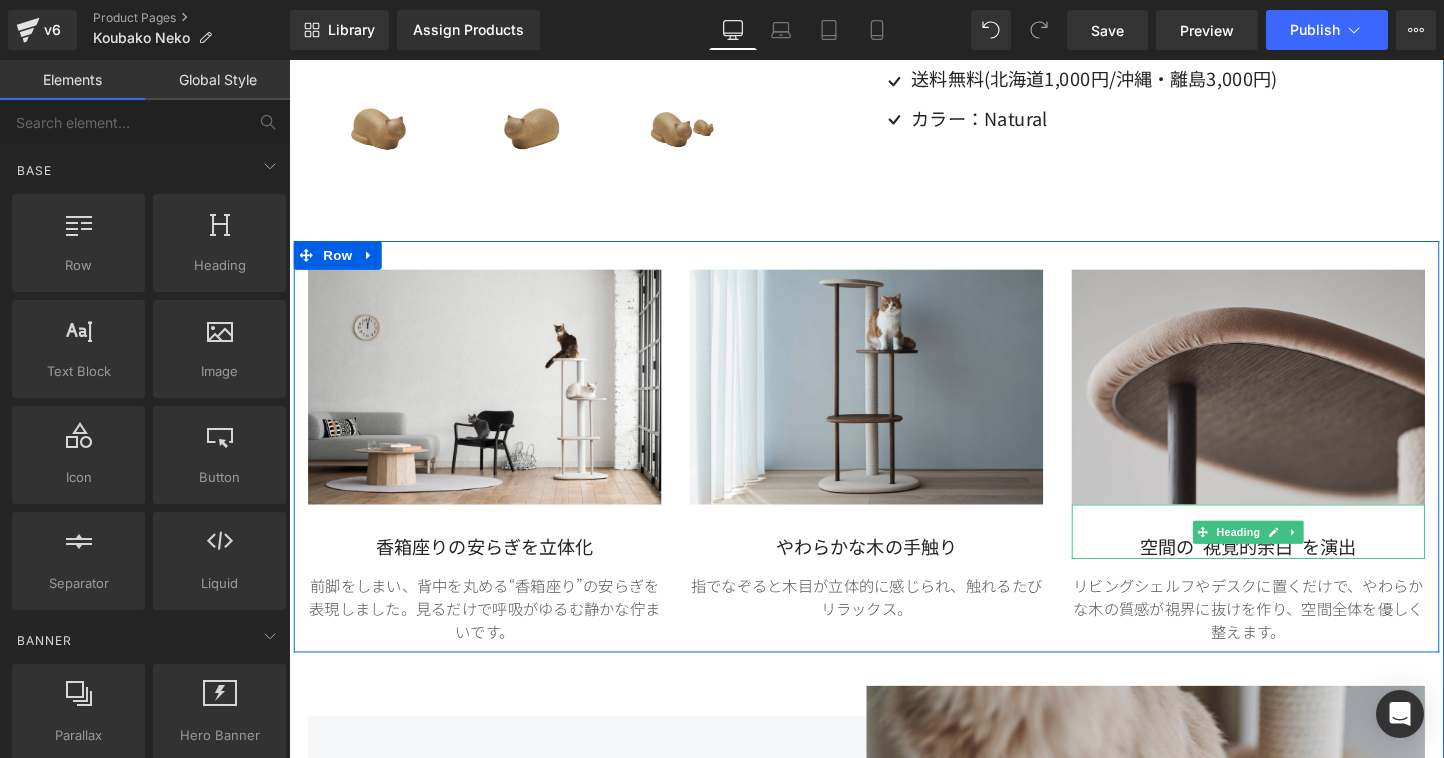 scroll, scrollTop: 441, scrollLeft: 0, axis: vertical 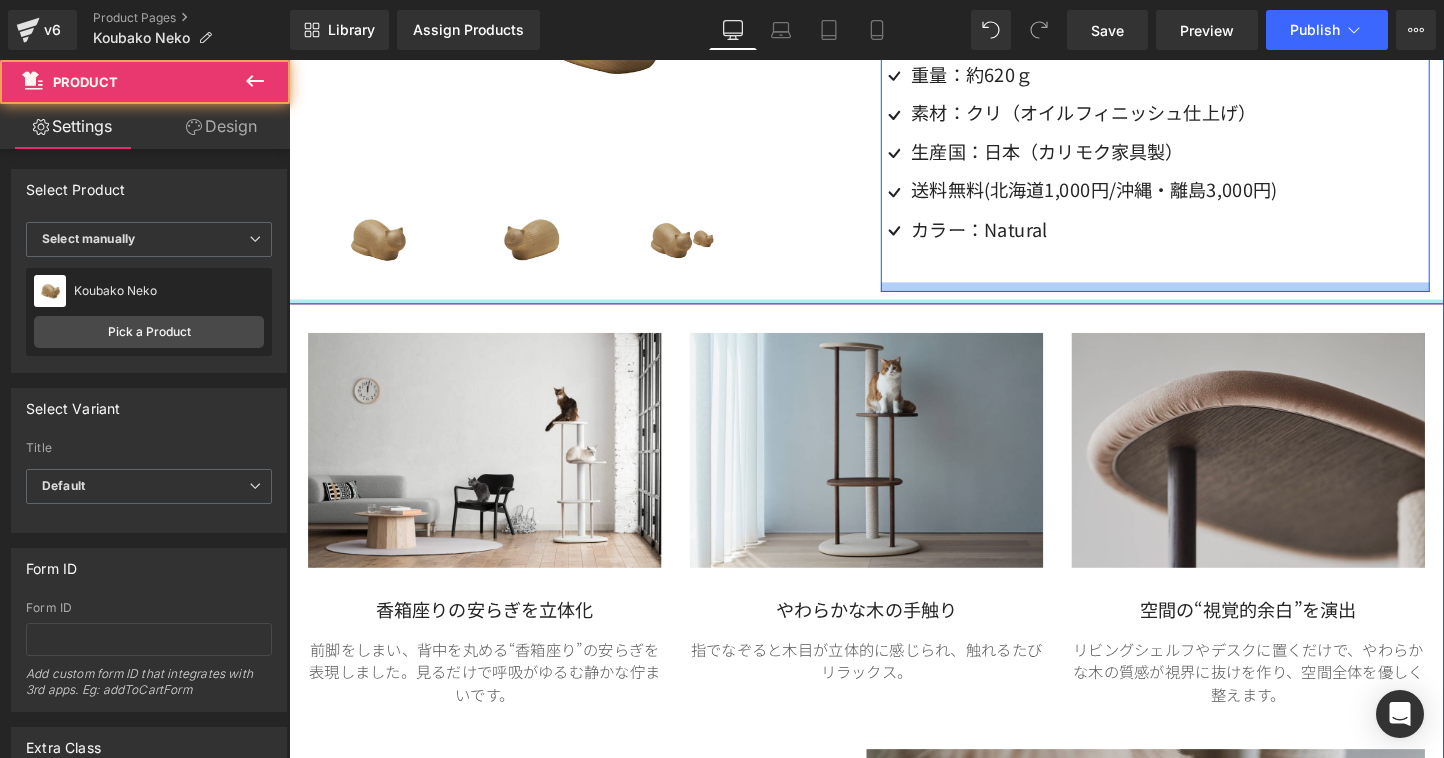 drag, startPoint x: 910, startPoint y: 358, endPoint x: 926, endPoint y: 299, distance: 61.13101 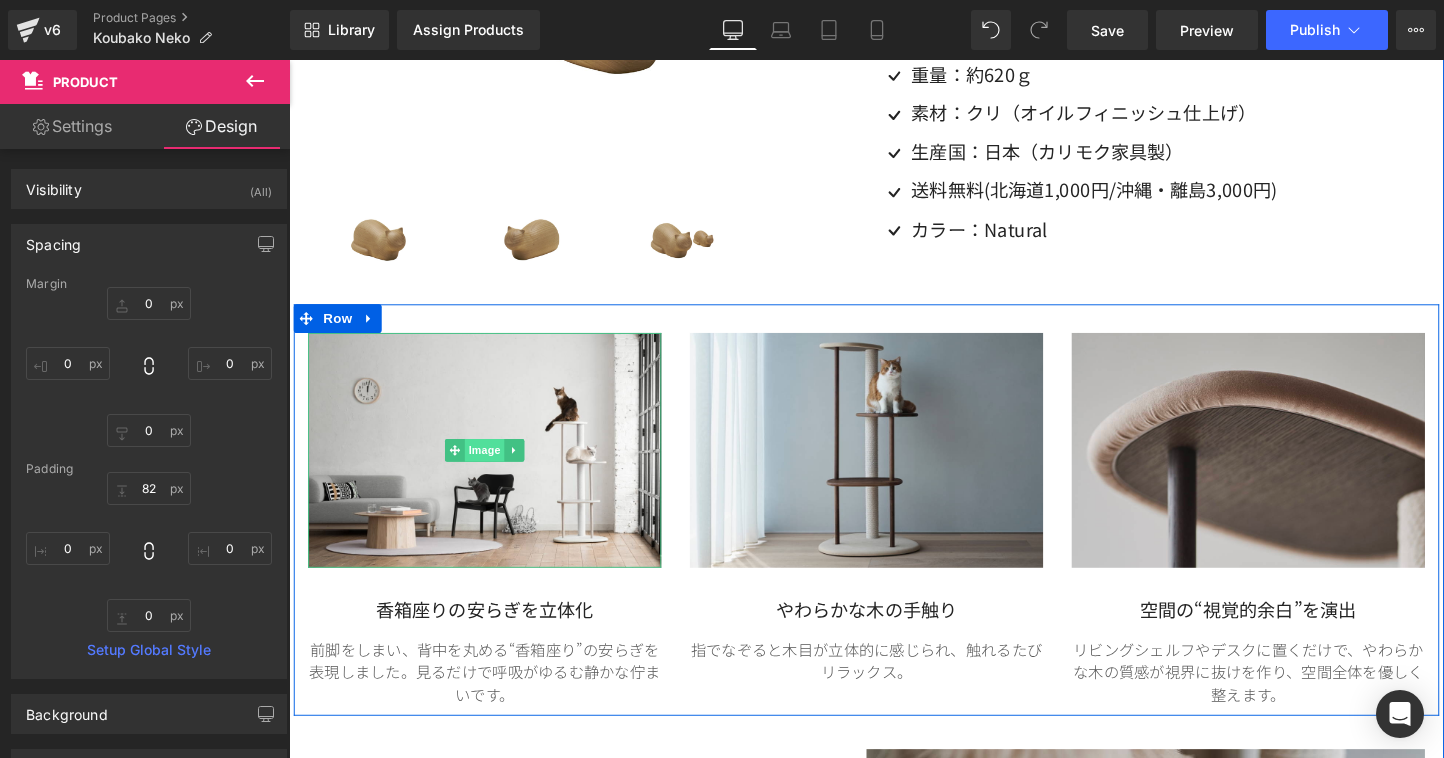 click on "Image" at bounding box center [494, 469] 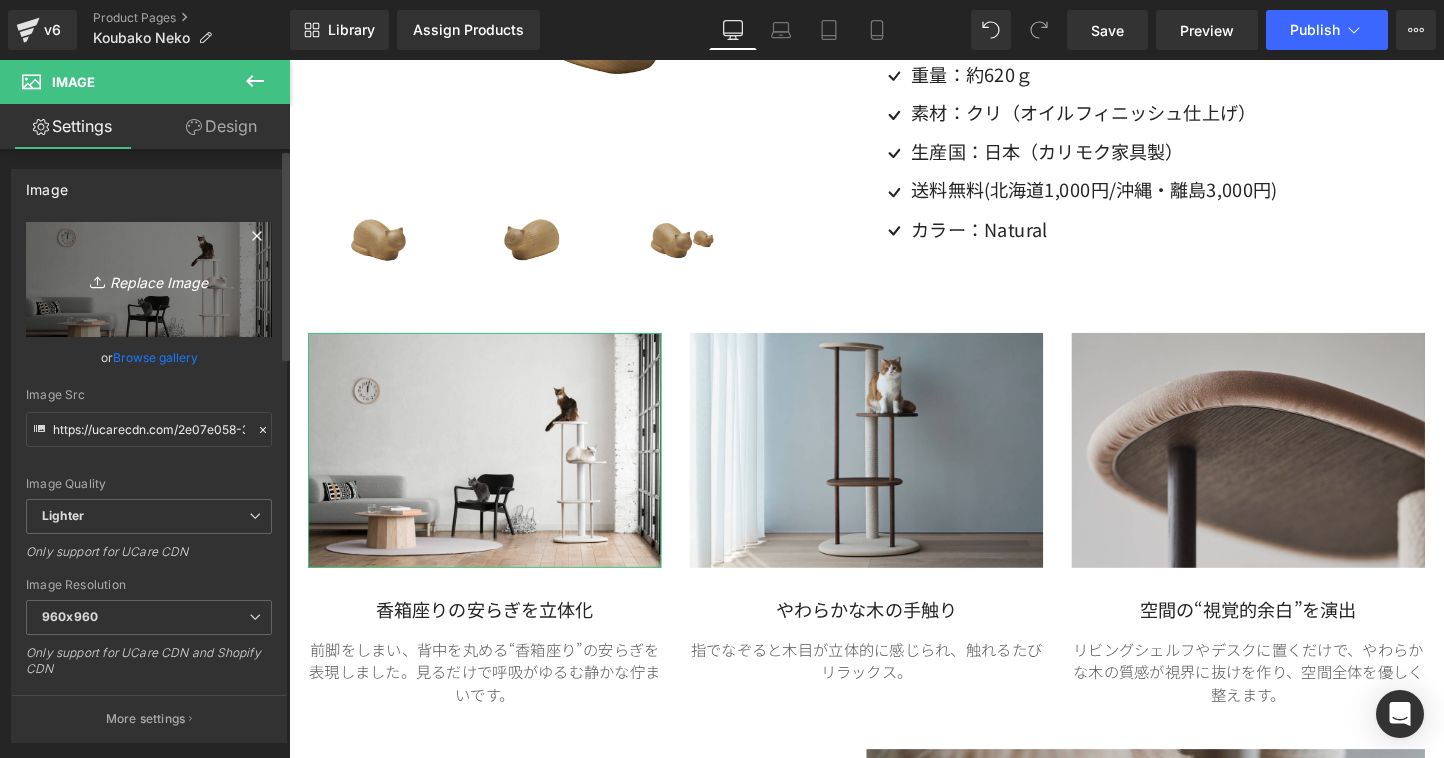 click on "Replace Image" at bounding box center [149, 279] 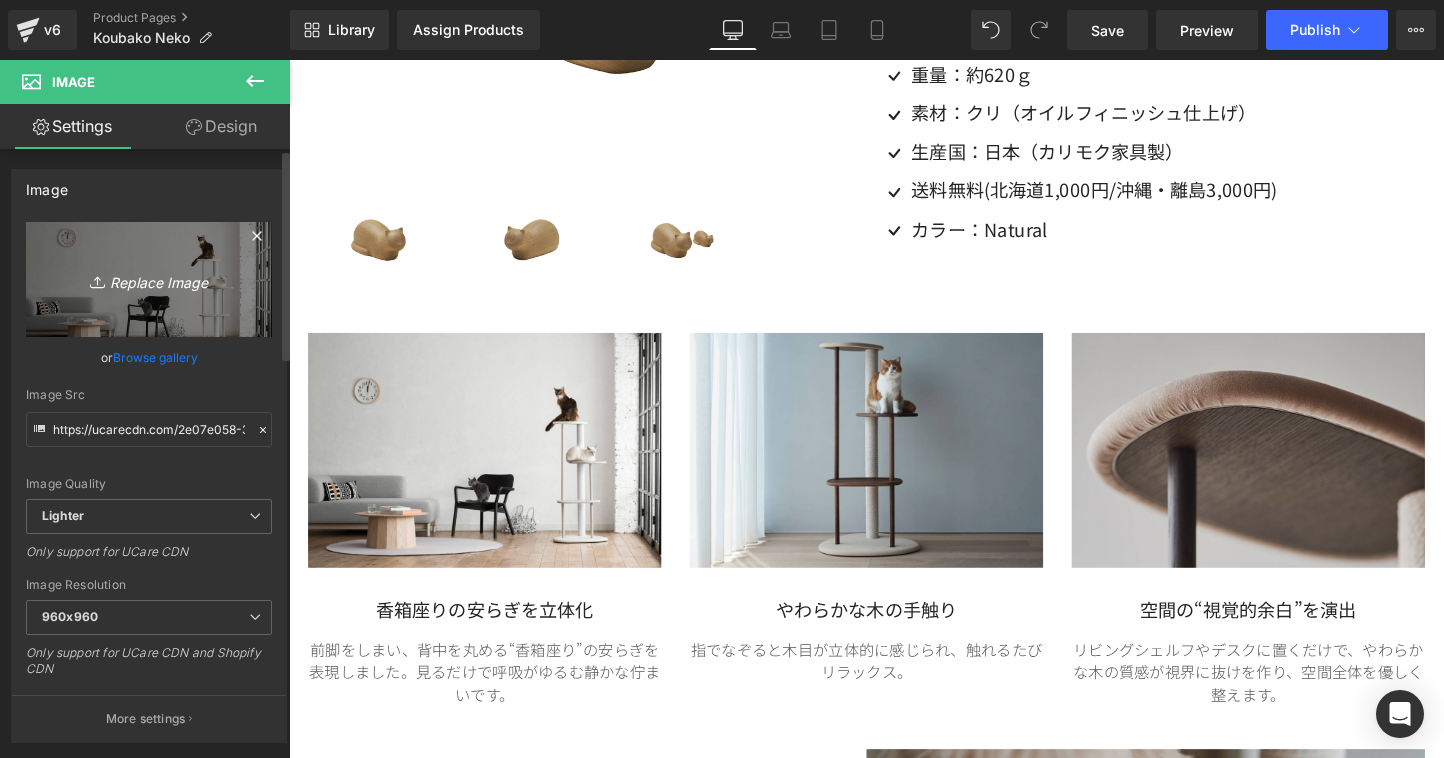 type on "C:\fakepath\1.jpg" 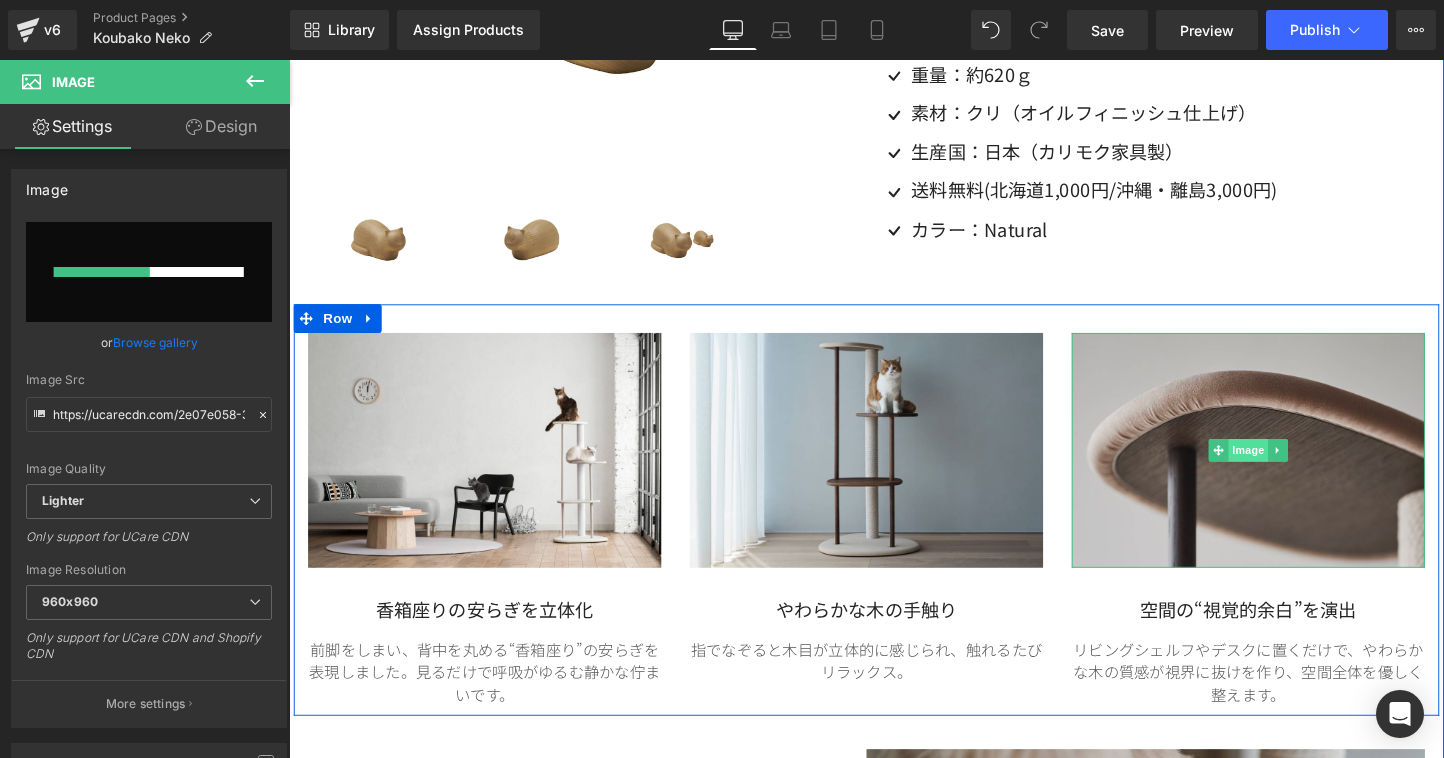 type 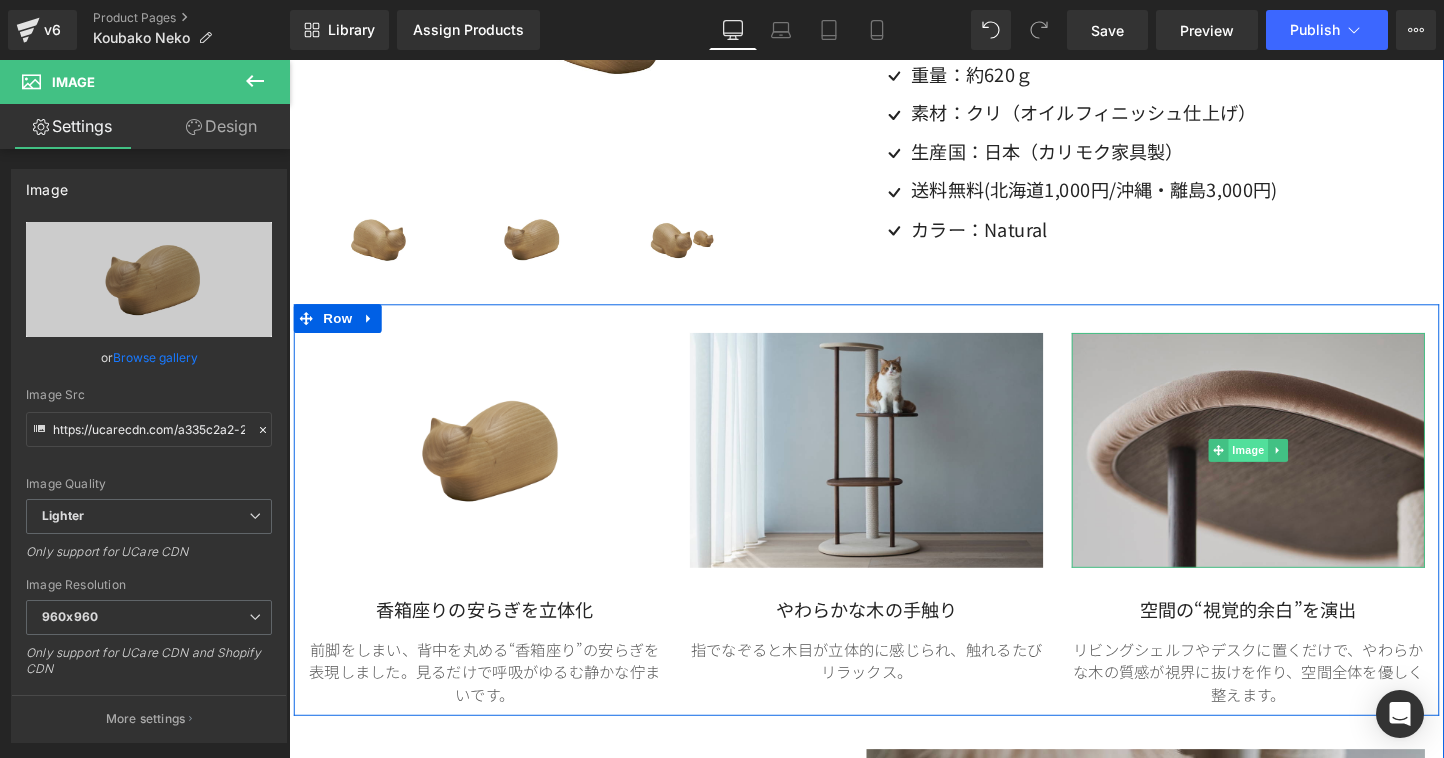 type on "https://ucarecdn.com/a335c2a2-2563-4cbe-9d87-4a9109c7330e/-/format/auto/-/preview/960x960/-/quality/lighter/1.jpg" 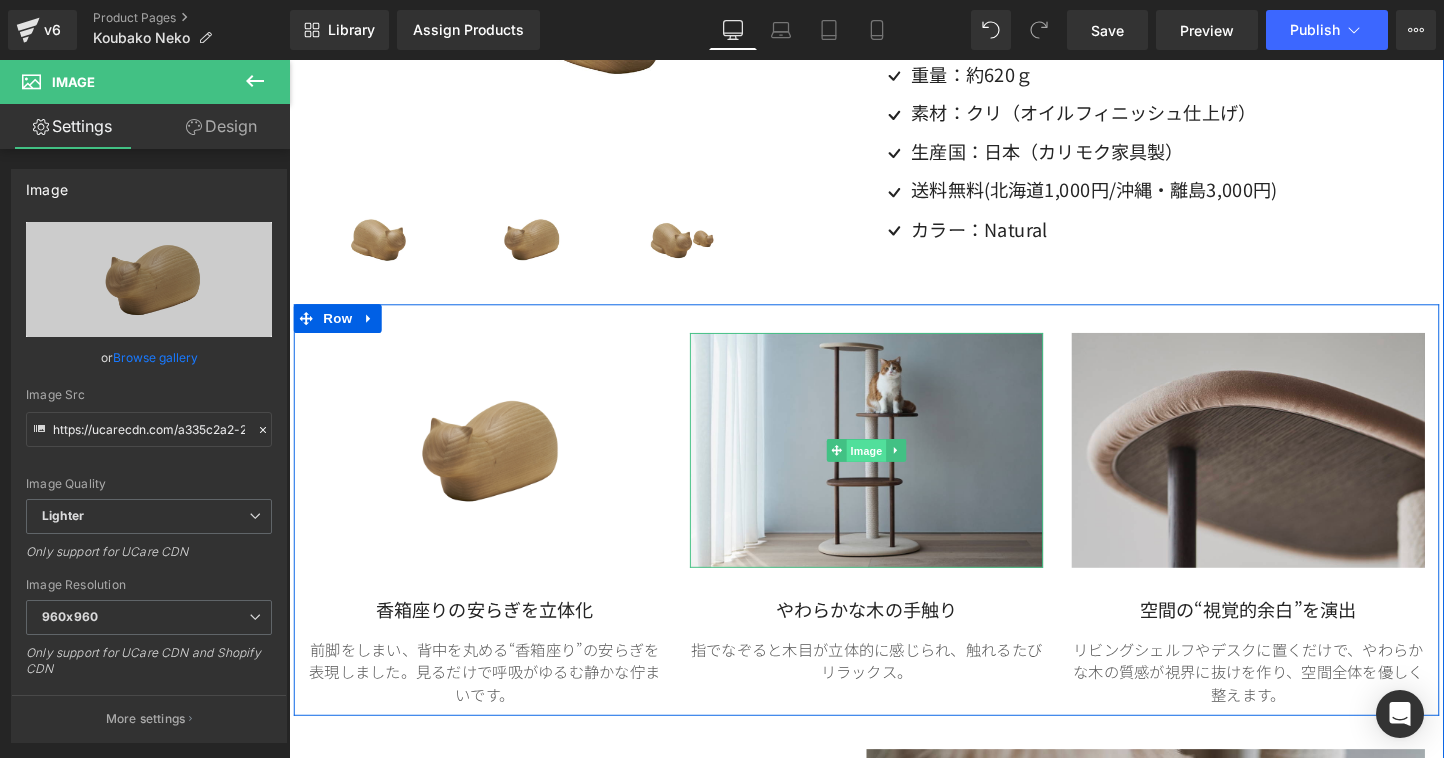 click on "Image" at bounding box center [883, 469] 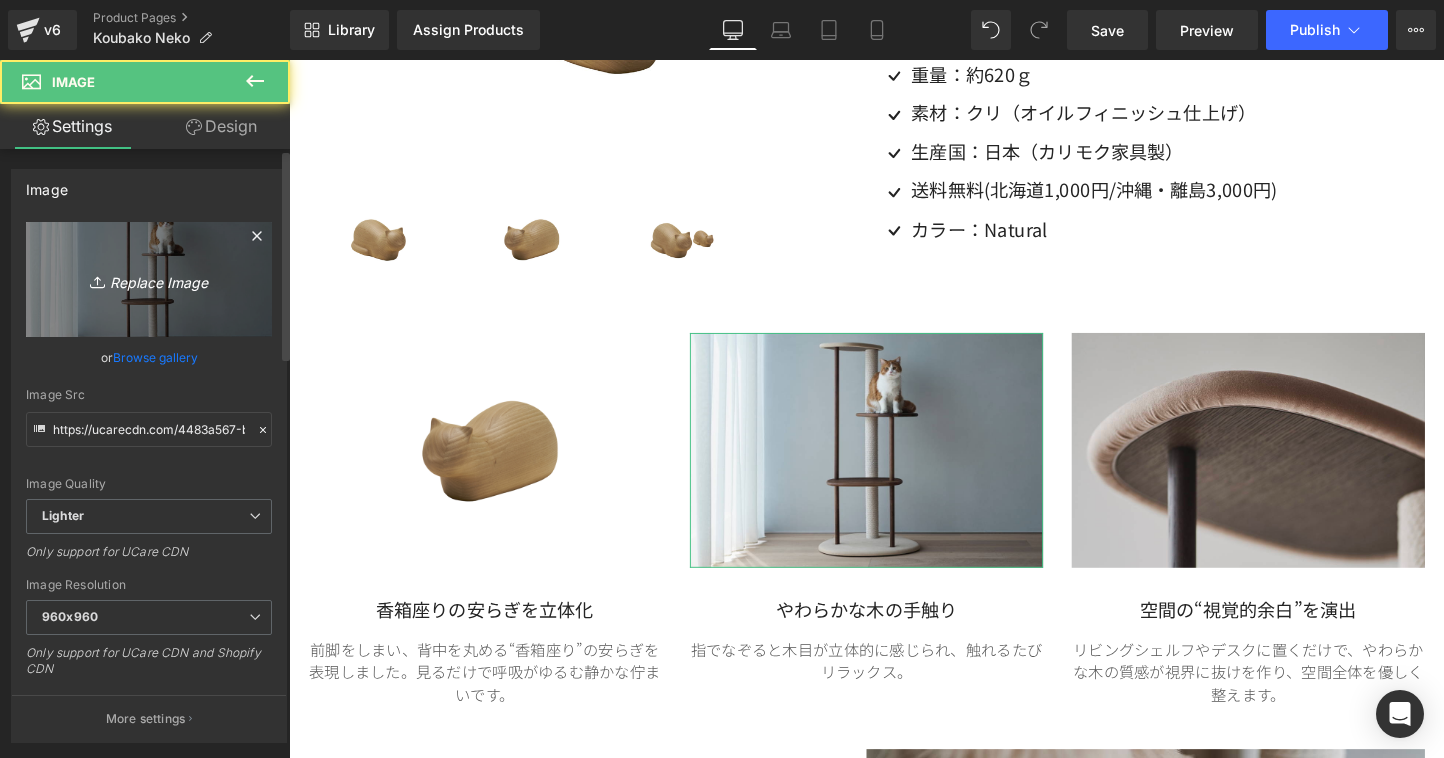 click on "Replace Image" at bounding box center (149, 279) 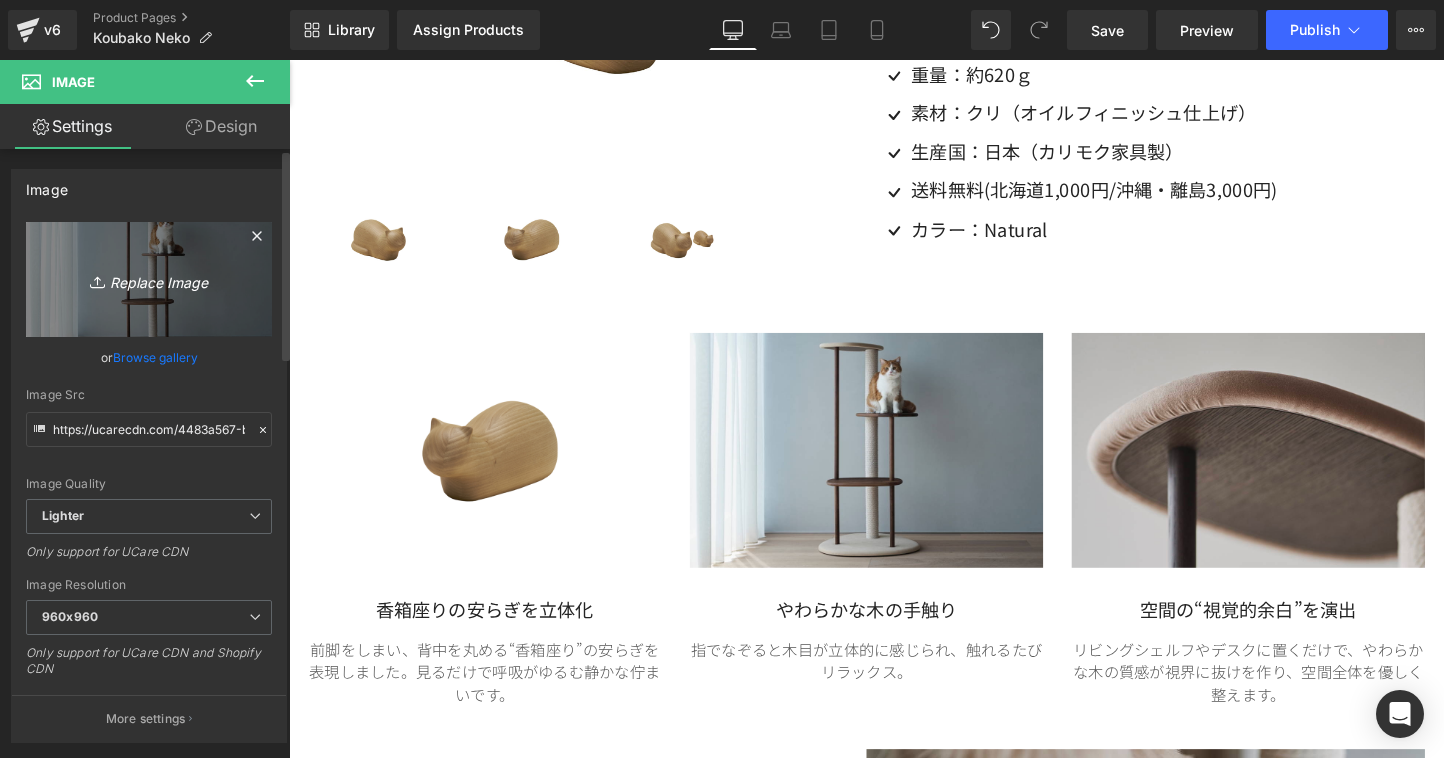 type on "C:\fakepath\5.jpg" 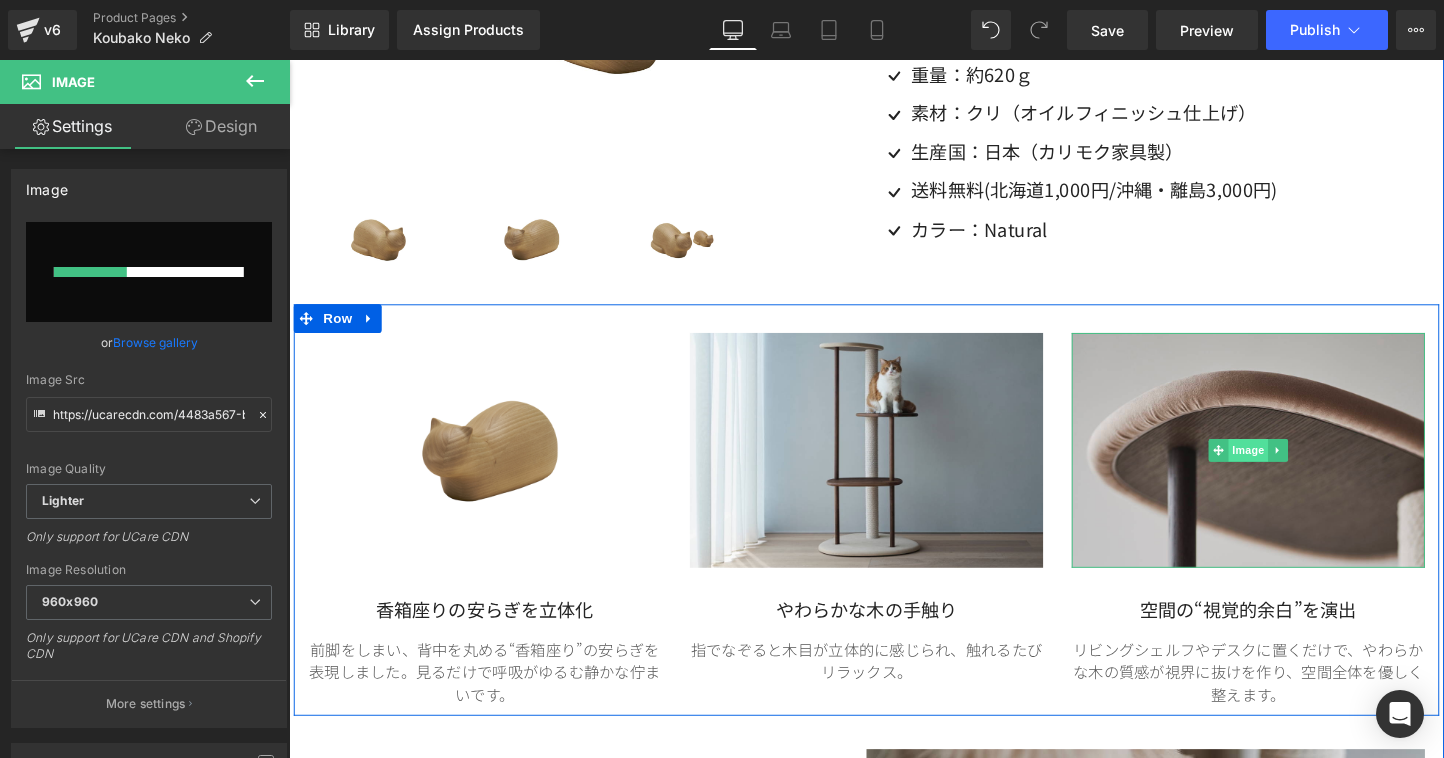 type 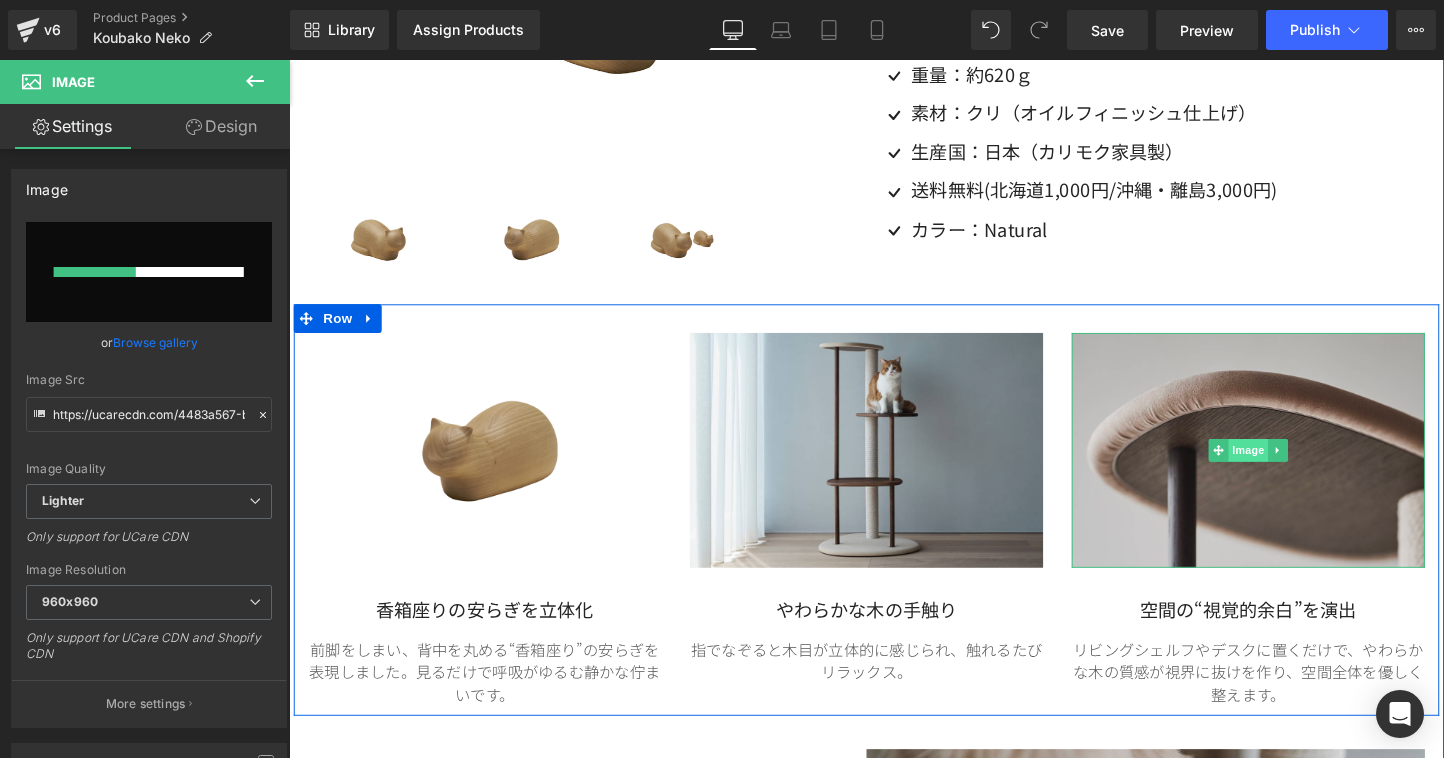 click on "Image" at bounding box center [1294, 469] 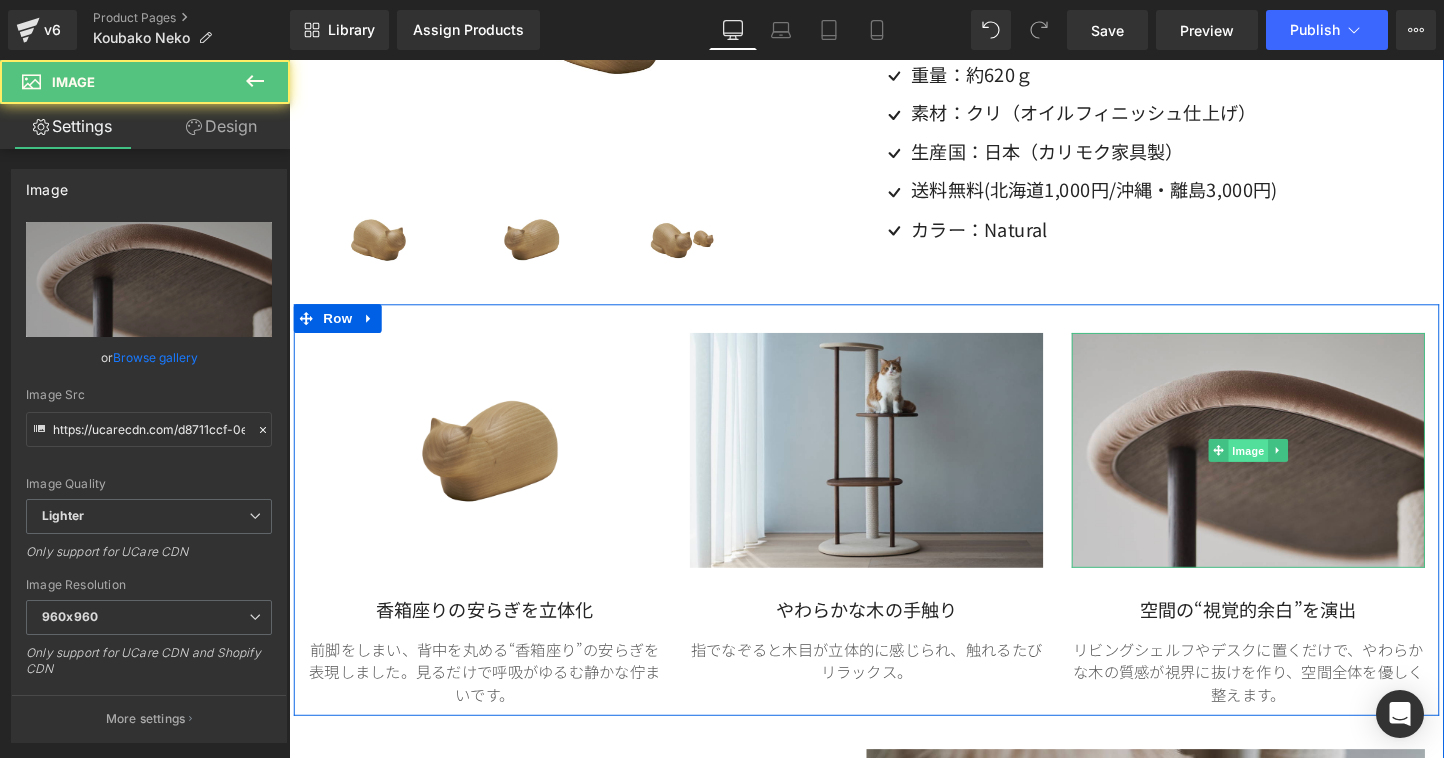 click on "Image" at bounding box center (1294, 469) 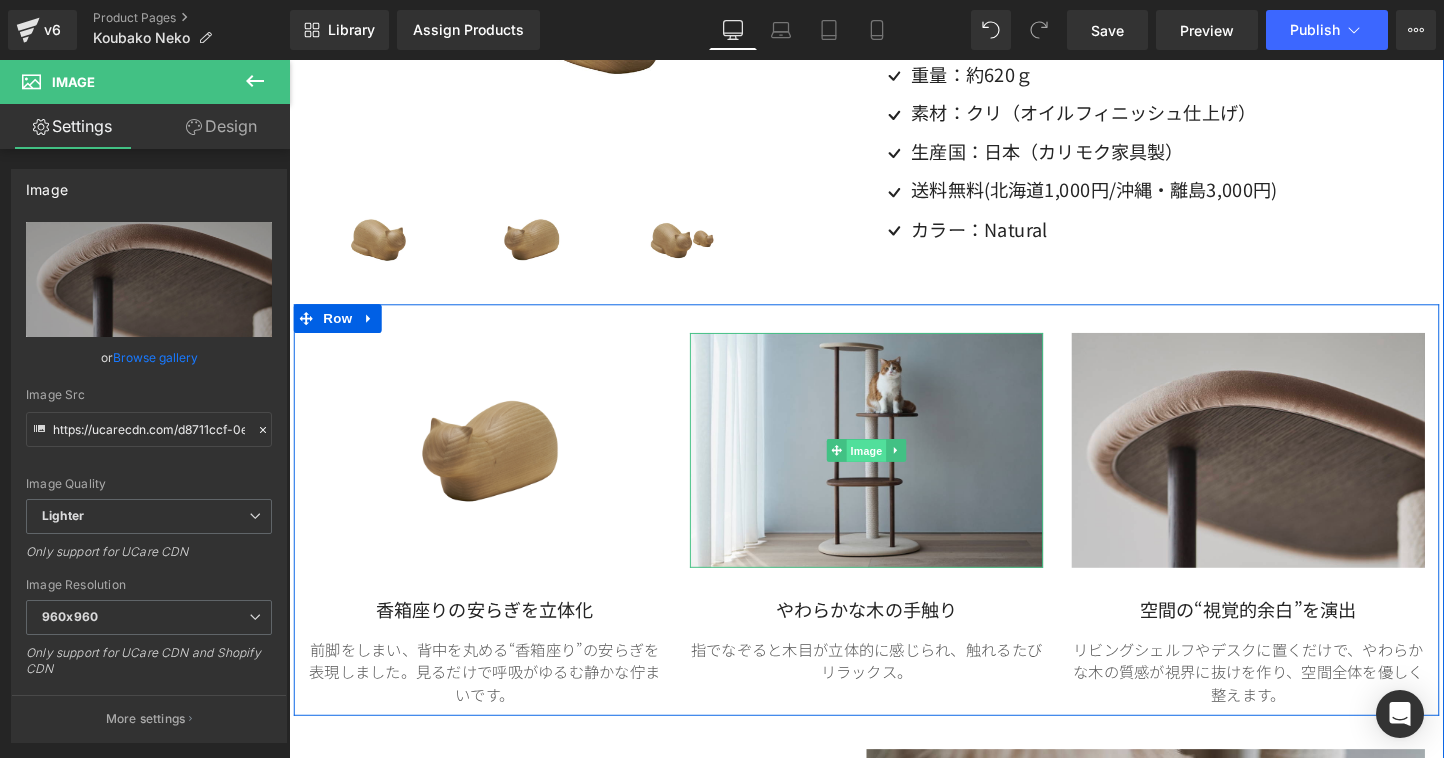 click on "Image" at bounding box center [883, 469] 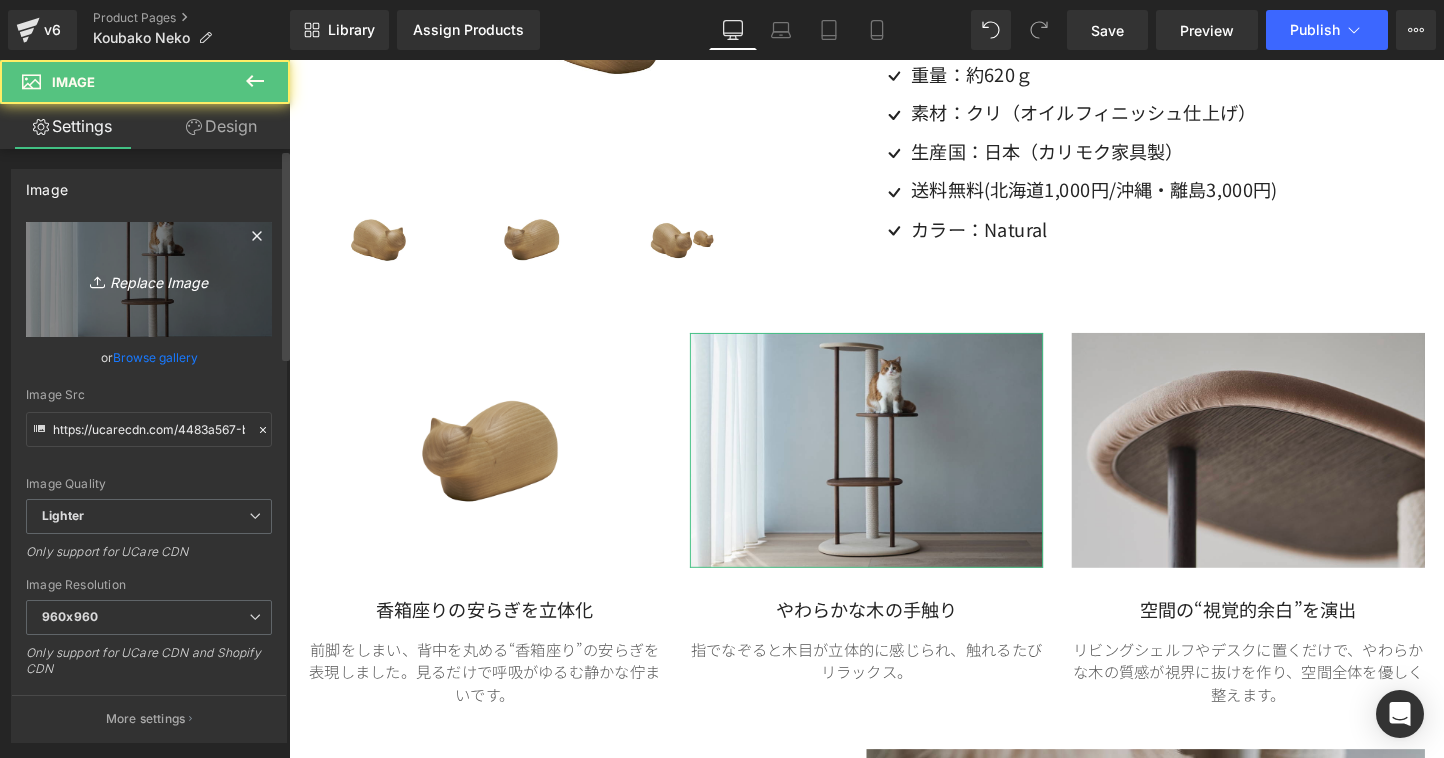 click on "Replace Image" at bounding box center [149, 279] 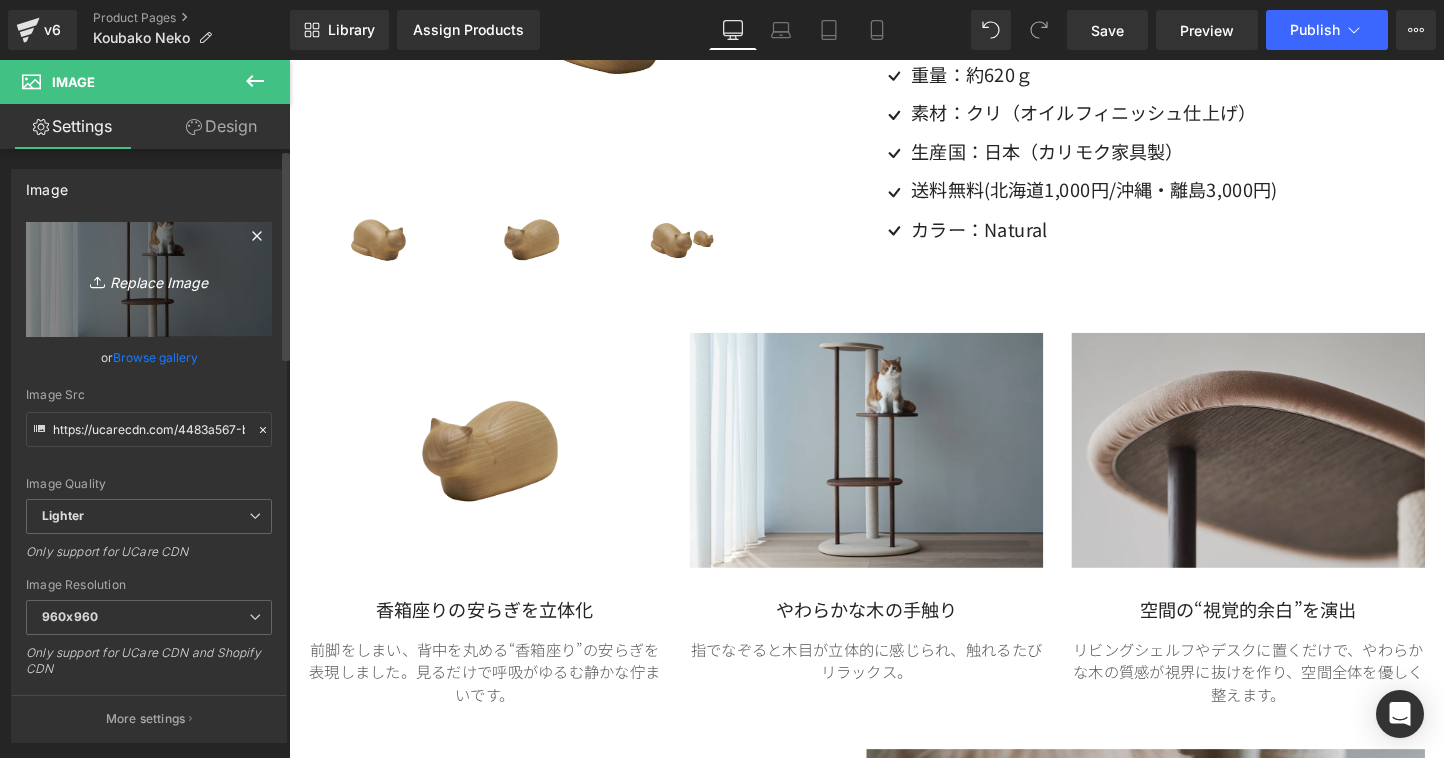 type on "C:\fakepath\5.jpg" 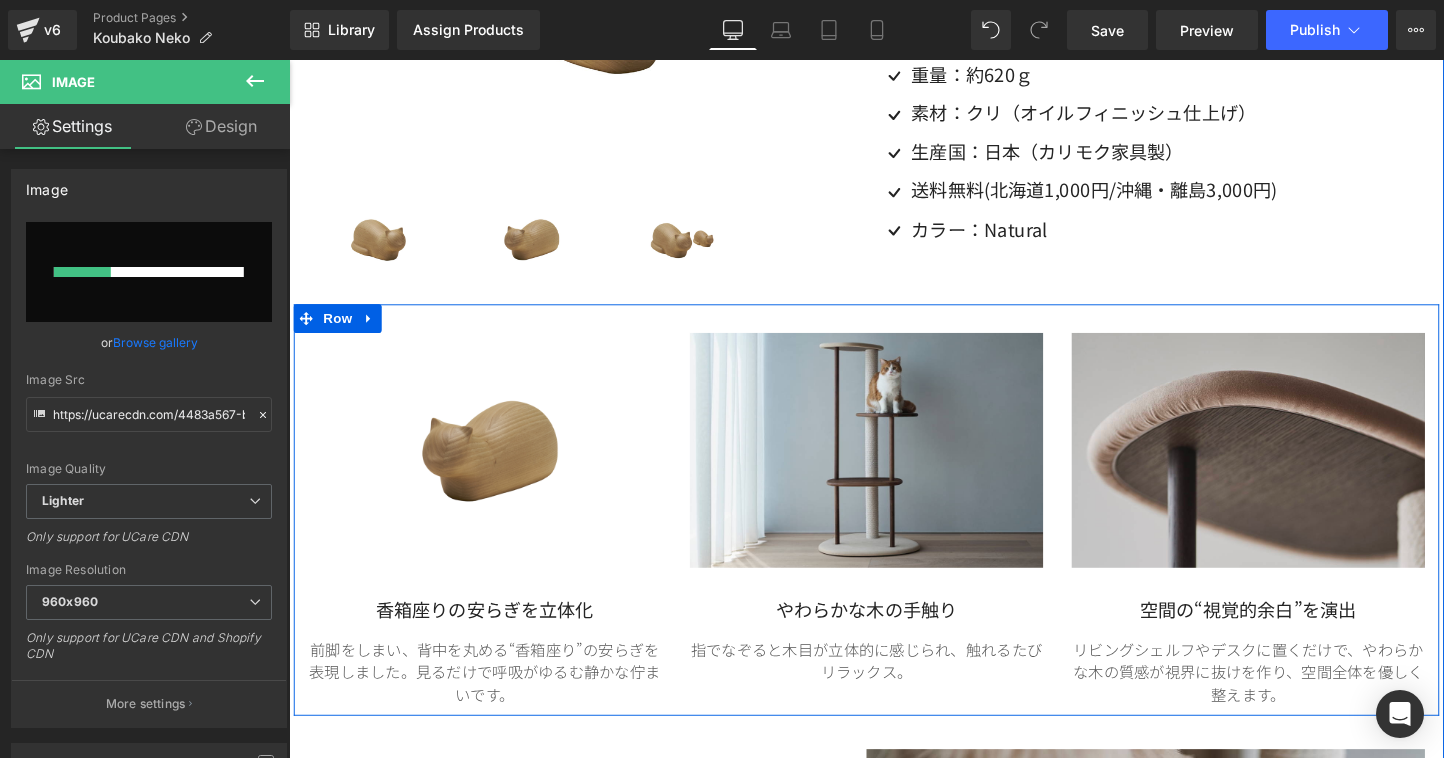 type 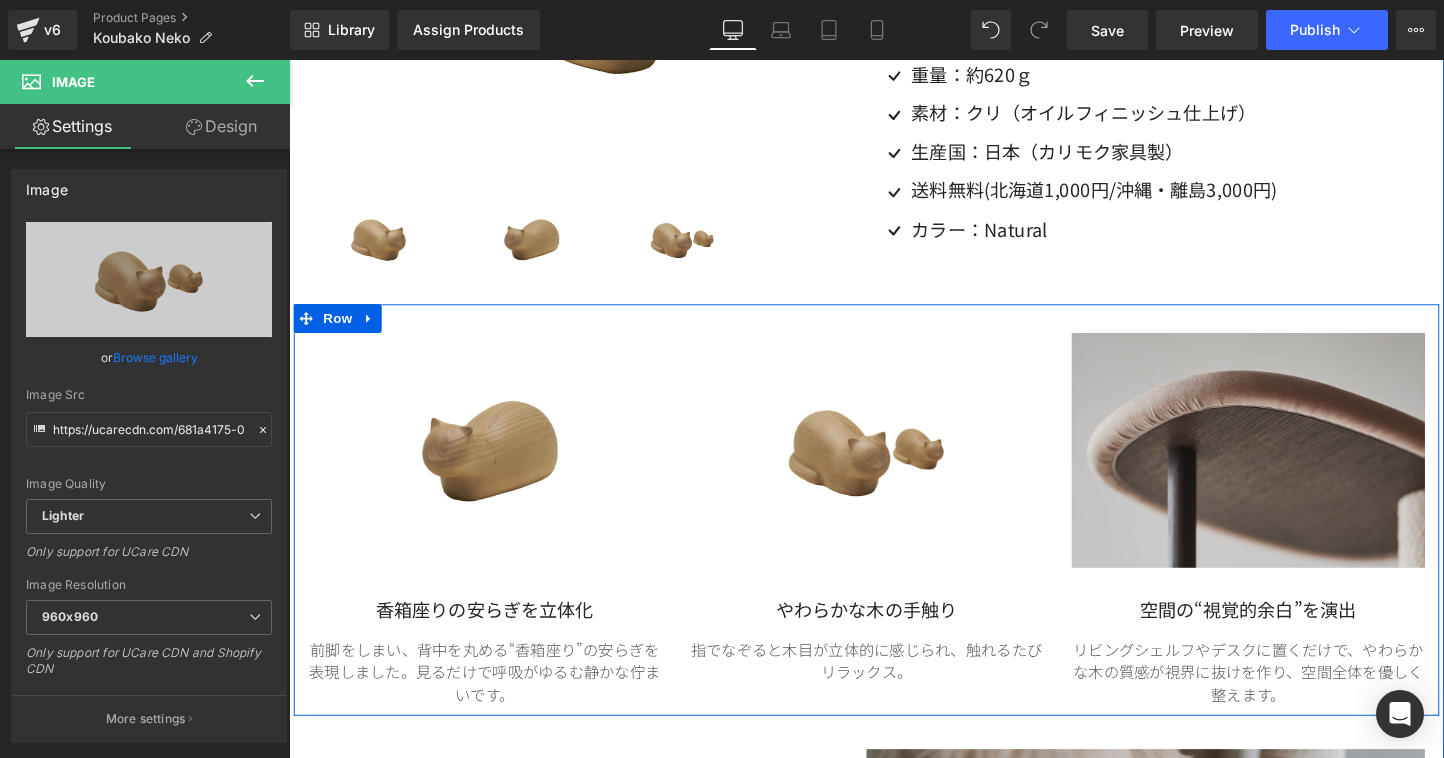 type on "https://ucarecdn.com/681a4175-0d82-4c35-8ff4-060437db52ba/-/format/auto/-/preview/960x960/-/quality/lighter/5.jpg" 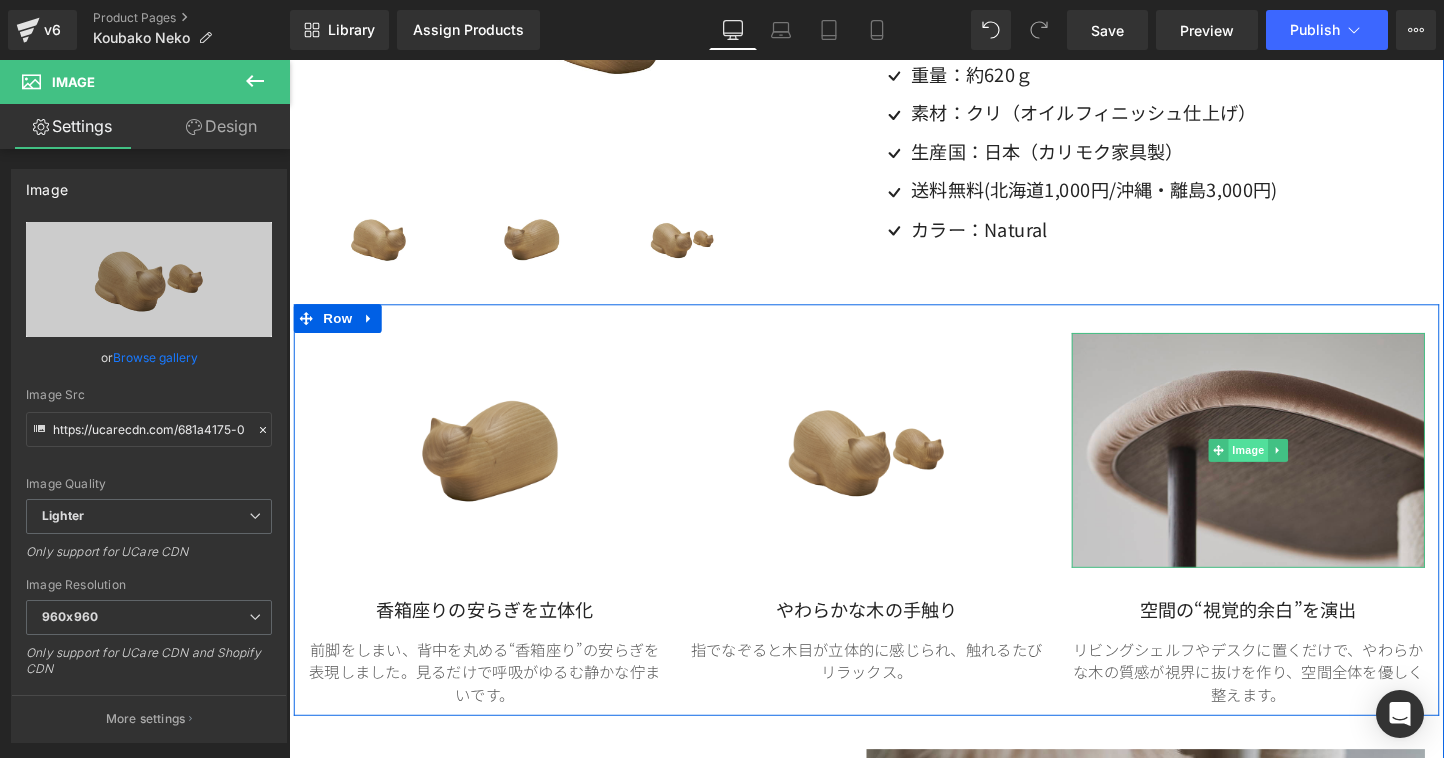 click on "Image" at bounding box center [1283, 469] 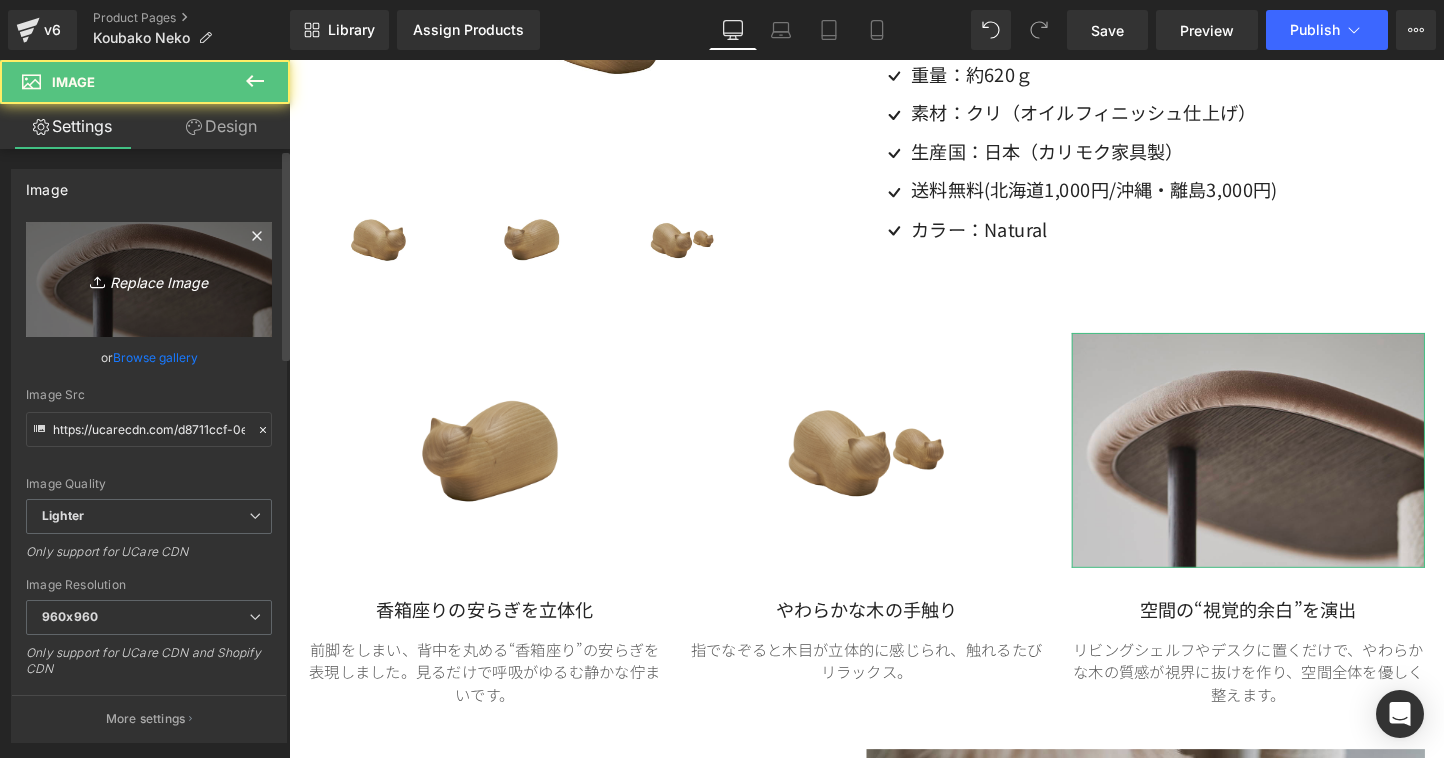 click on "Replace Image" at bounding box center (149, 279) 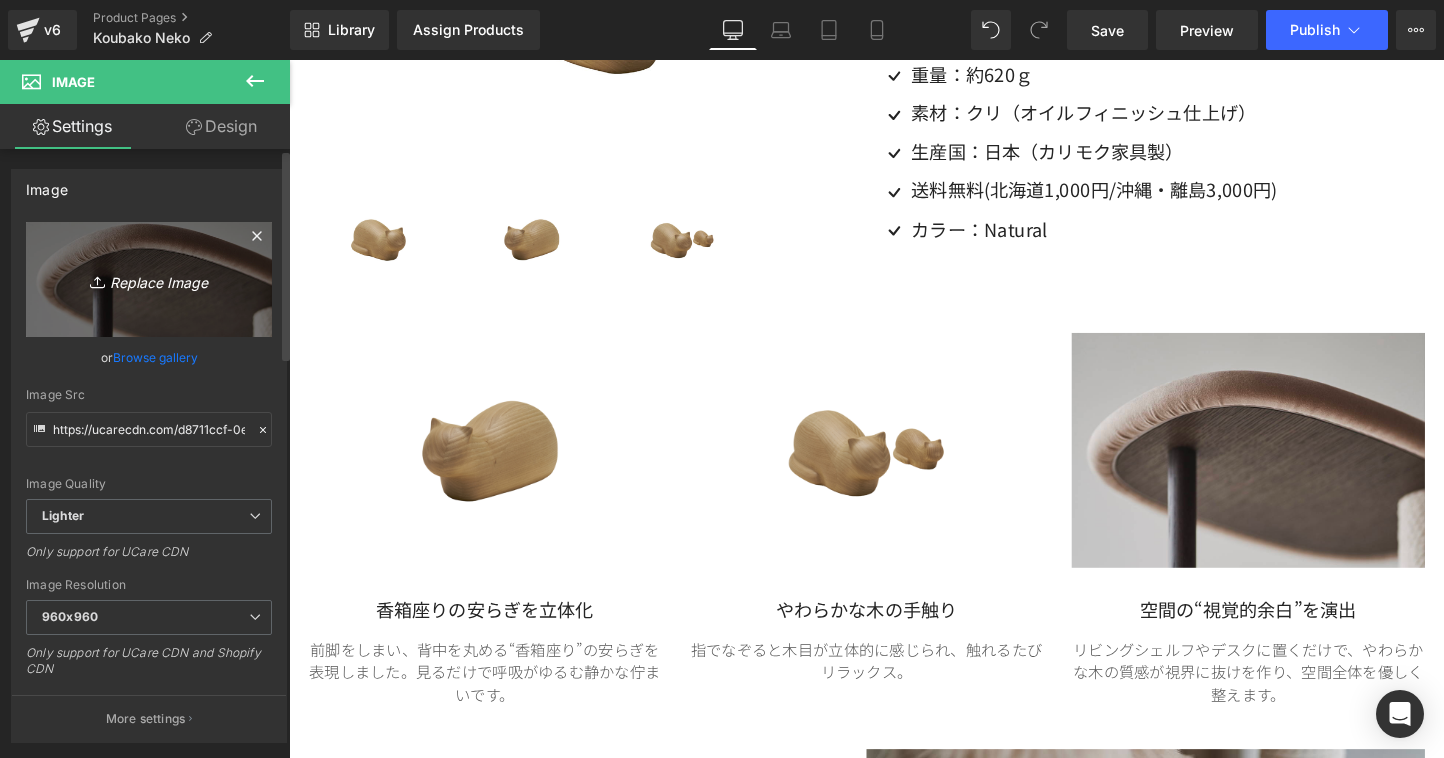 type on "C:\fakepath\2.jpg" 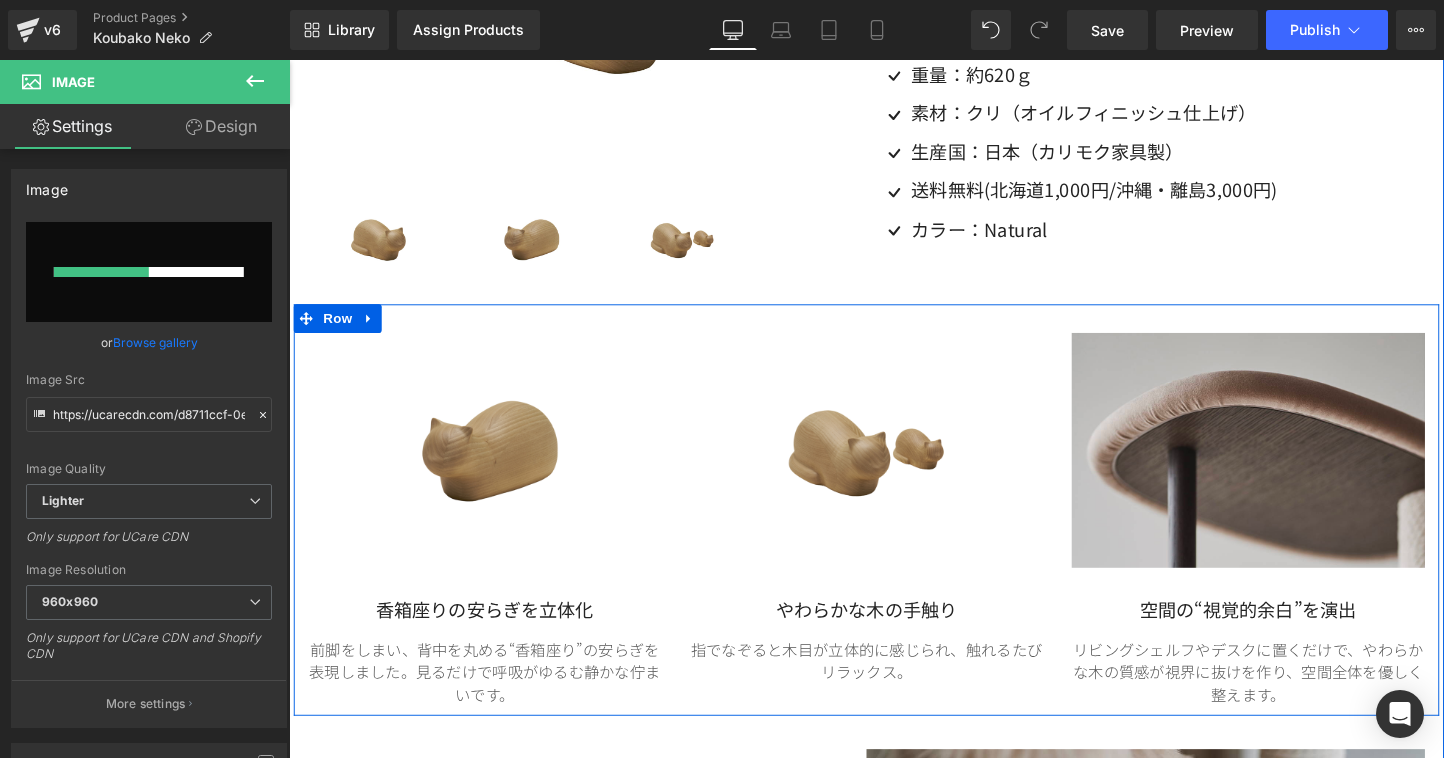 type 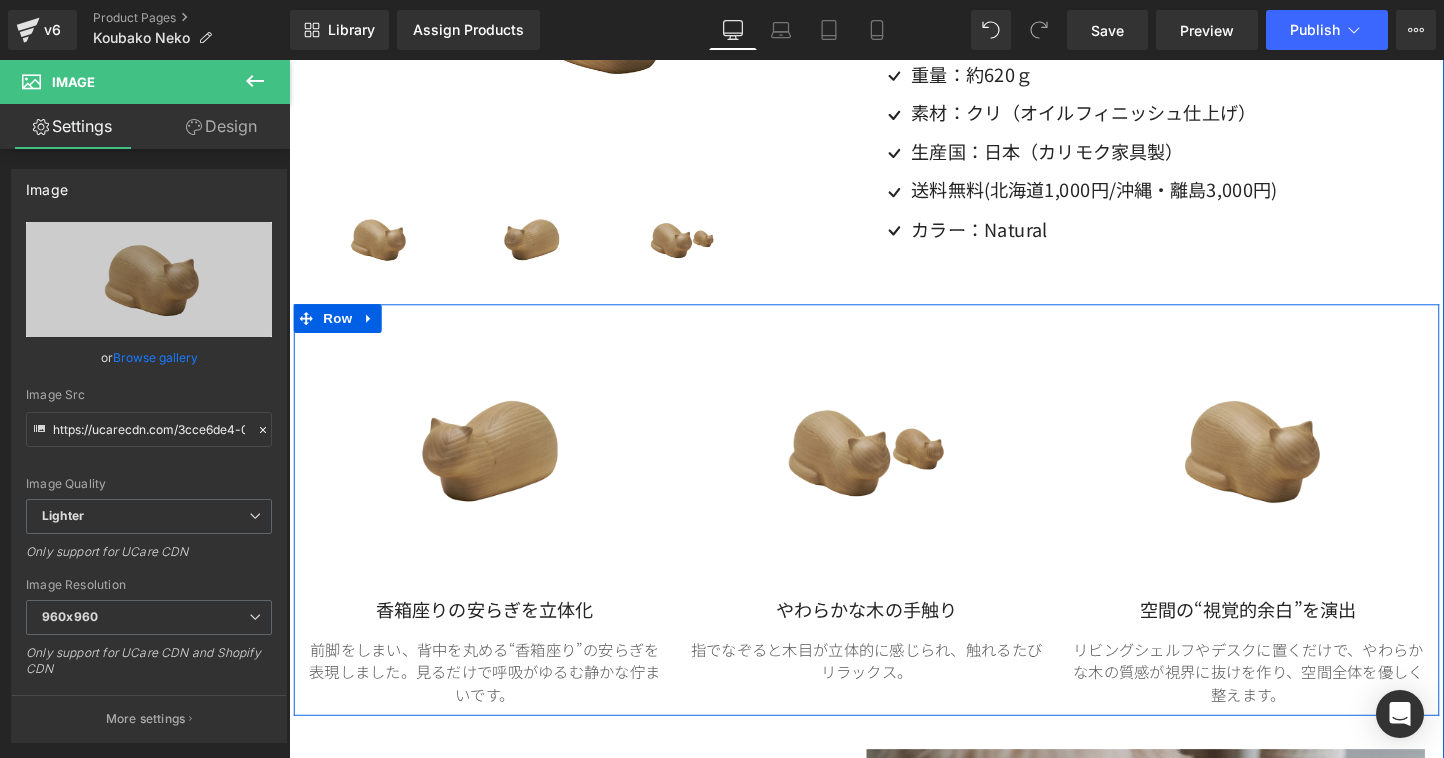 type on "https://ucarecdn.com/3cce6de4-019f-4942-84ac-532db07a4884/-/format/auto/-/preview/960x960/-/quality/lighter/2.jpg" 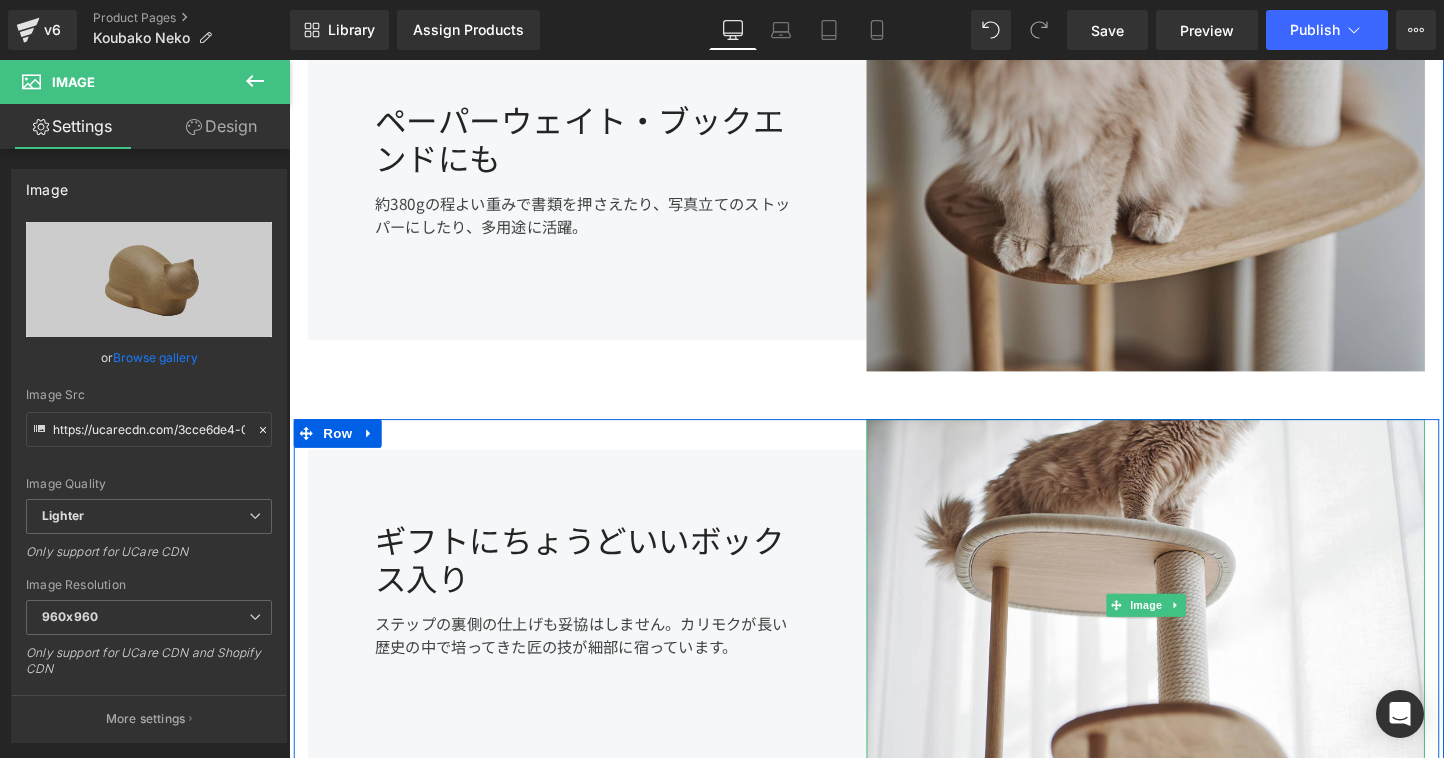 scroll, scrollTop: 986, scrollLeft: 0, axis: vertical 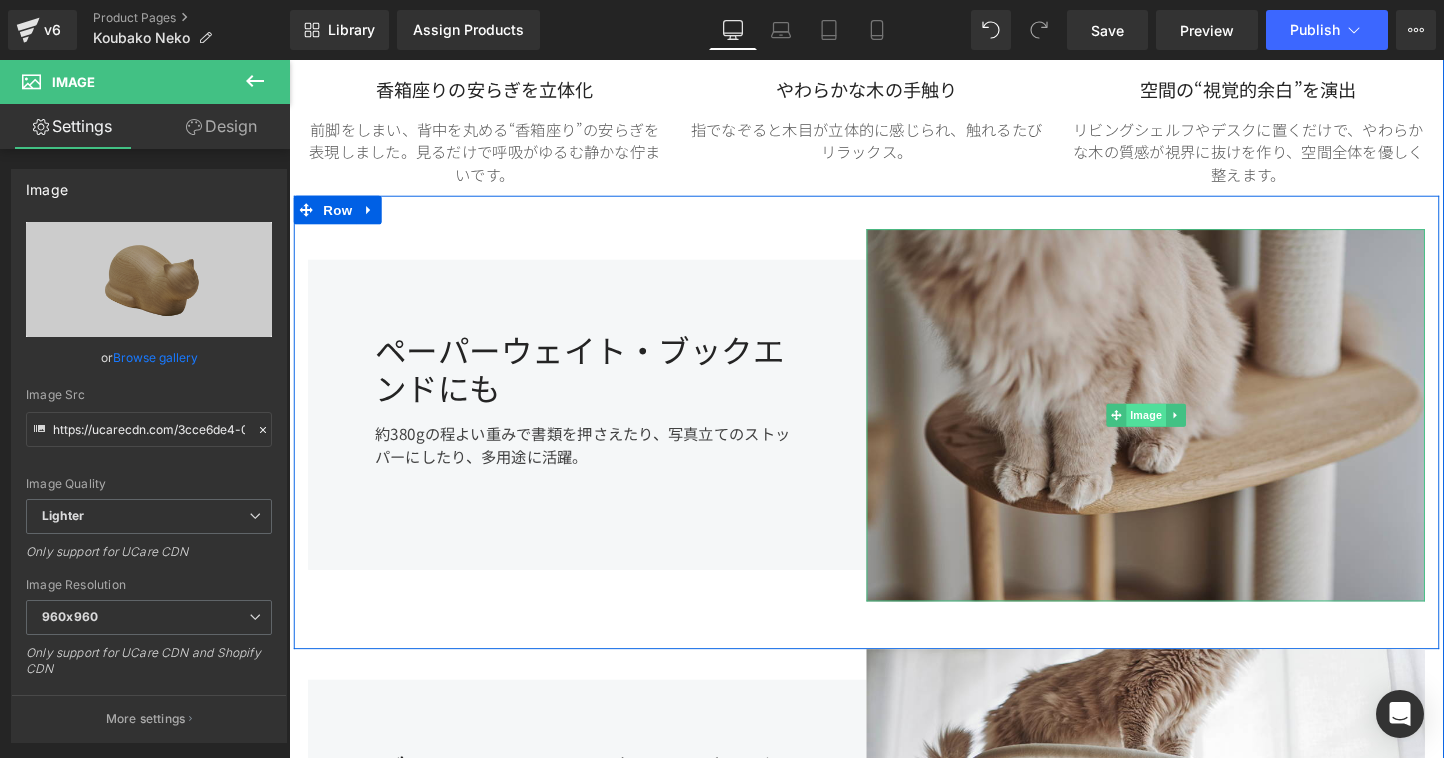 click on "Image" at bounding box center (1186, 432) 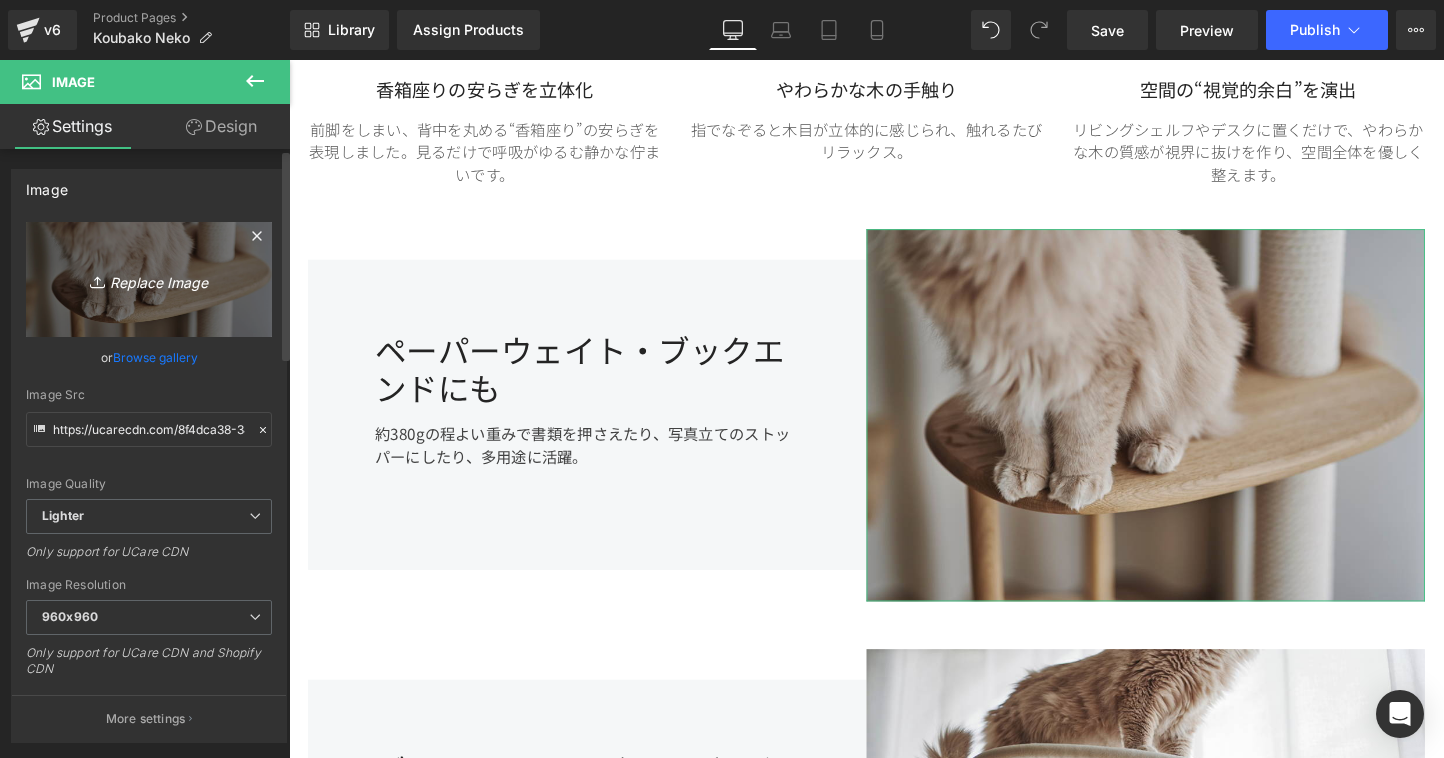 click on "Replace Image" at bounding box center [149, 279] 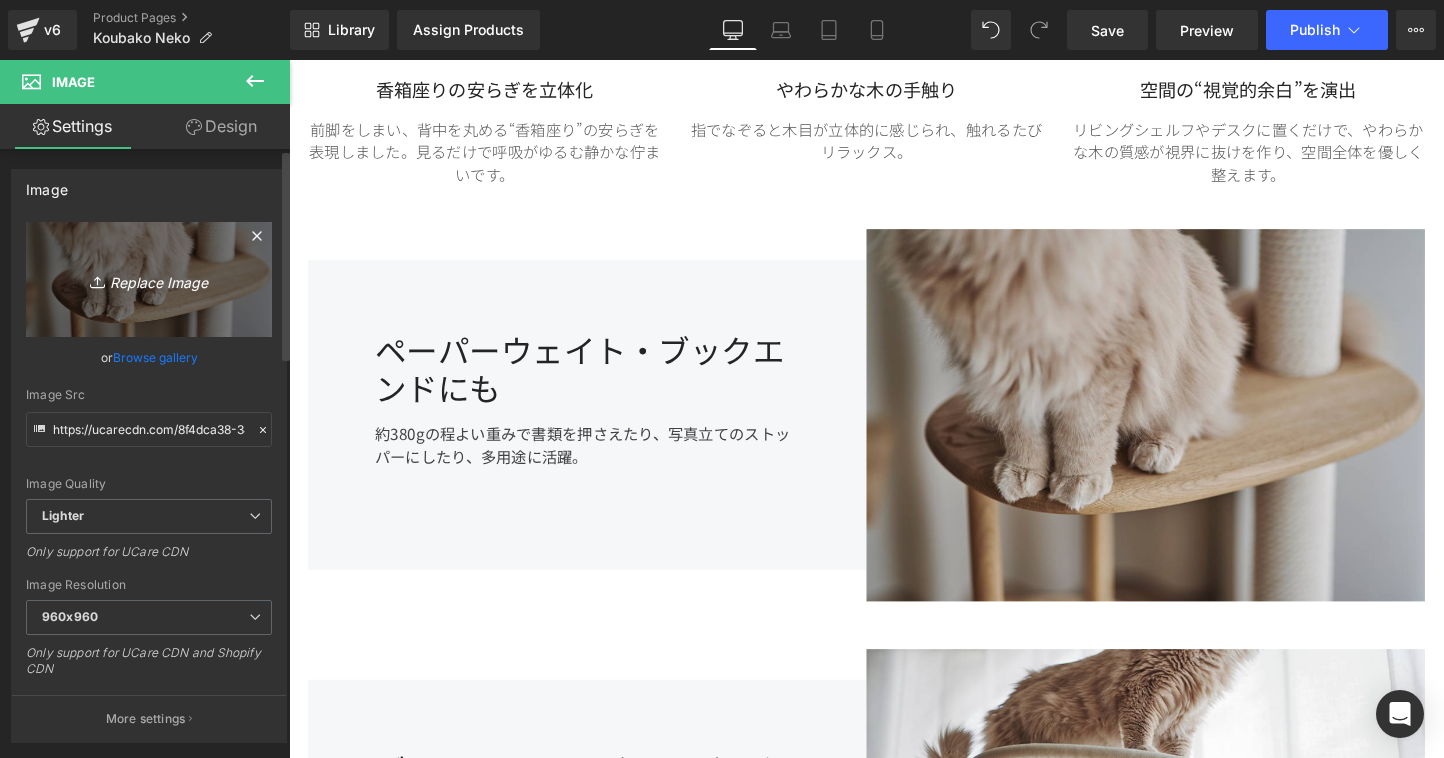 type on "C:\fakepath\kk2.jpeg" 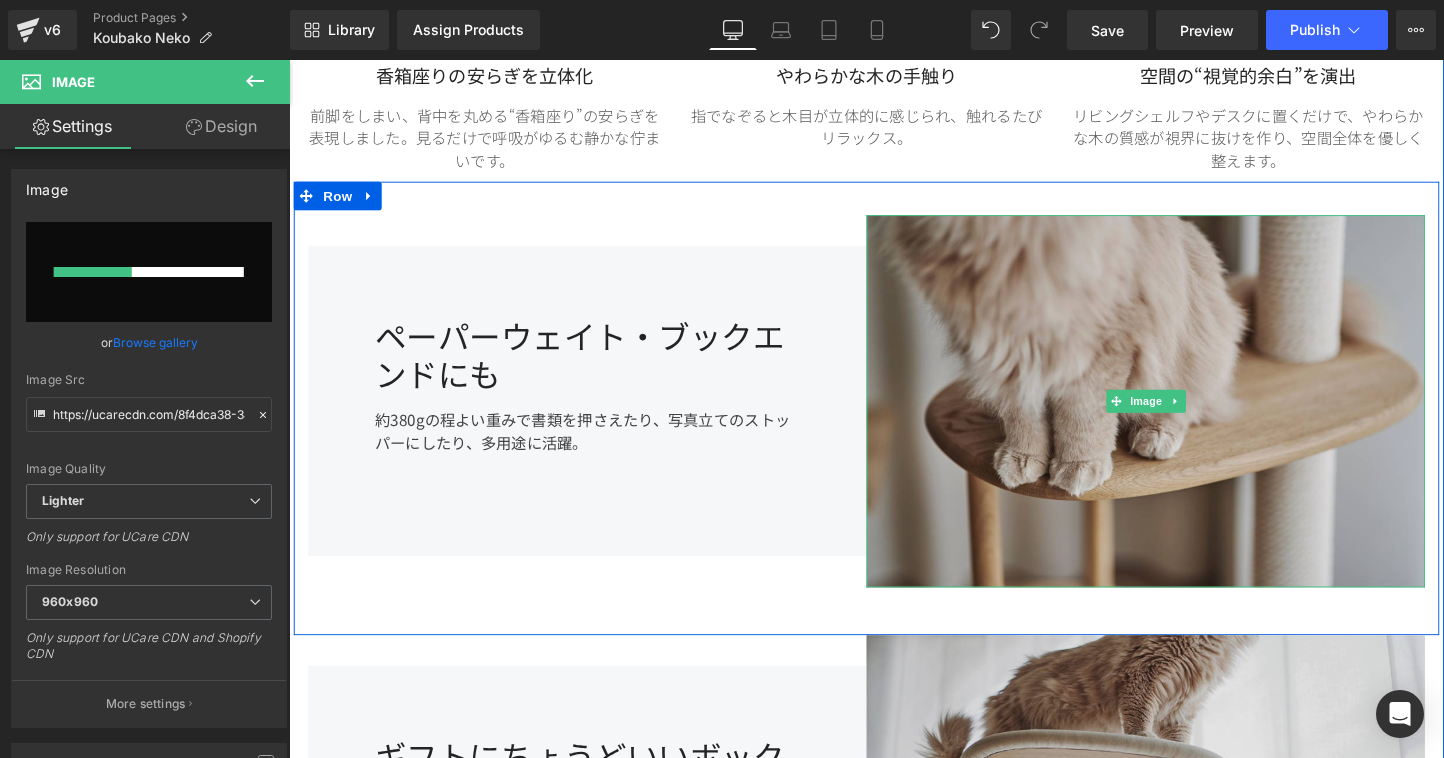 scroll, scrollTop: 1344, scrollLeft: 0, axis: vertical 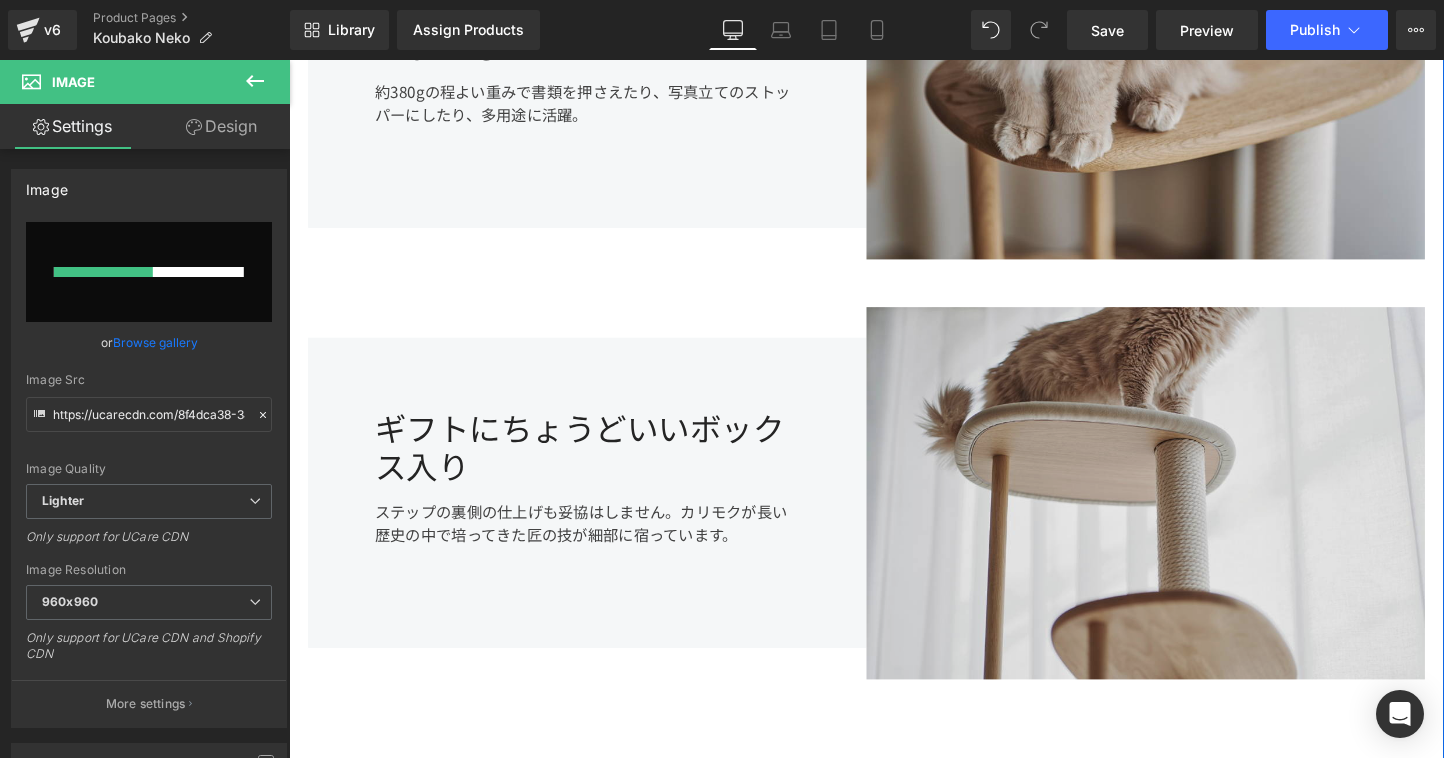 type 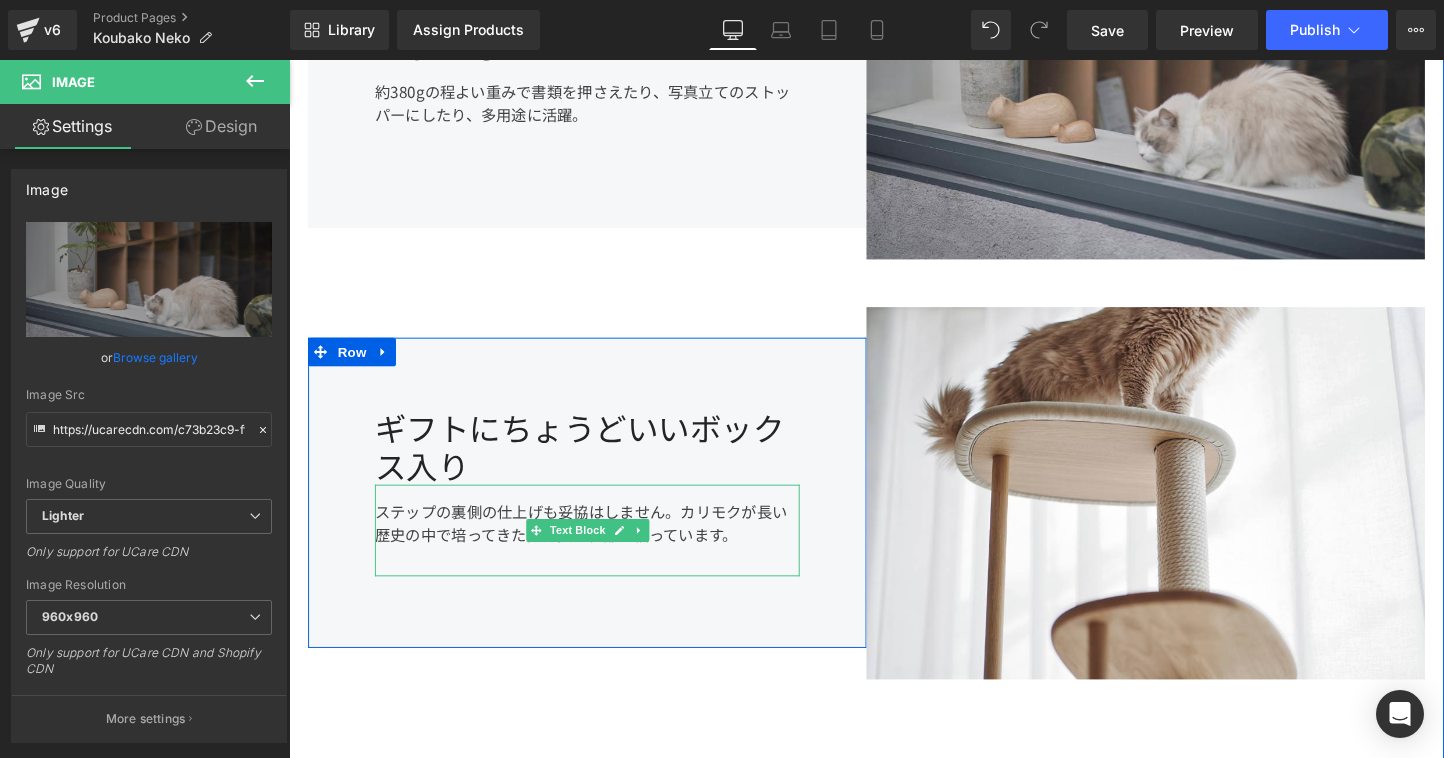 type on "https://ucarecdn.com/c73b23c9-ff70-4360-a353-5086948bcd67/-/format/auto/-/preview/960x960/-/quality/lighter/kk2.jpeg" 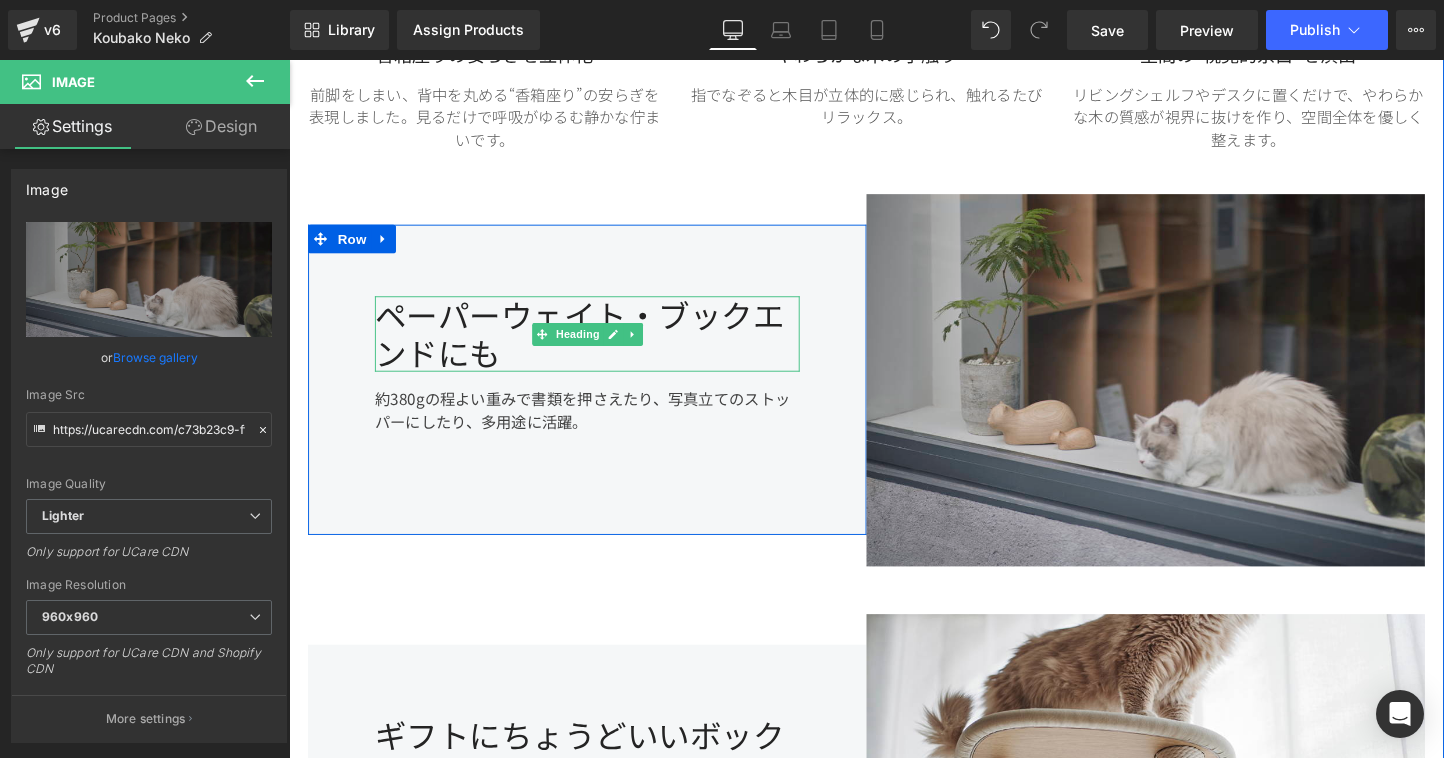 scroll, scrollTop: 1154, scrollLeft: 0, axis: vertical 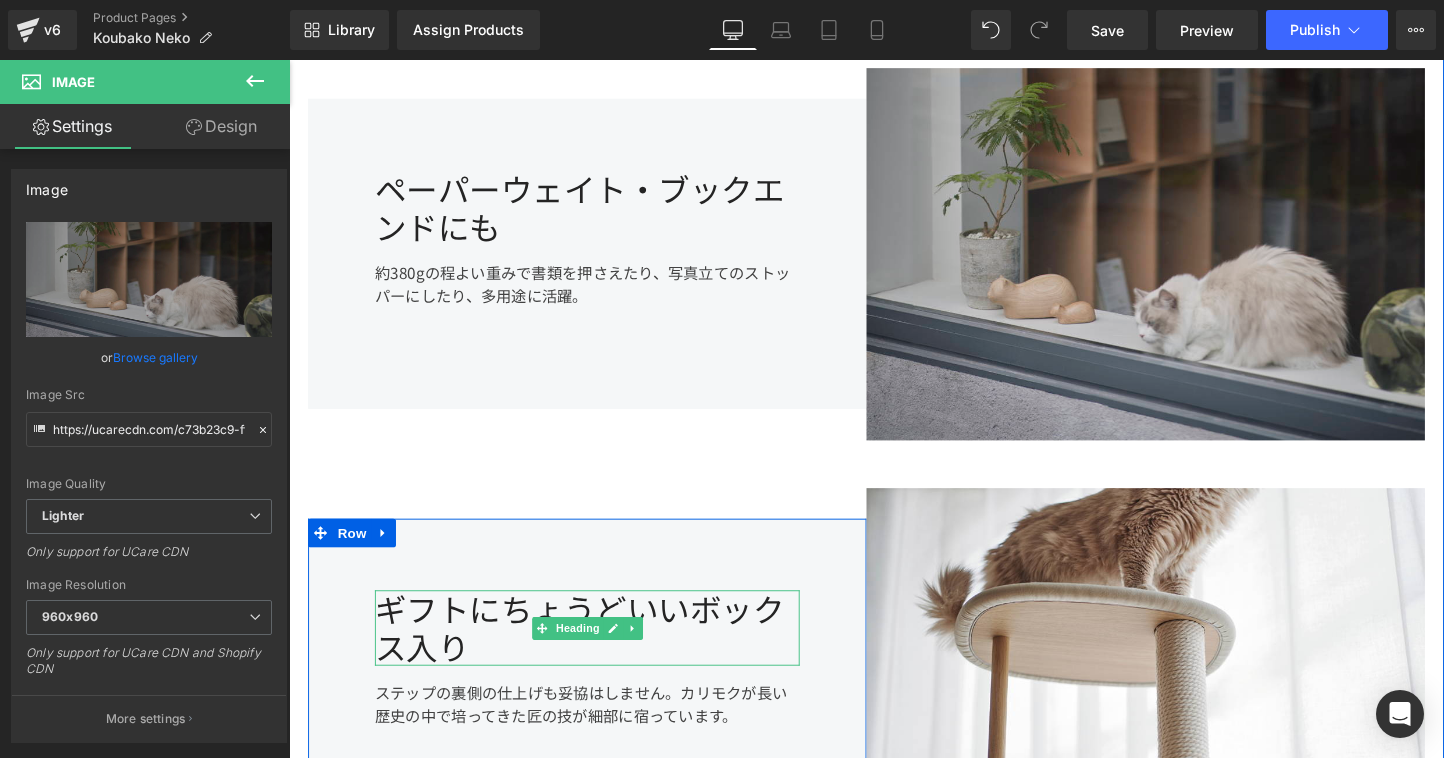 click on "ギフトにちょうどいいボックス入り" at bounding box center [601, 655] 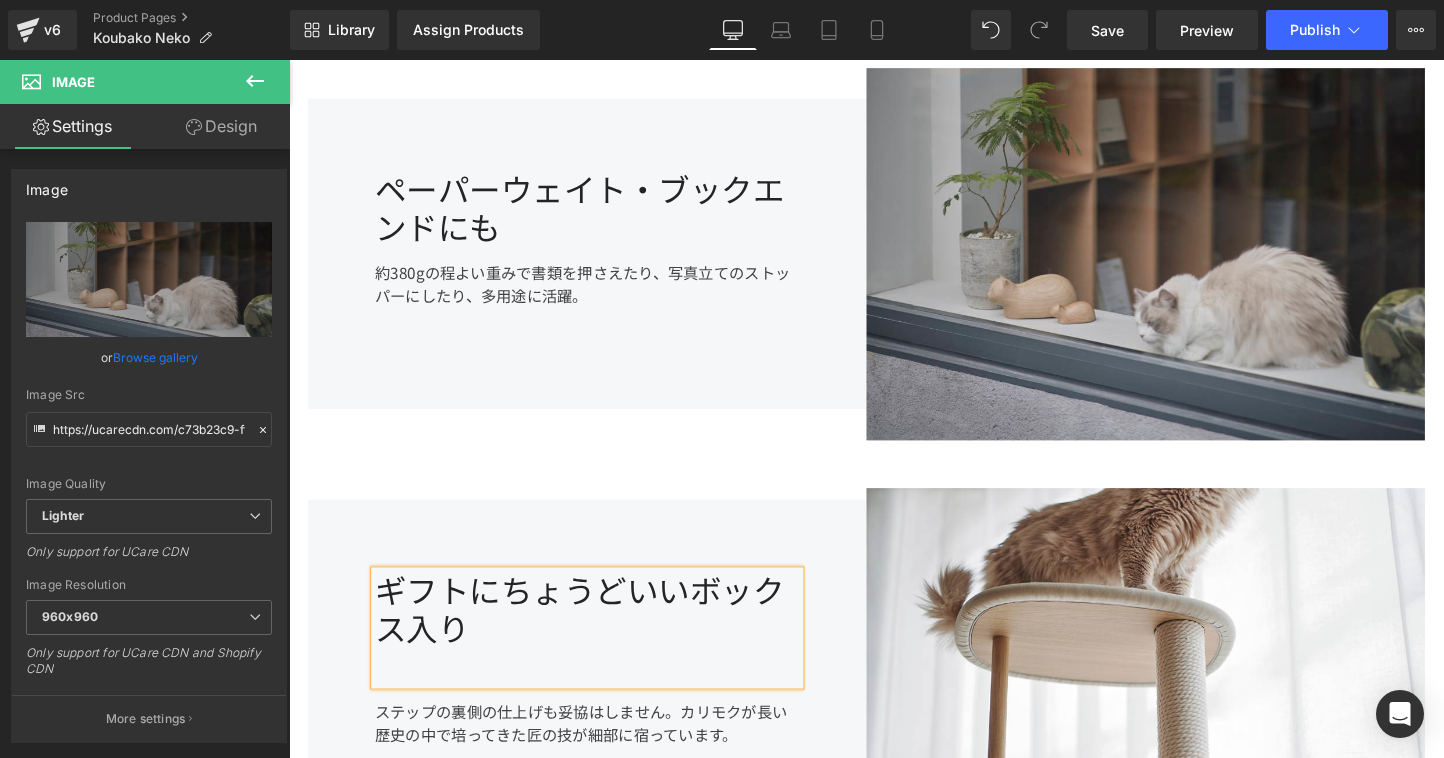 click on "ギフトにちょうどいいボックス入り" at bounding box center [601, 655] 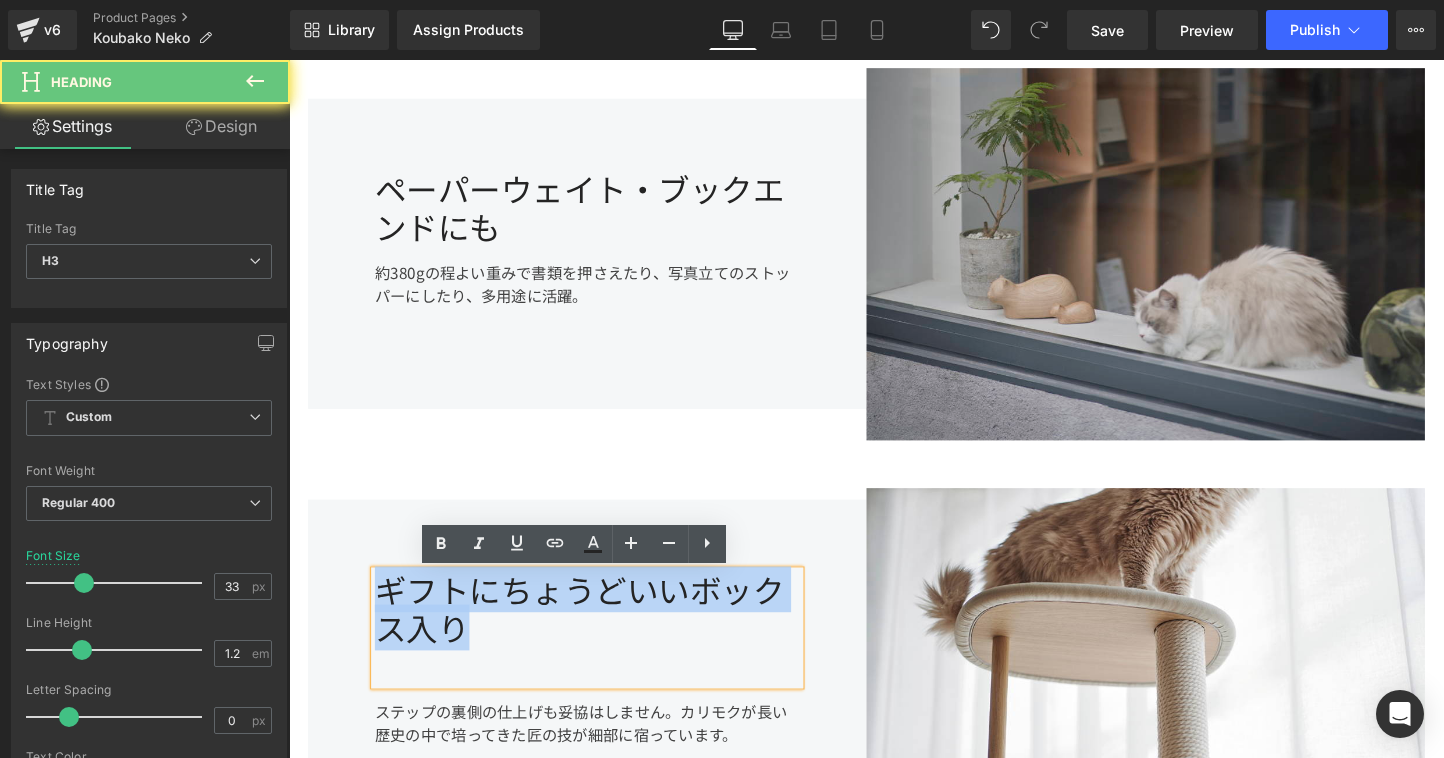 click on "ギフトにちょうどいいボックス入り" at bounding box center (601, 655) 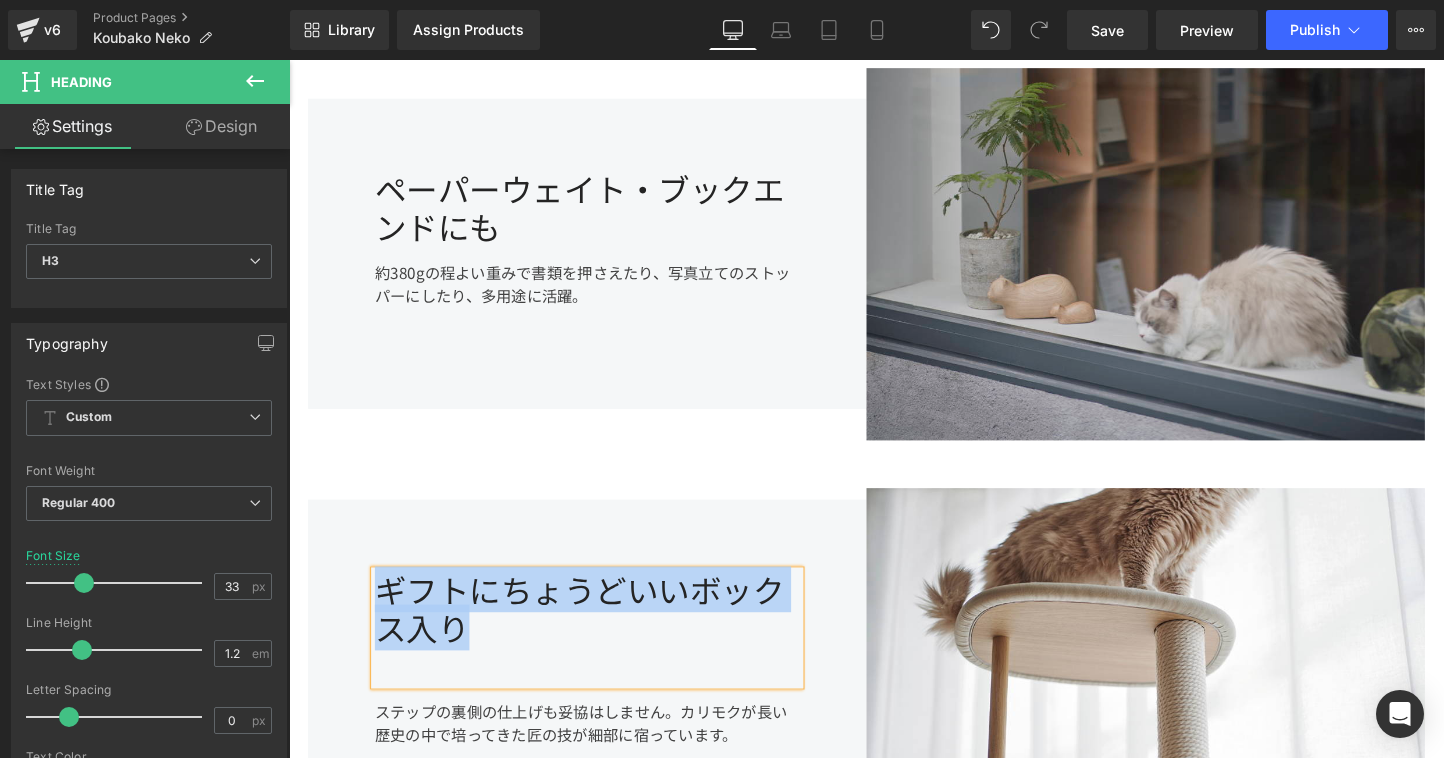 type 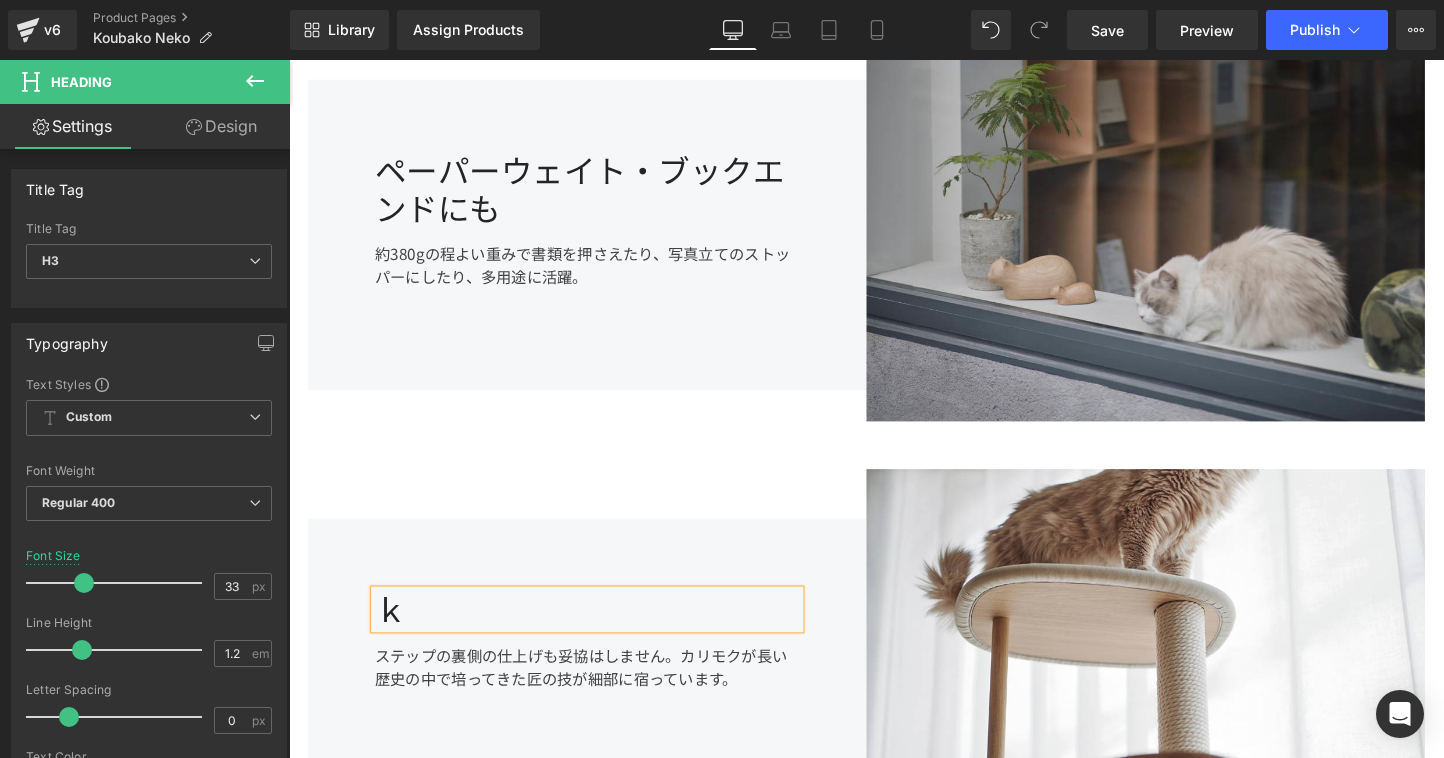 scroll, scrollTop: 1194, scrollLeft: 0, axis: vertical 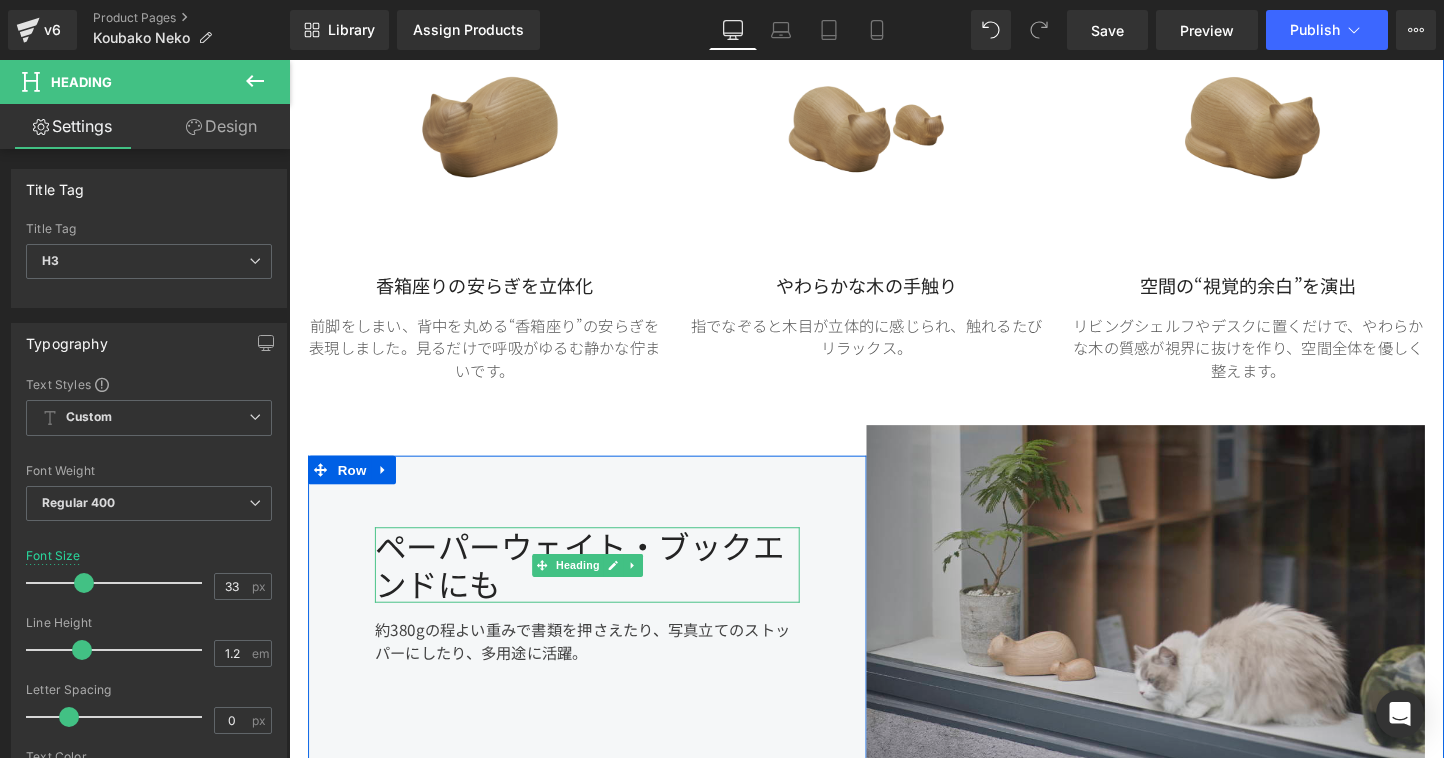 click on "ペーパーウェイト・ブックエンドにも" at bounding box center [601, 588] 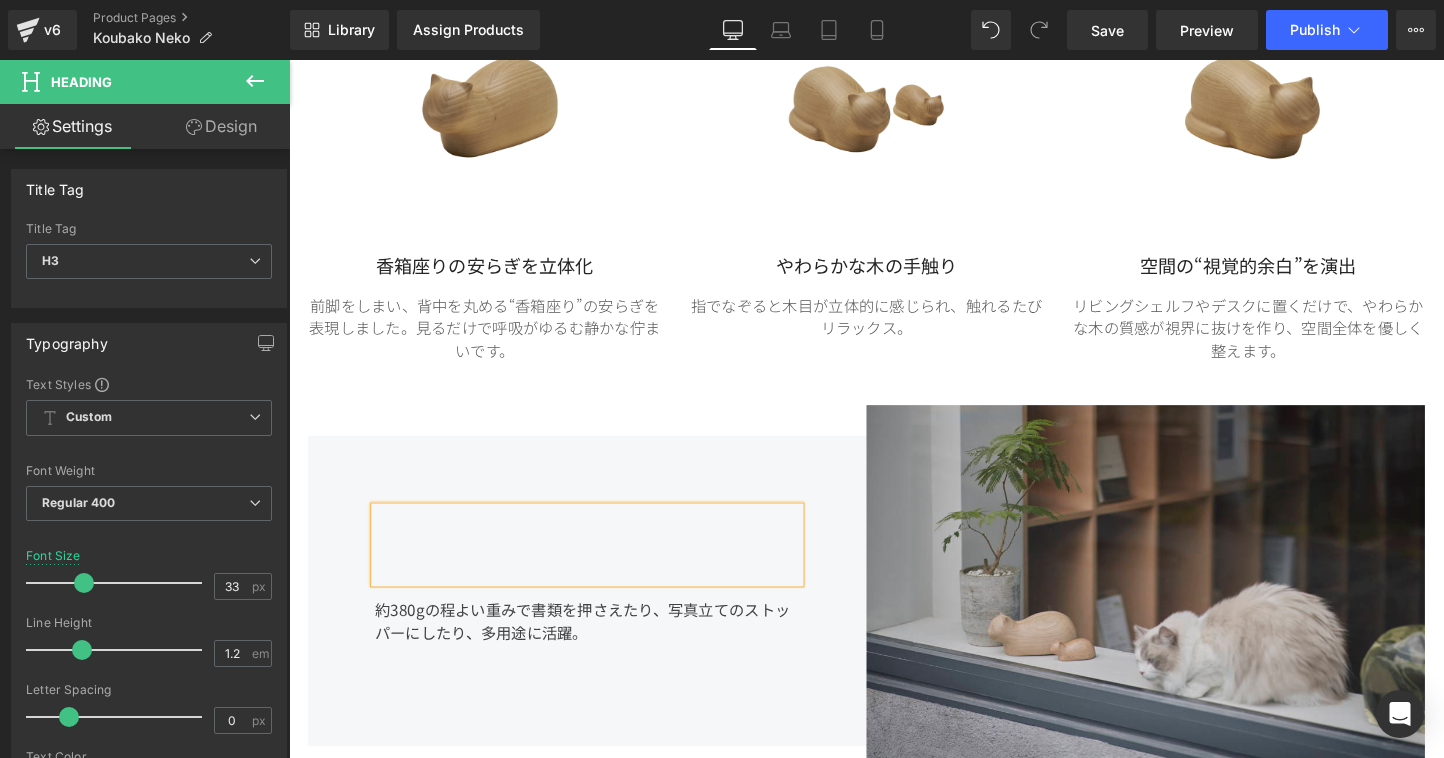 scroll, scrollTop: 820, scrollLeft: 0, axis: vertical 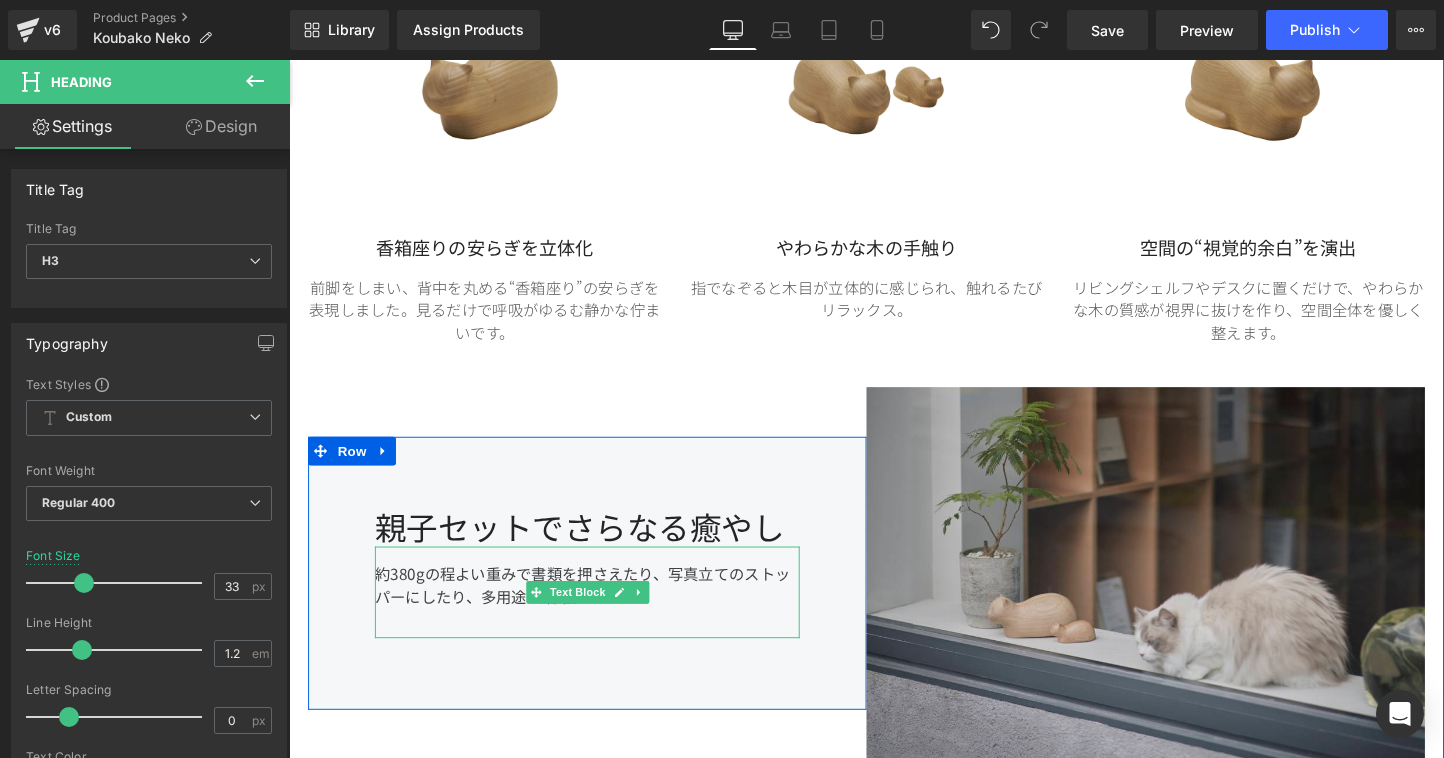 click on "約380gの程よい重みで書類を押さえたり、写真立てのストッパーにしたり、多用途に活躍。" at bounding box center [601, 618] 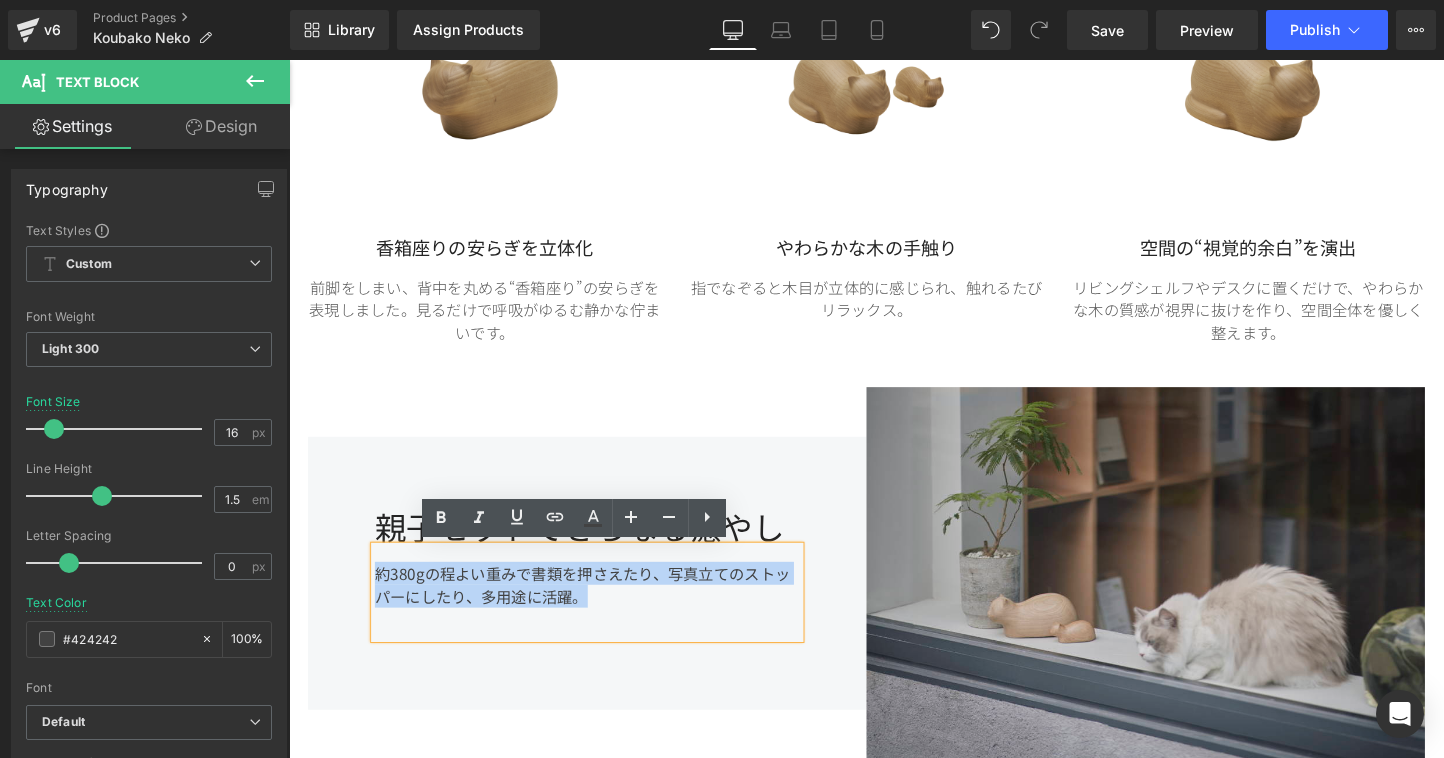 drag, startPoint x: 595, startPoint y: 627, endPoint x: 376, endPoint y: 599, distance: 220.7827 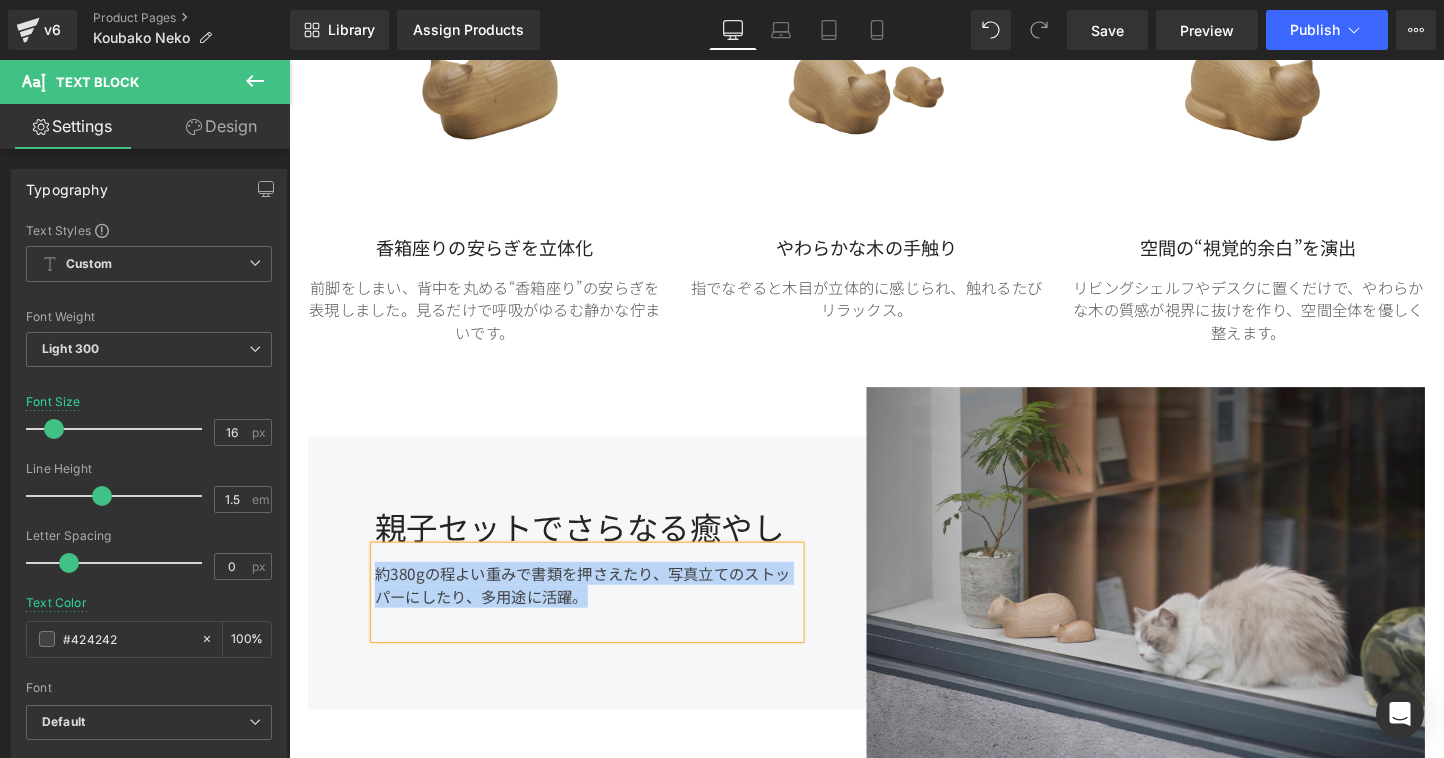 copy on "約380gの程よい重みで書類を押さえたり、写真立てのストッパーにしたり、多用途に活躍。" 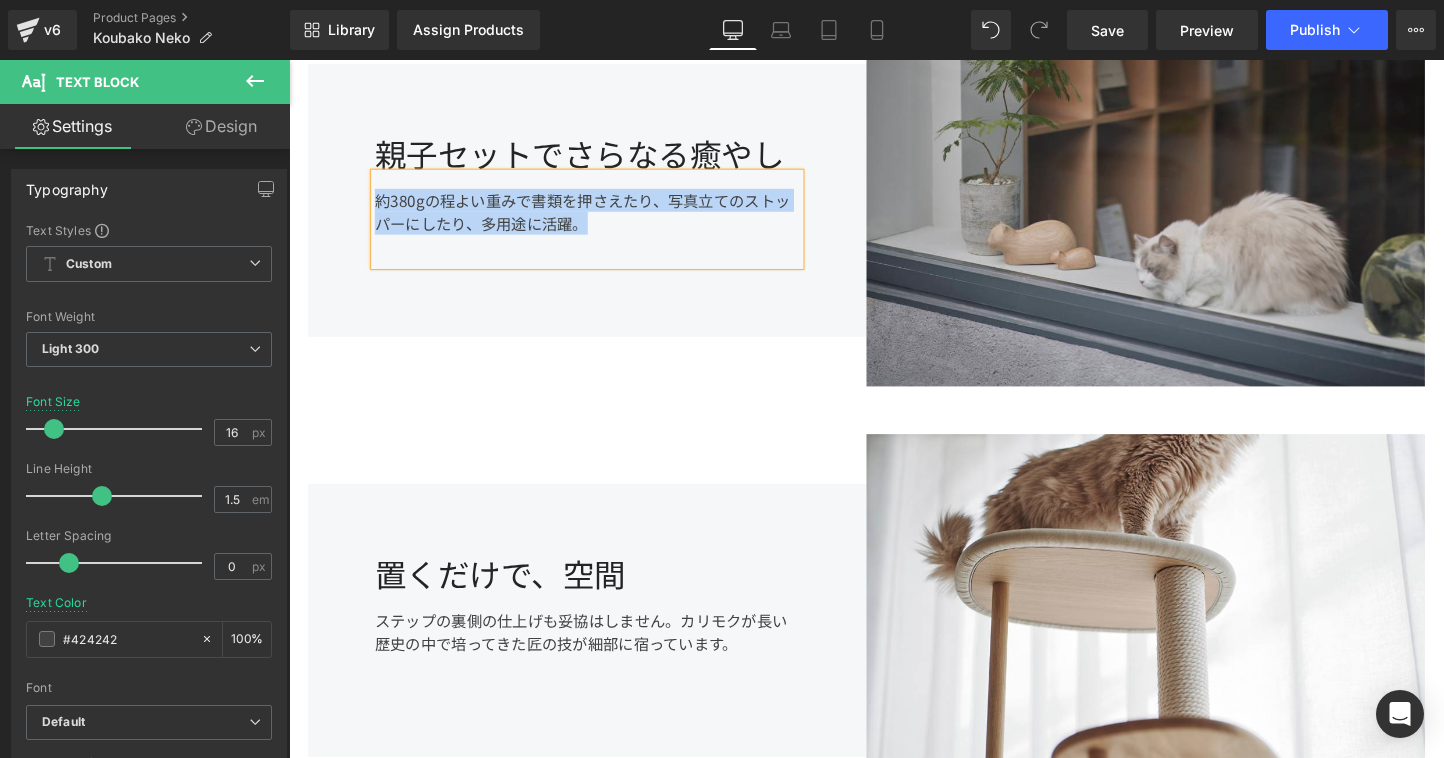 scroll, scrollTop: 1243, scrollLeft: 0, axis: vertical 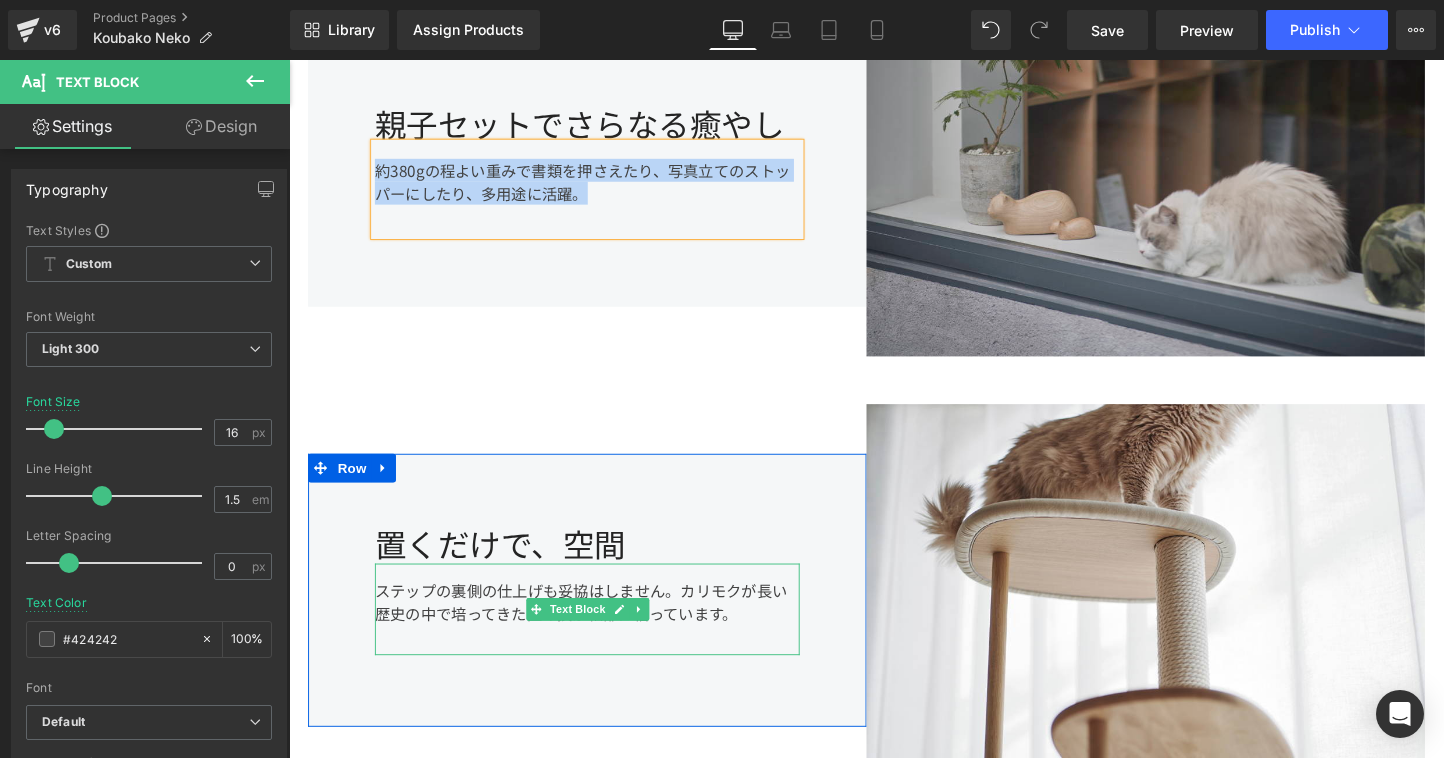 click on "ステップの裏側の仕上げも妥協はしません。 カリモクが長い歴史の中で培ってきた匠の技が細部に宿っています。" at bounding box center [601, 635] 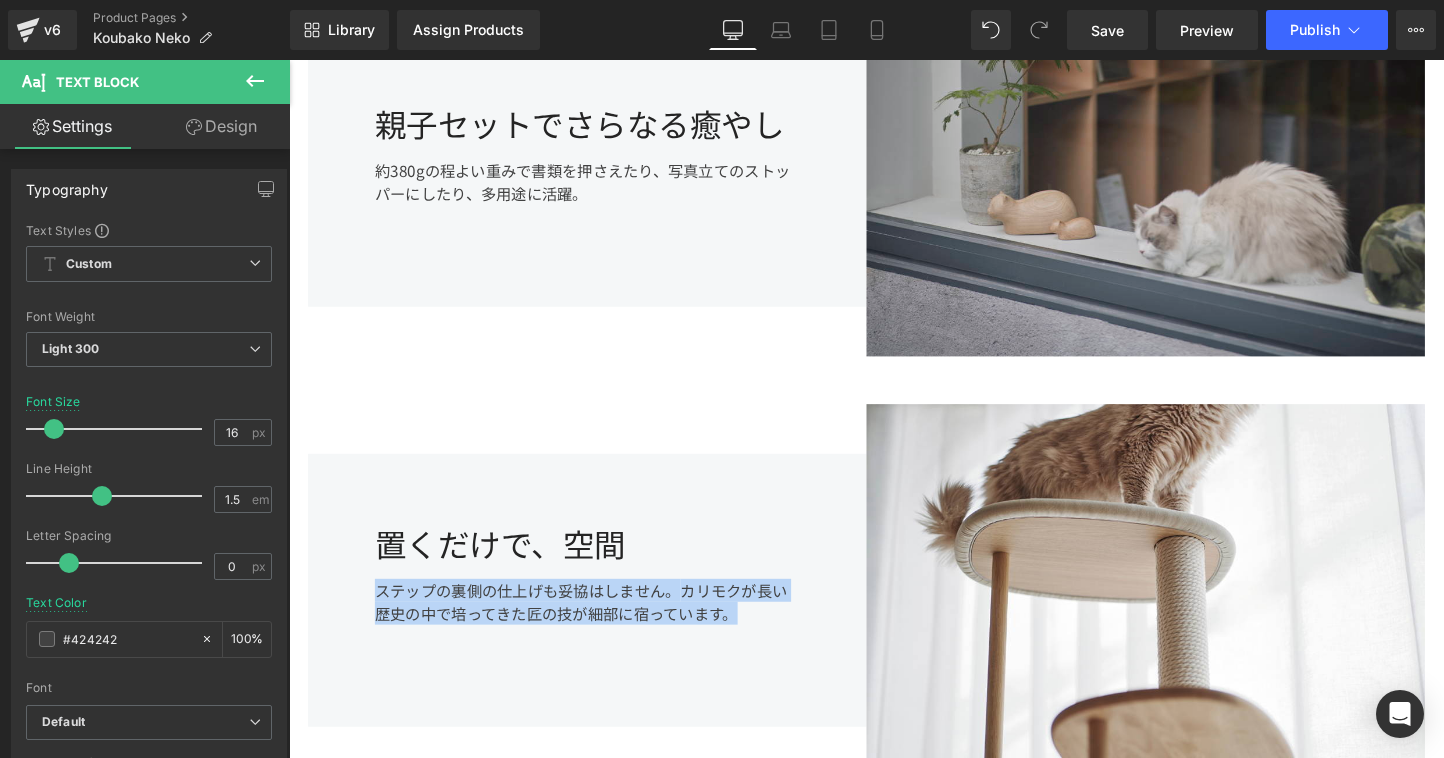 click on "カリモクが長い歴史の中で培ってきた匠の技が細部に宿っています。" at bounding box center (595, 627) 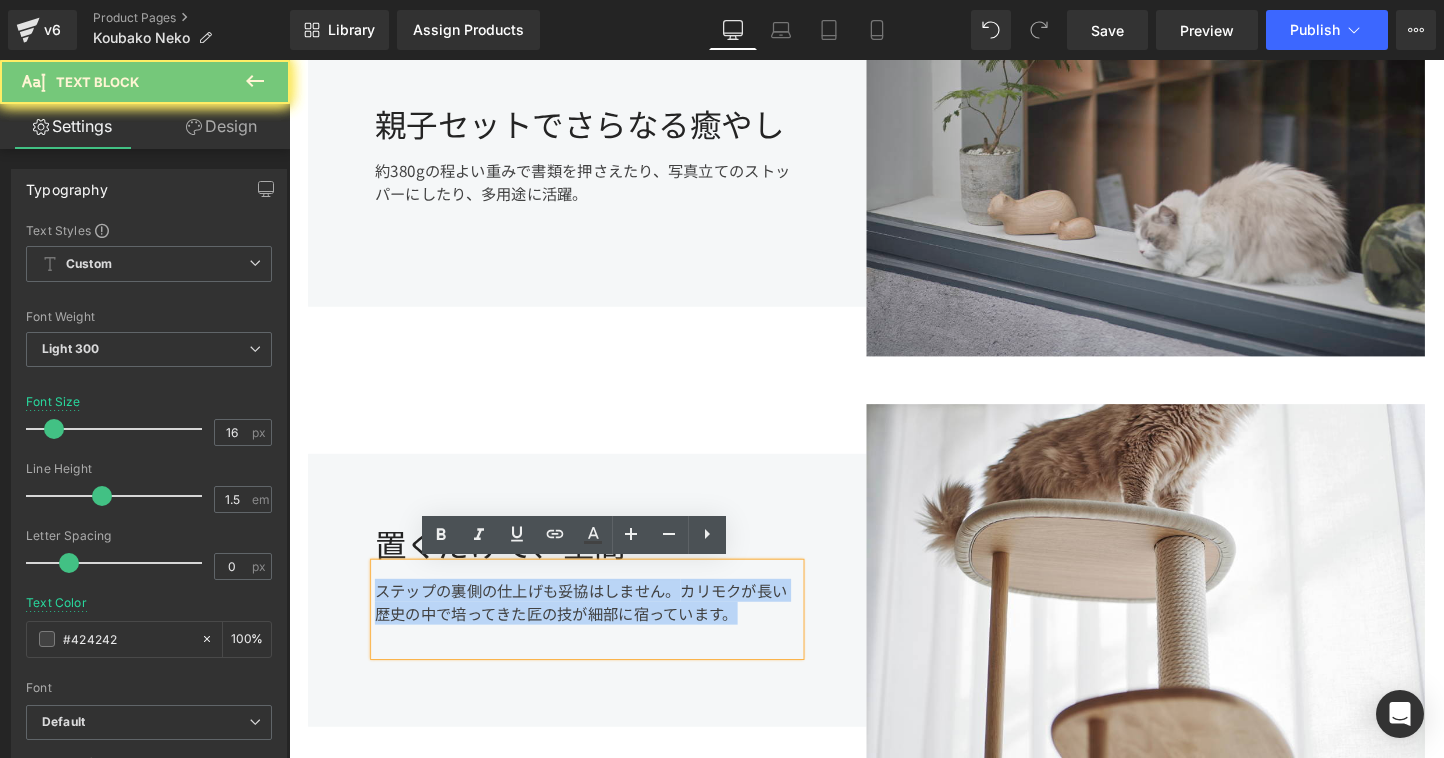 click on "カリモクが長い歴史の中で培ってきた匠の技が細部に宿っています。" at bounding box center [595, 627] 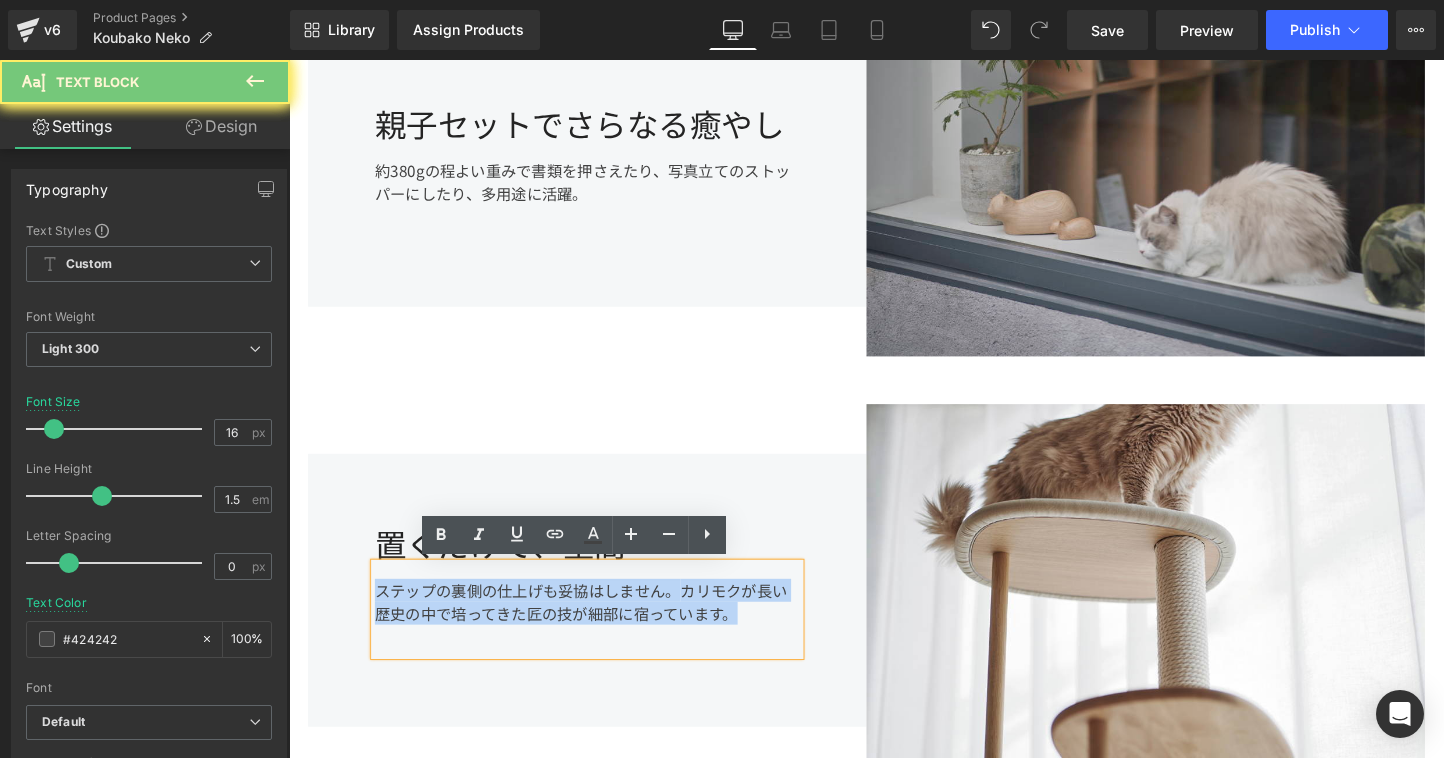 click on "カリモクが長い歴史の中で培ってきた匠の技が細部に宿っています。" at bounding box center (595, 627) 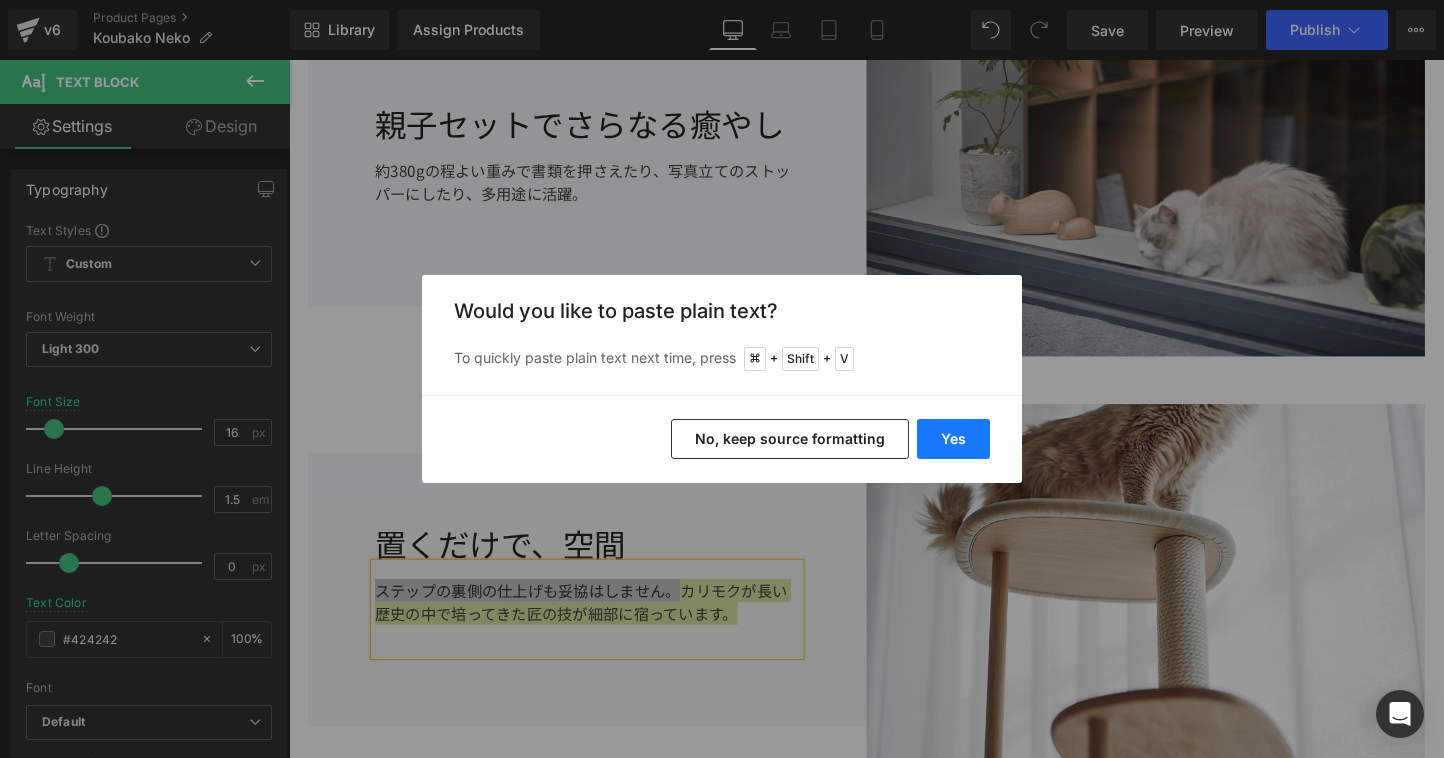 click on "Yes" at bounding box center (953, 439) 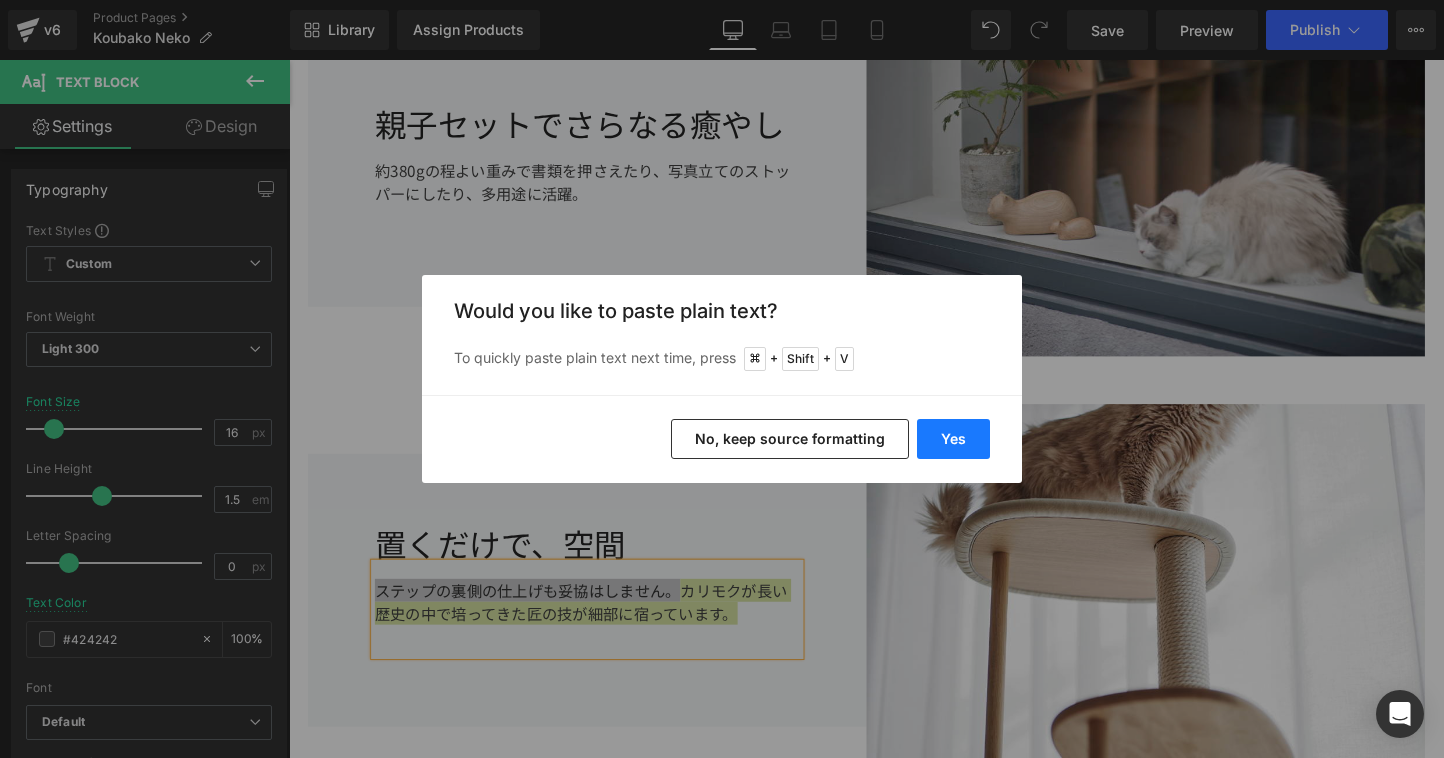 type 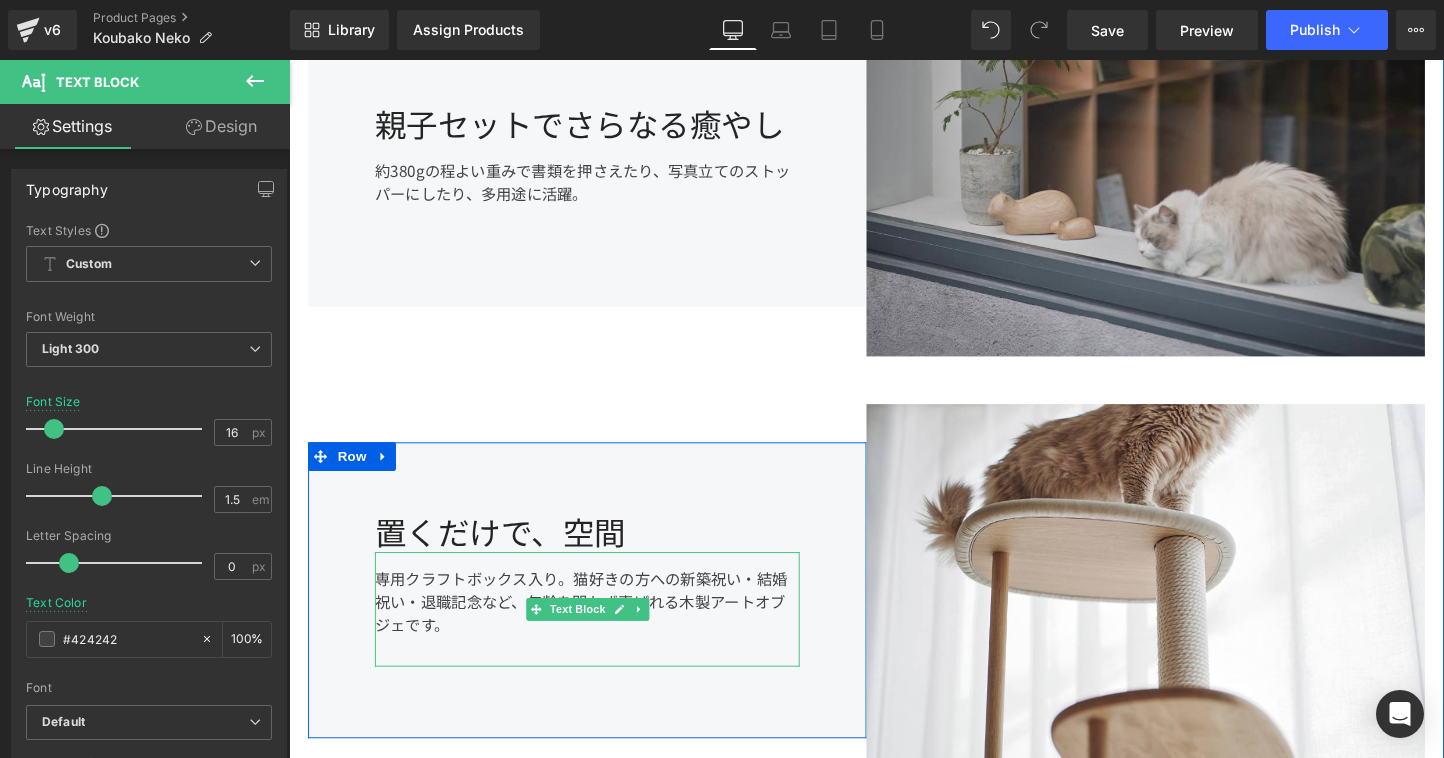 click on "専用クラフトボックス入り。猫好きの方への新築祝い・結婚祝い・退職記念など、年齢を問わず喜ばれる木製アートオブジェです。" at bounding box center [601, 635] 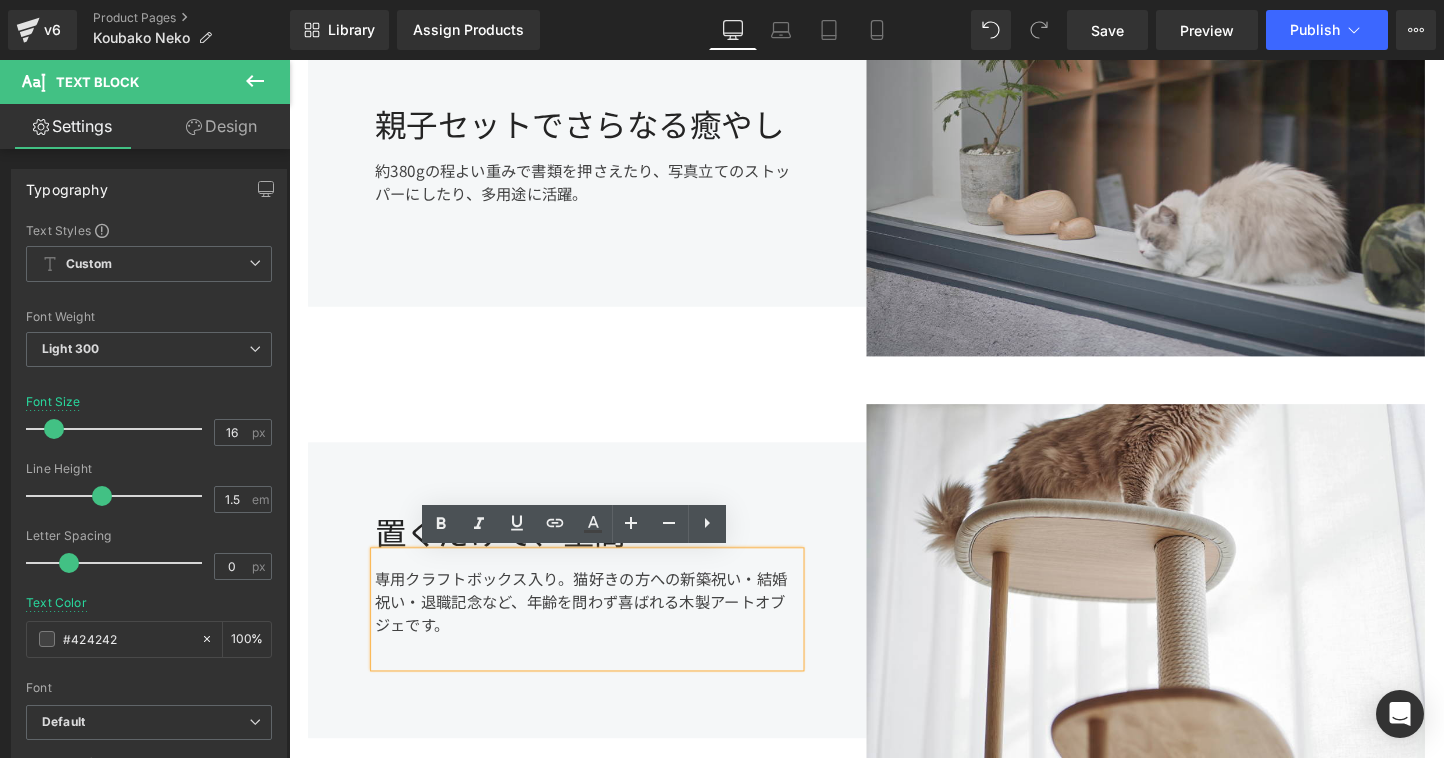 click on "専用クラフトボックス入り。猫好きの方への新築祝い・結婚祝い・退職記念など、年齢を問わず喜ばれる木製アートオブジェです。" at bounding box center [601, 635] 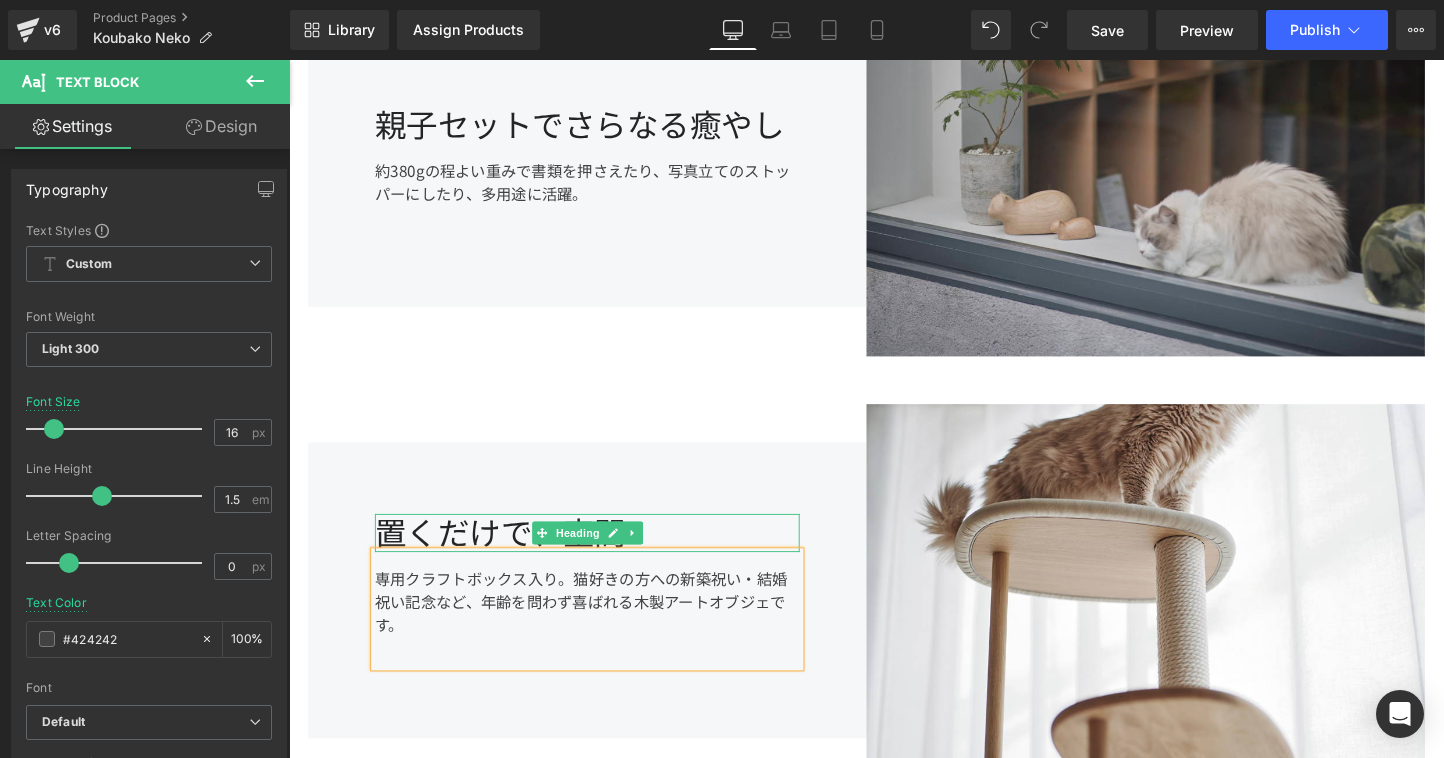 click on "置くだけで、空間" at bounding box center (601, 555) 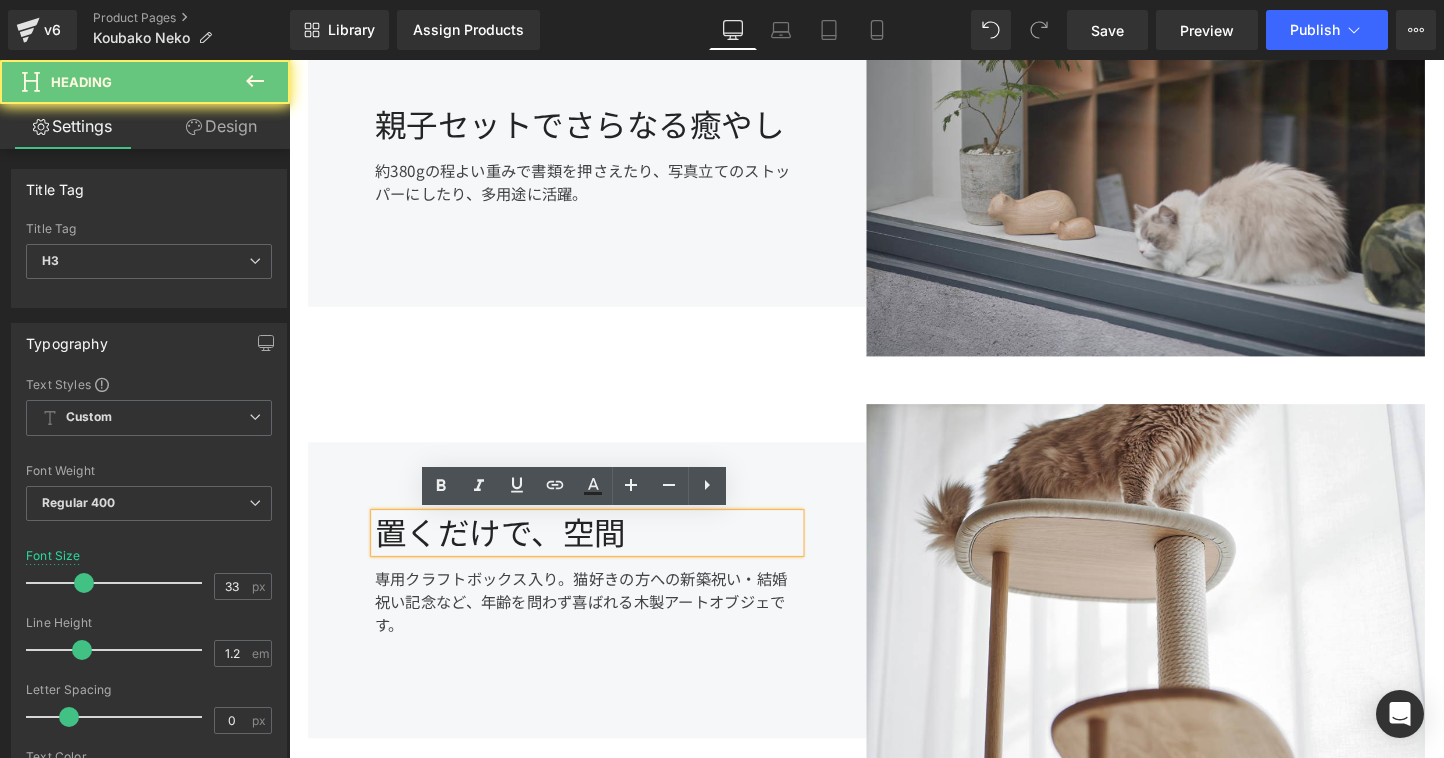 click on "置くだけで、空間" at bounding box center [601, 555] 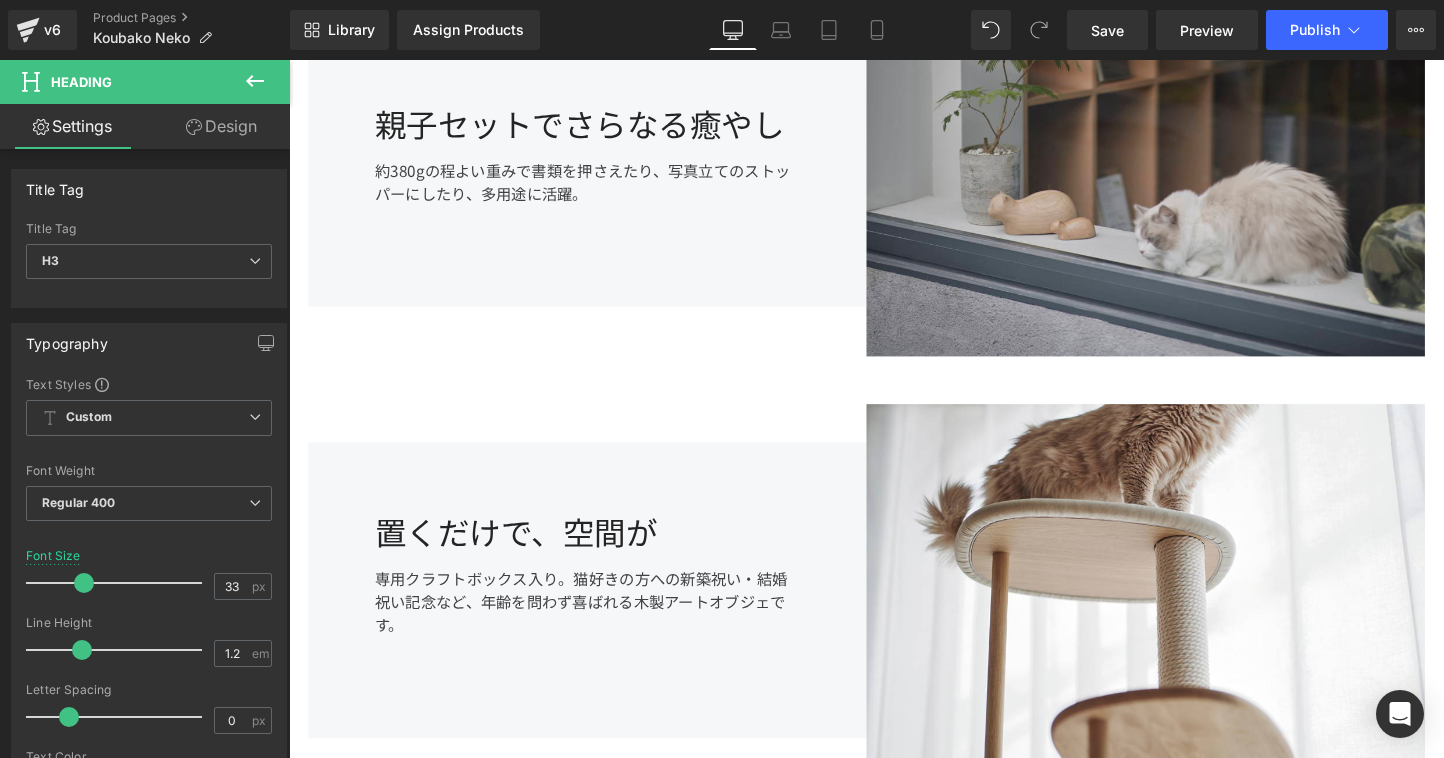 click on "置くだけで、空間が" at bounding box center (601, 555) 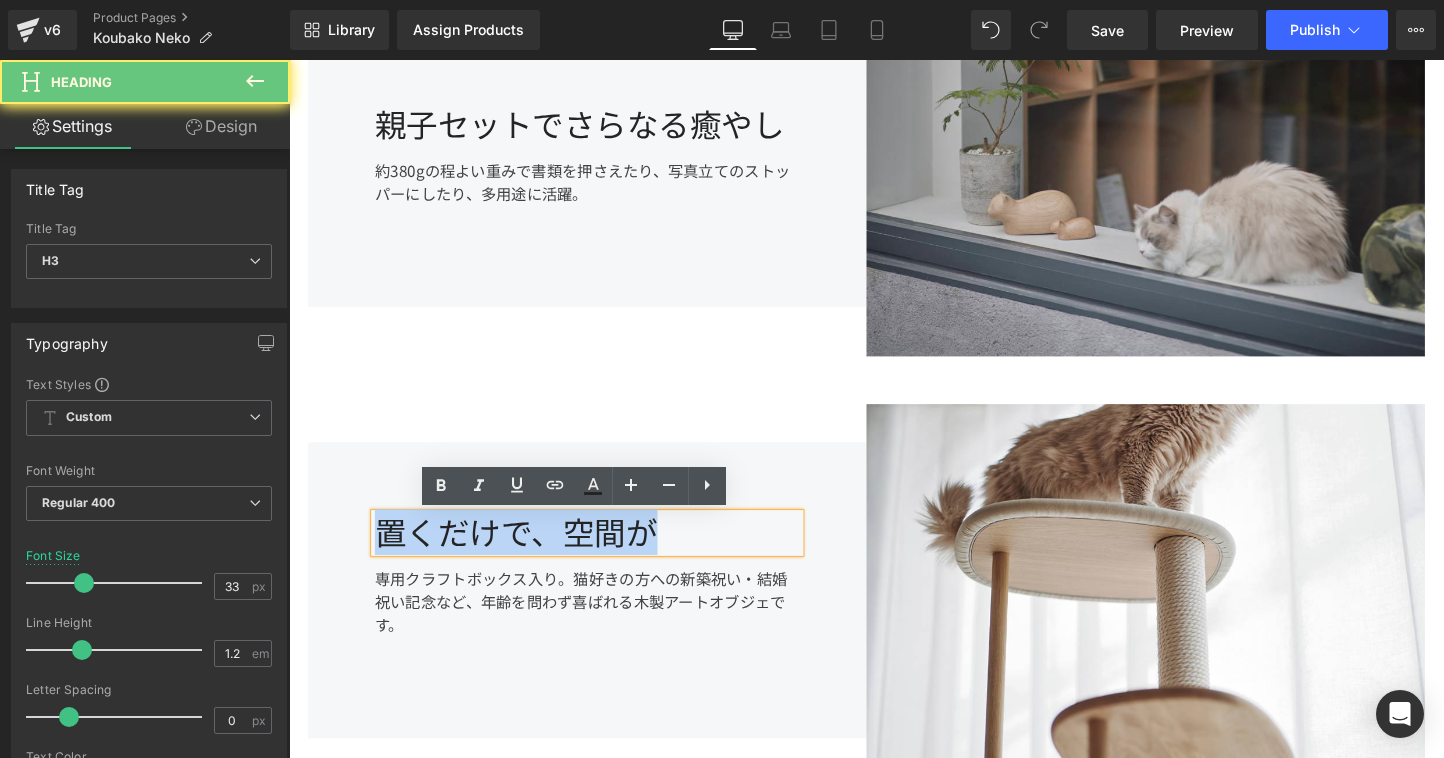 click on "置くだけで、空間が" at bounding box center (601, 555) 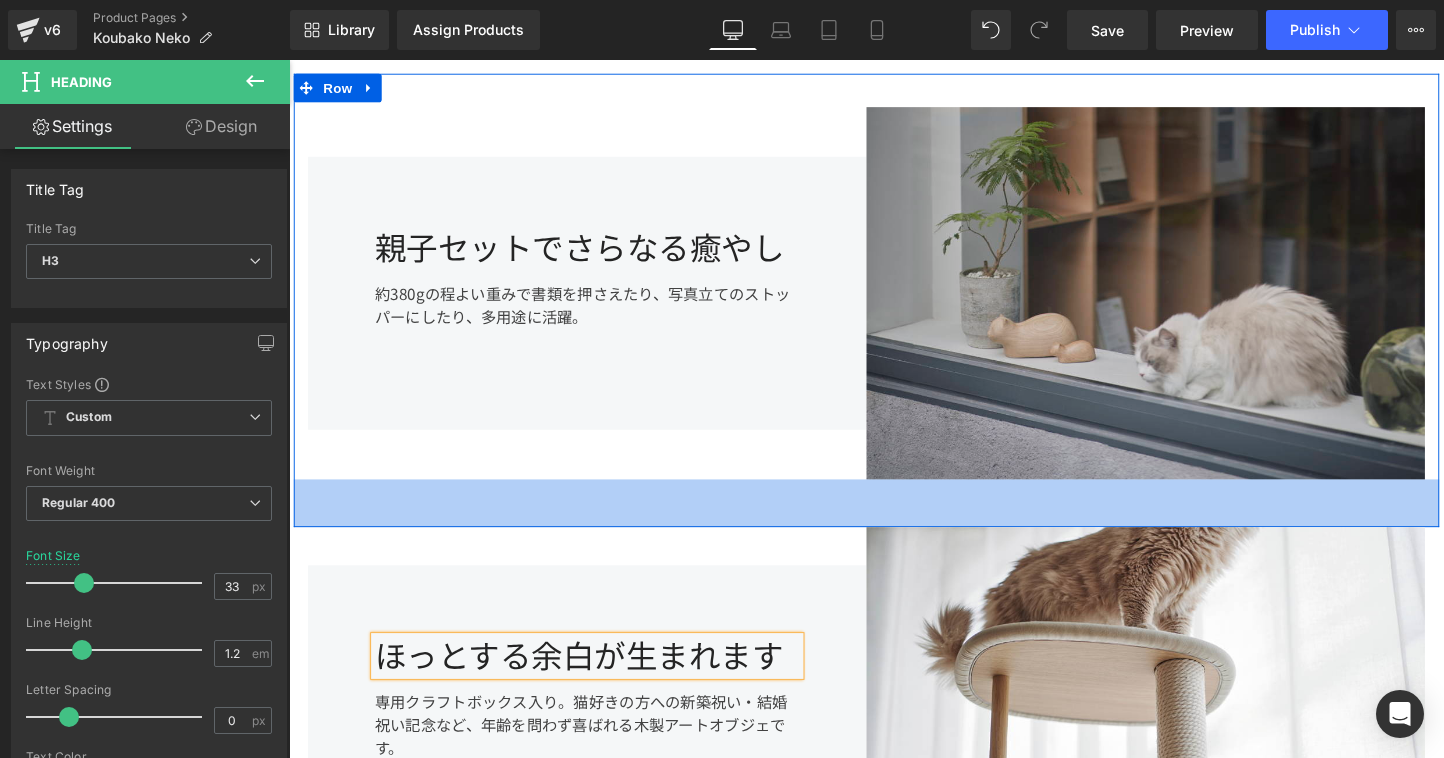 scroll, scrollTop: 1113, scrollLeft: 0, axis: vertical 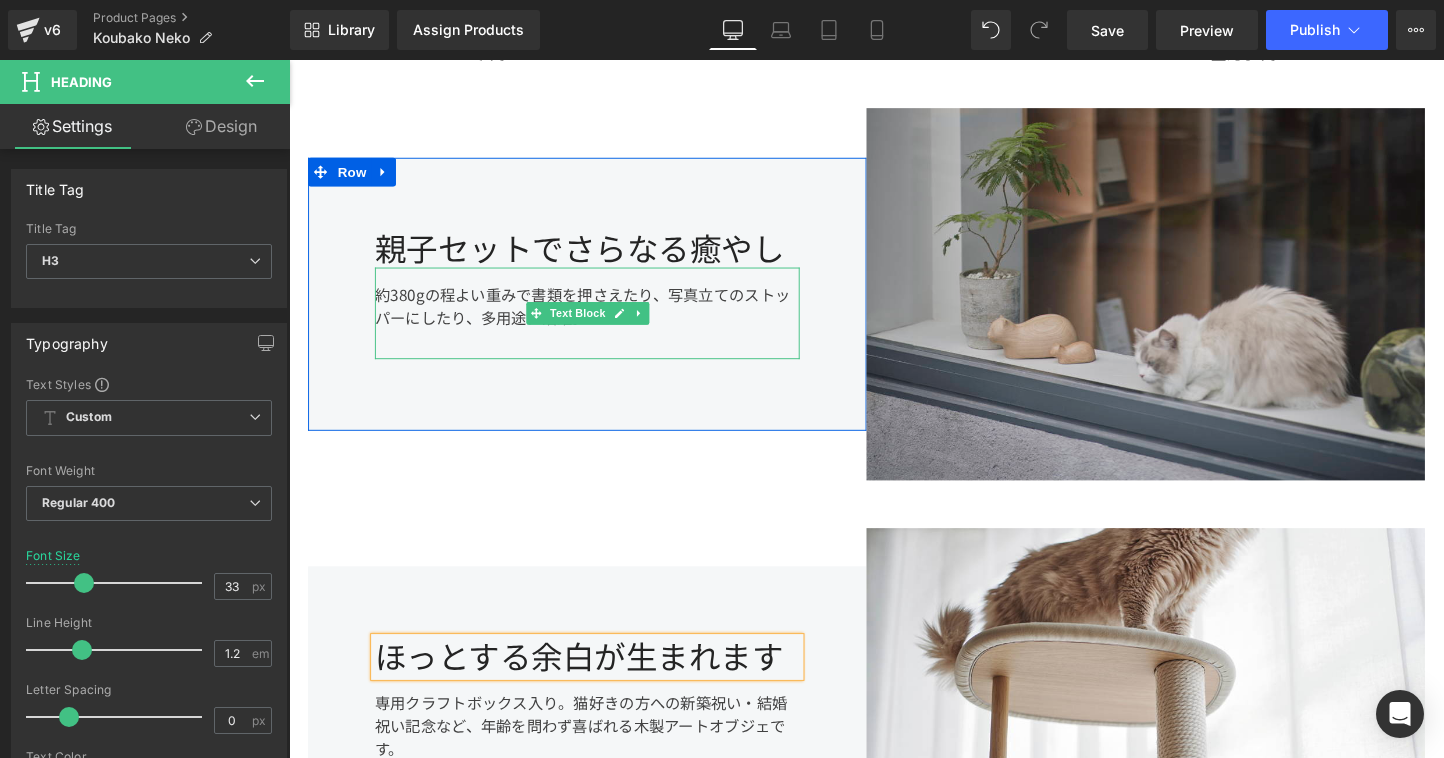 click on "約380gの程よい重みで書類を押さえたり、写真立てのストッパーにしたり、多用途に活躍。" at bounding box center (601, 325) 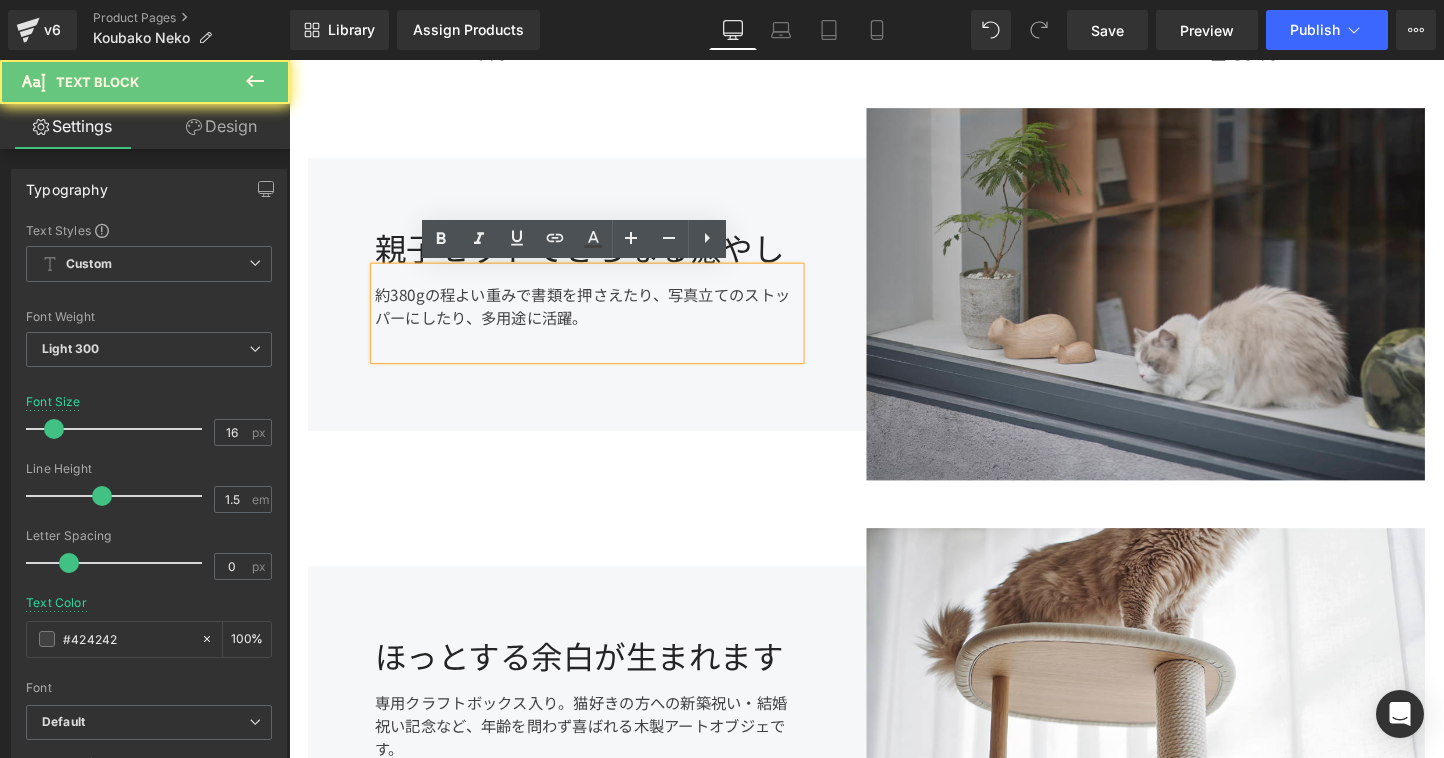 click on "約380gの程よい重みで書類を押さえたり、写真立てのストッパーにしたり、多用途に活躍。" at bounding box center [601, 325] 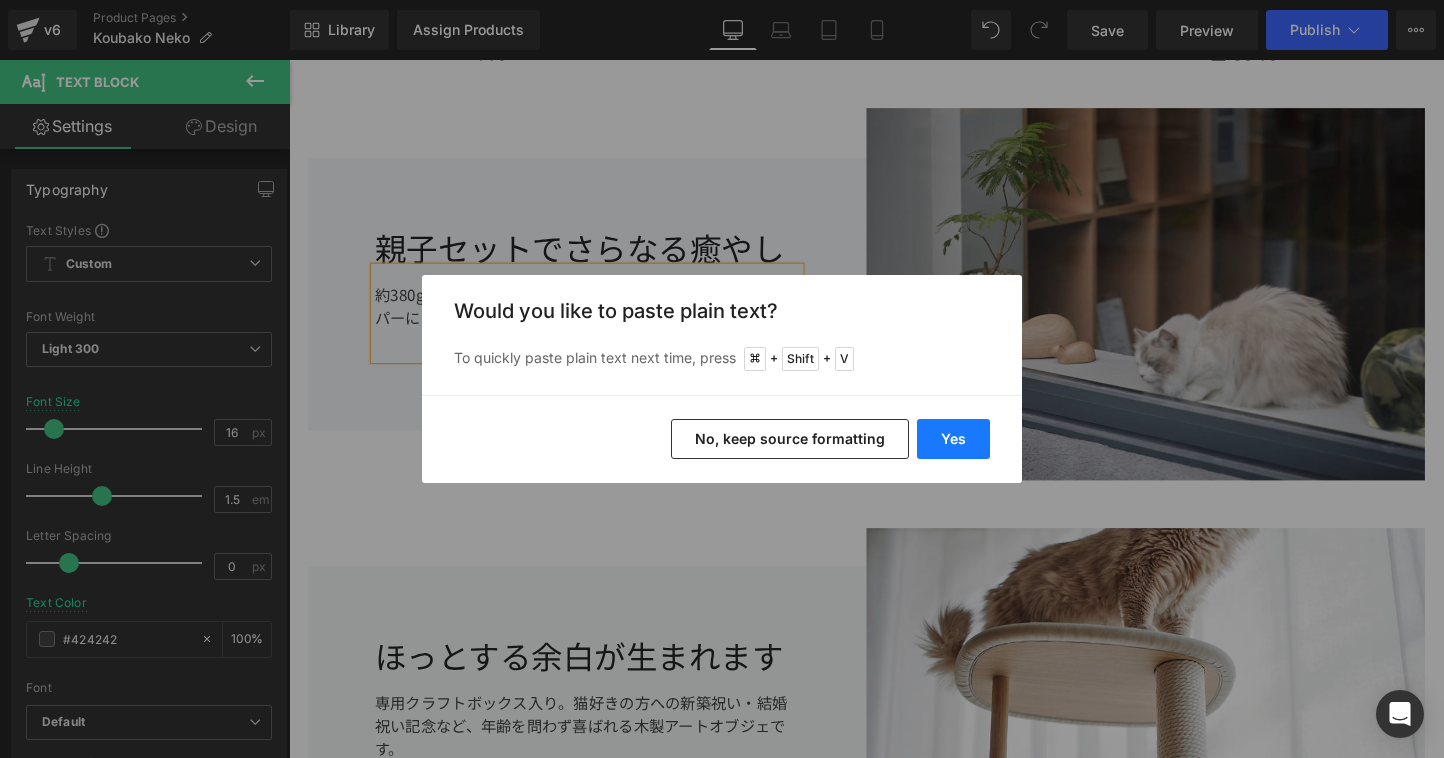 click on "Yes" at bounding box center (953, 439) 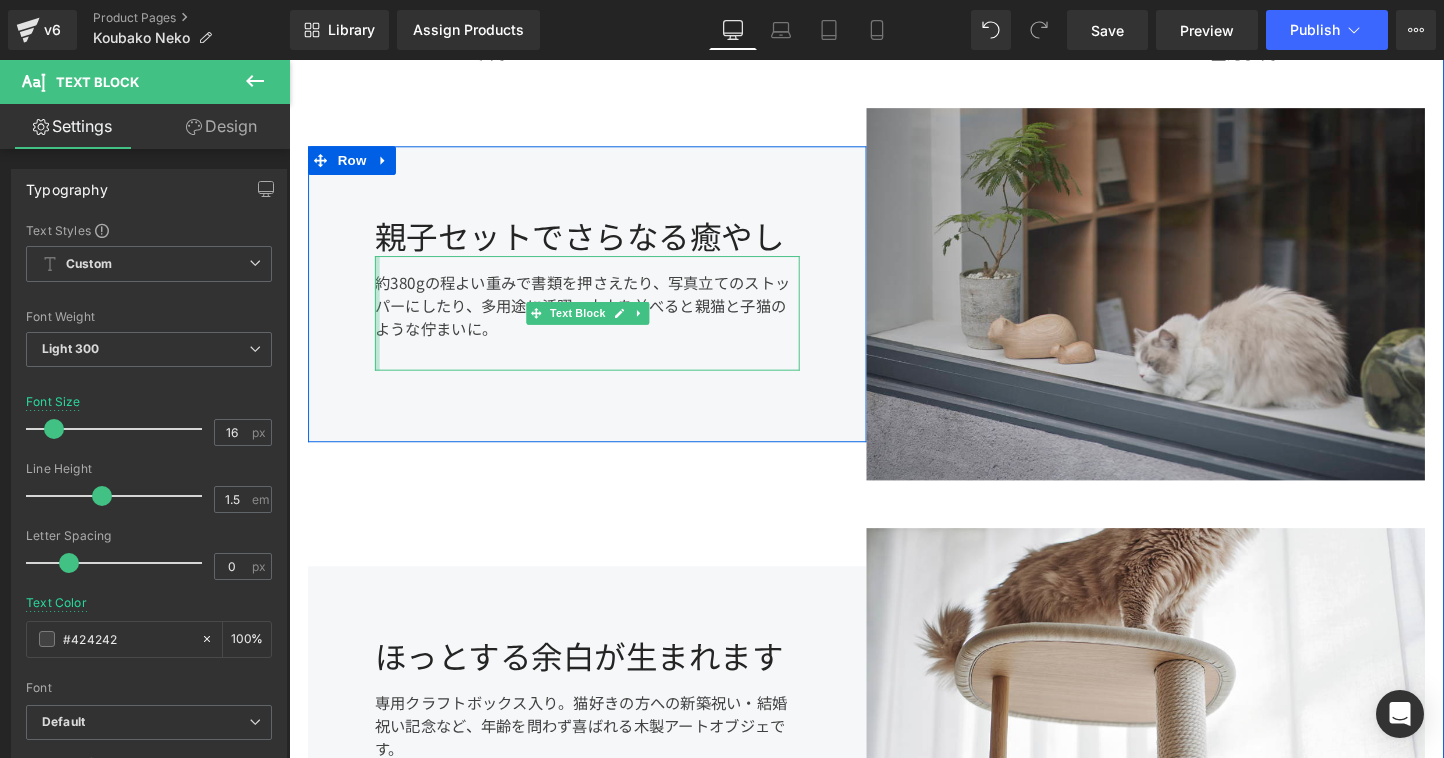 click at bounding box center [381, 325] 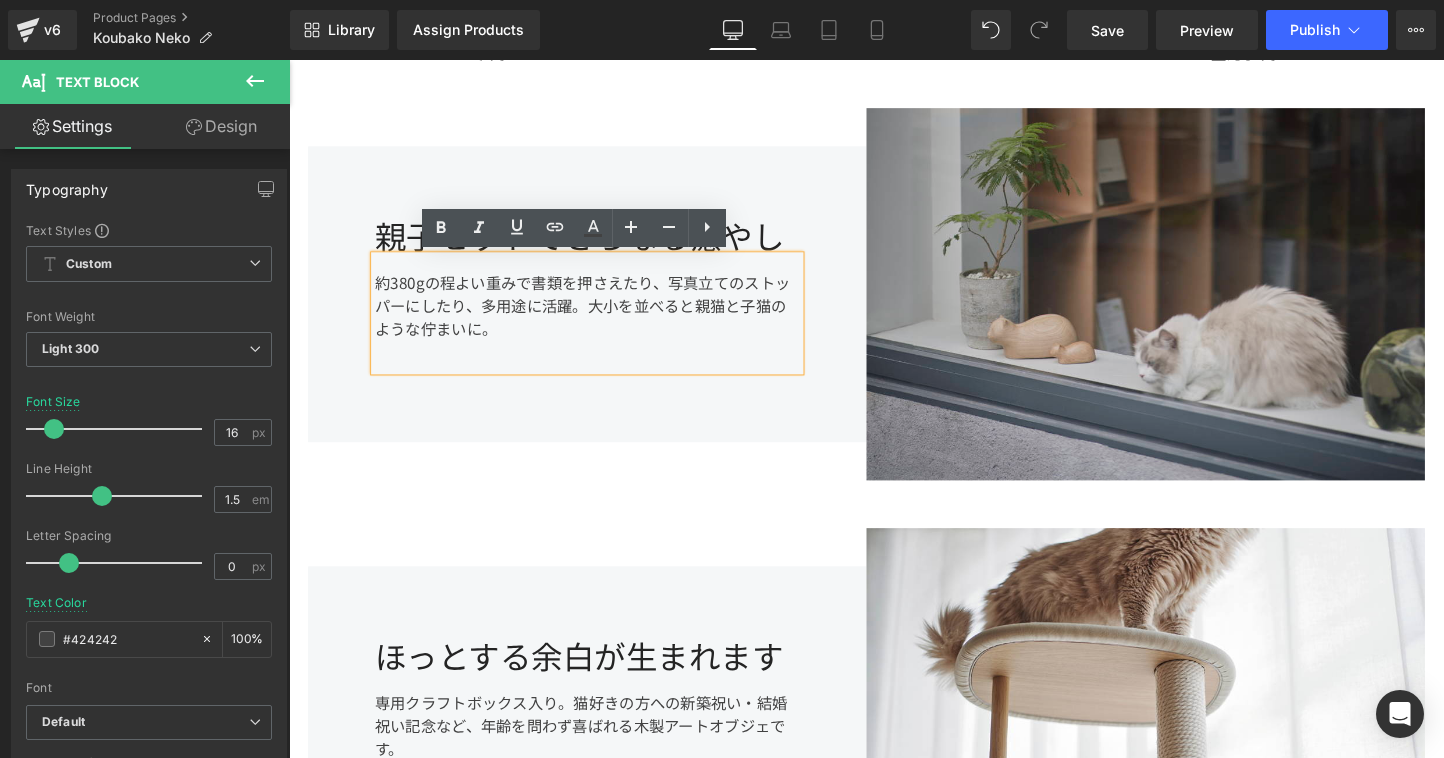 click on "約380gの程よい重みで書類を押さえたり、写真立てのストッパーにしたり、多用途に活躍。大小を並べると親猫と子猫のような佇まいに。" at bounding box center (601, 325) 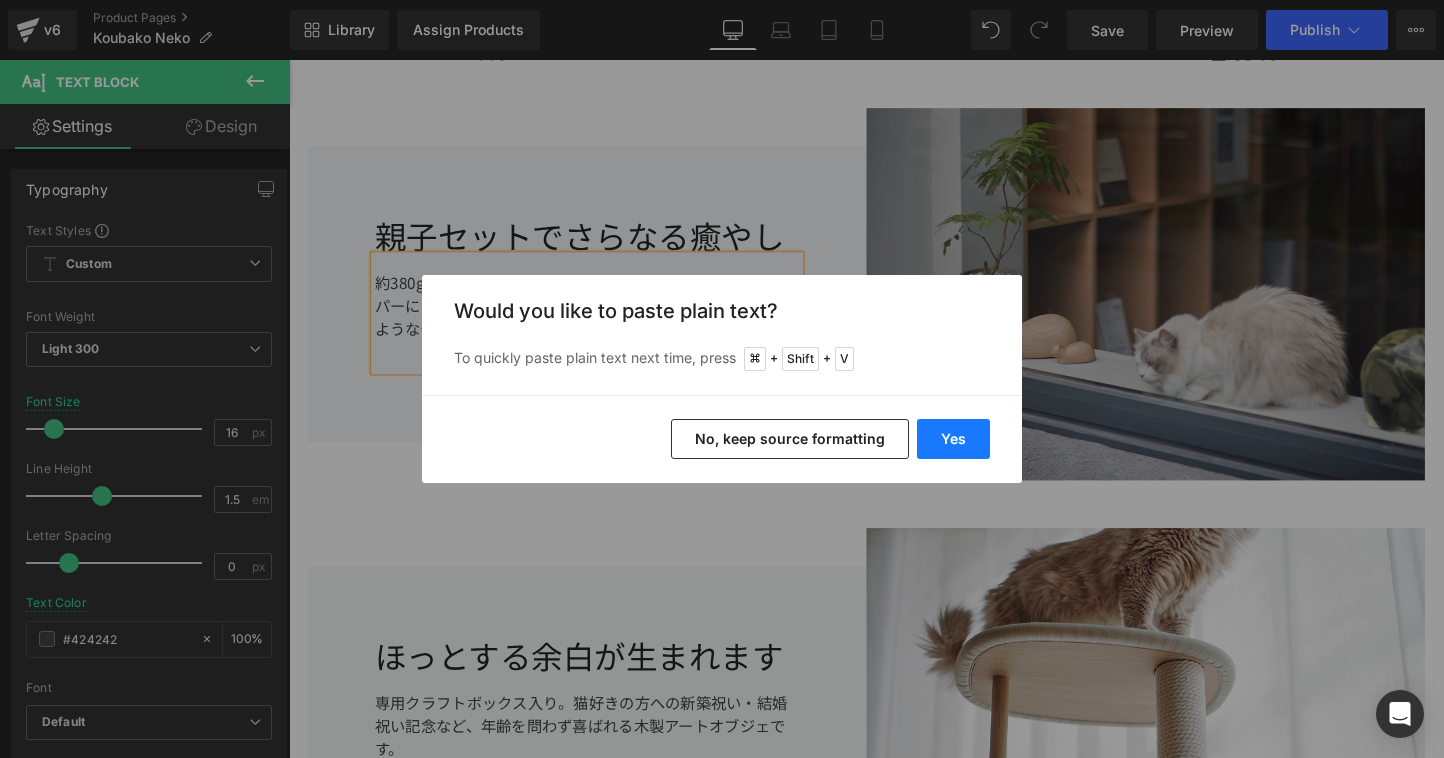 click on "Yes" at bounding box center [953, 439] 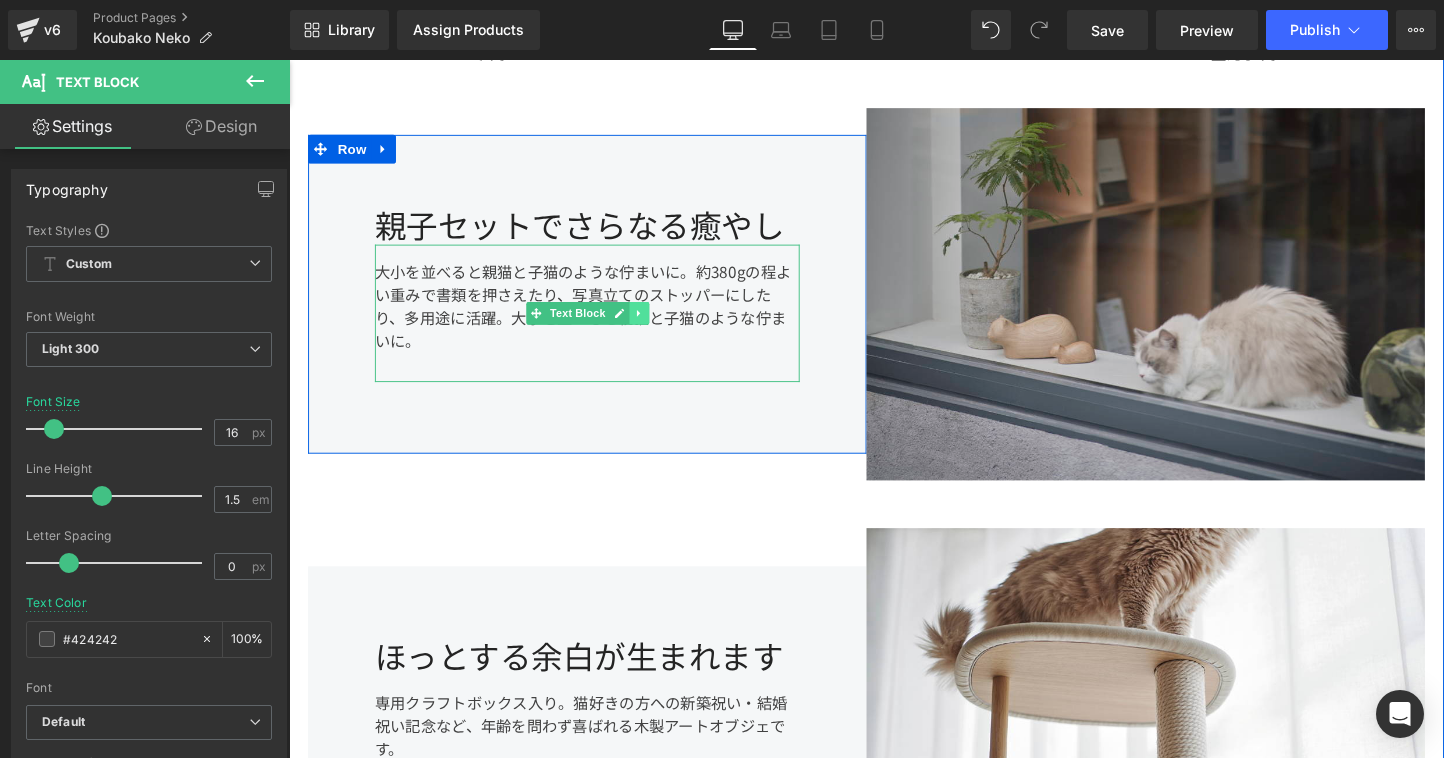 click at bounding box center [655, 325] 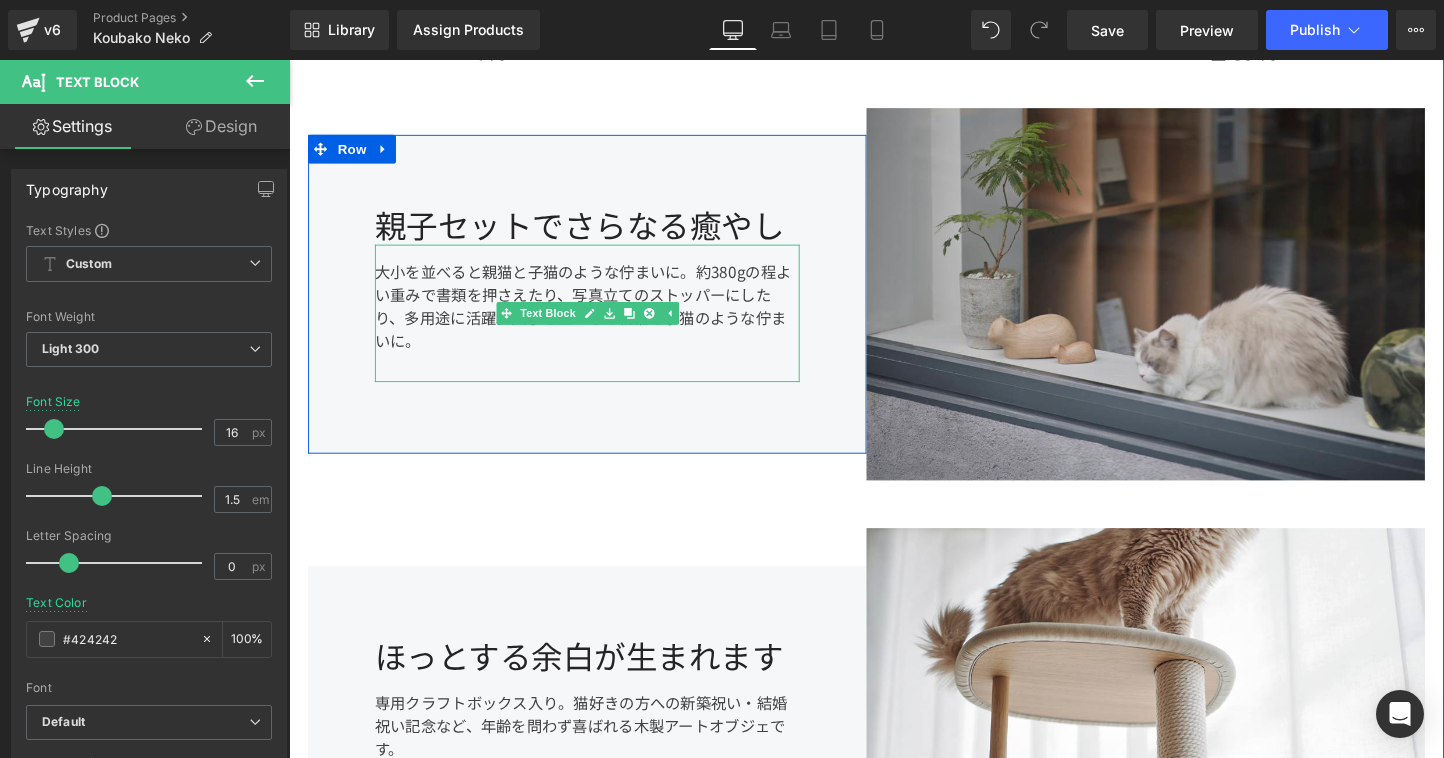 click on "大小を並べると親猫と子猫のような佇まいに。約380gの程よい重みで書類を押さえたり、写真立てのストッパーにしたり、多用途に活躍。大小を並べると親猫と子猫のような佇まいに。" at bounding box center (601, 325) 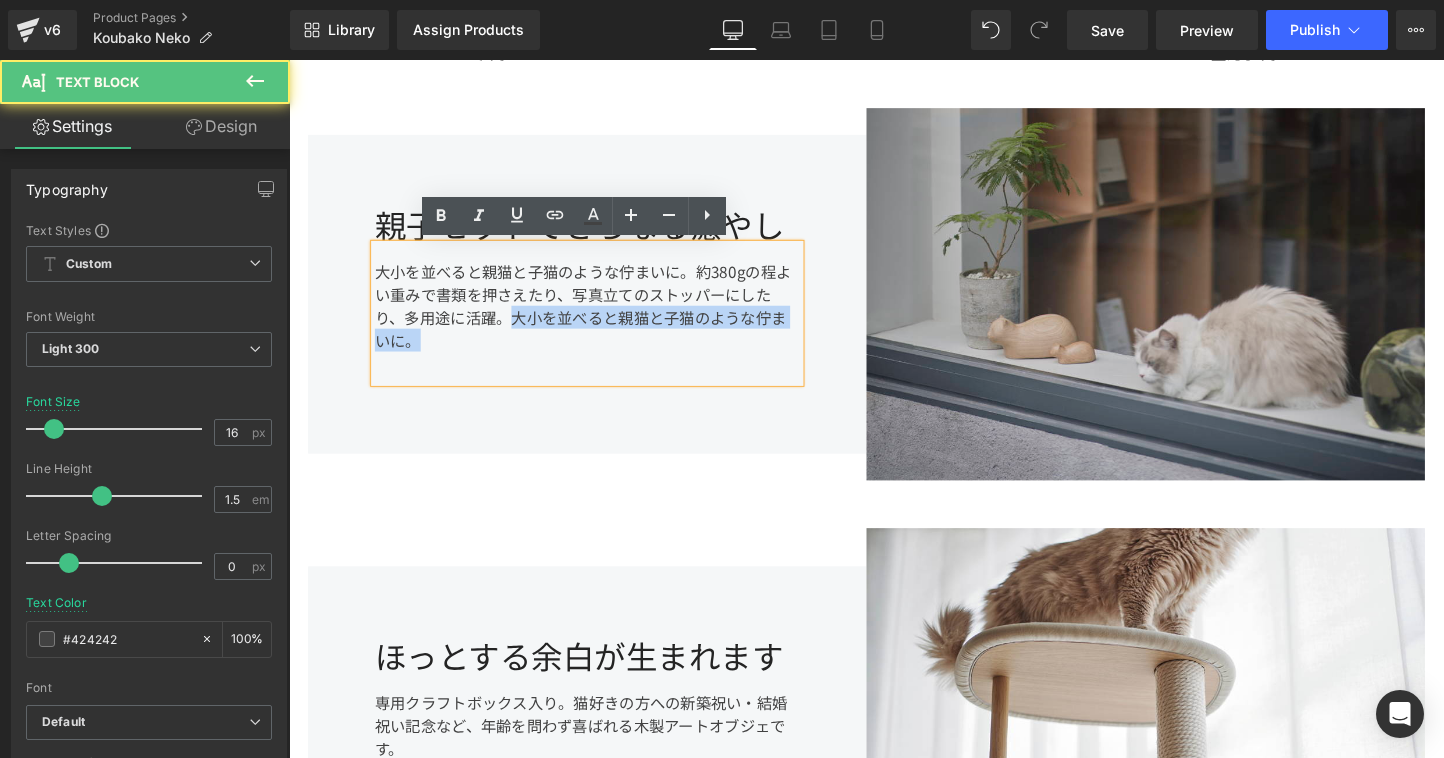 drag, startPoint x: 522, startPoint y: 328, endPoint x: 597, endPoint y: 387, distance: 95.42536 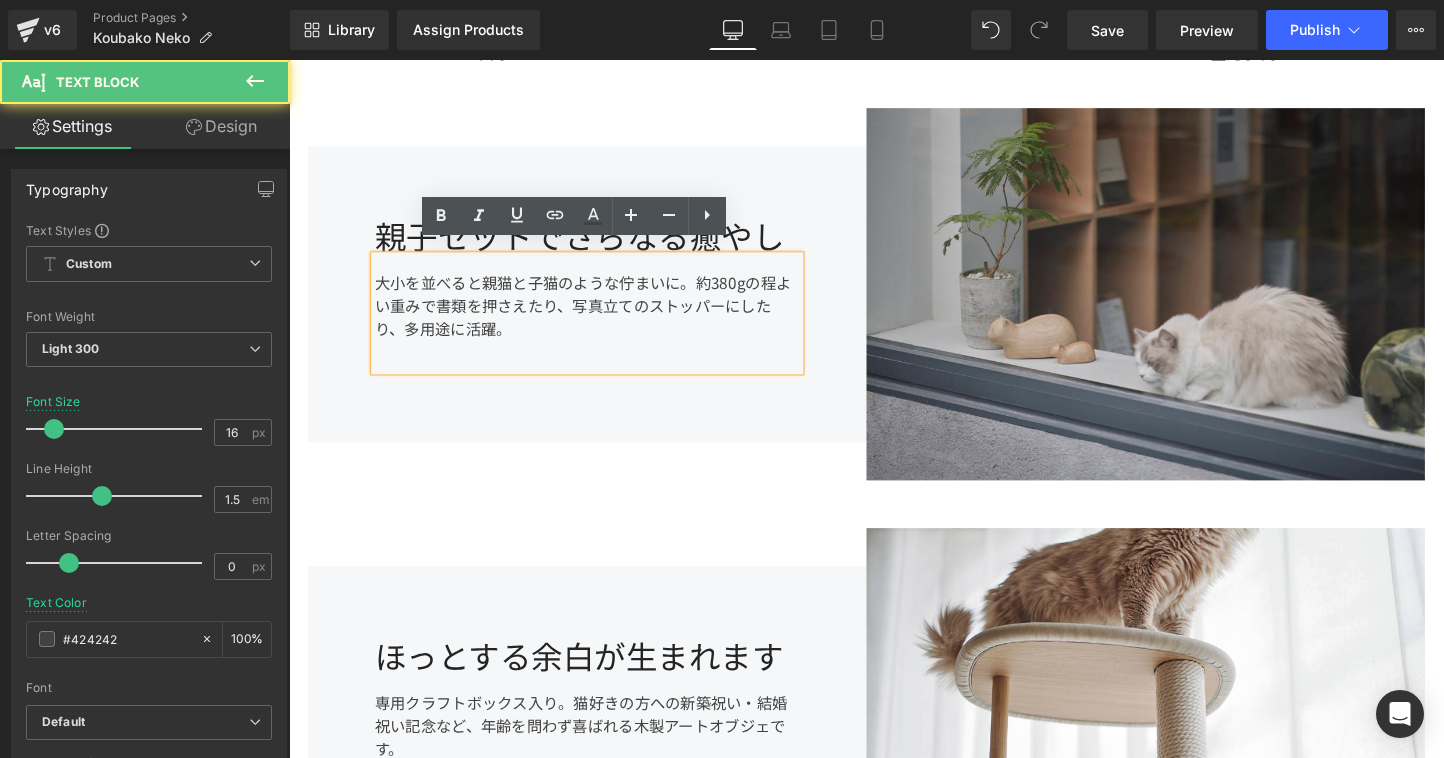 scroll, scrollTop: 1125, scrollLeft: 0, axis: vertical 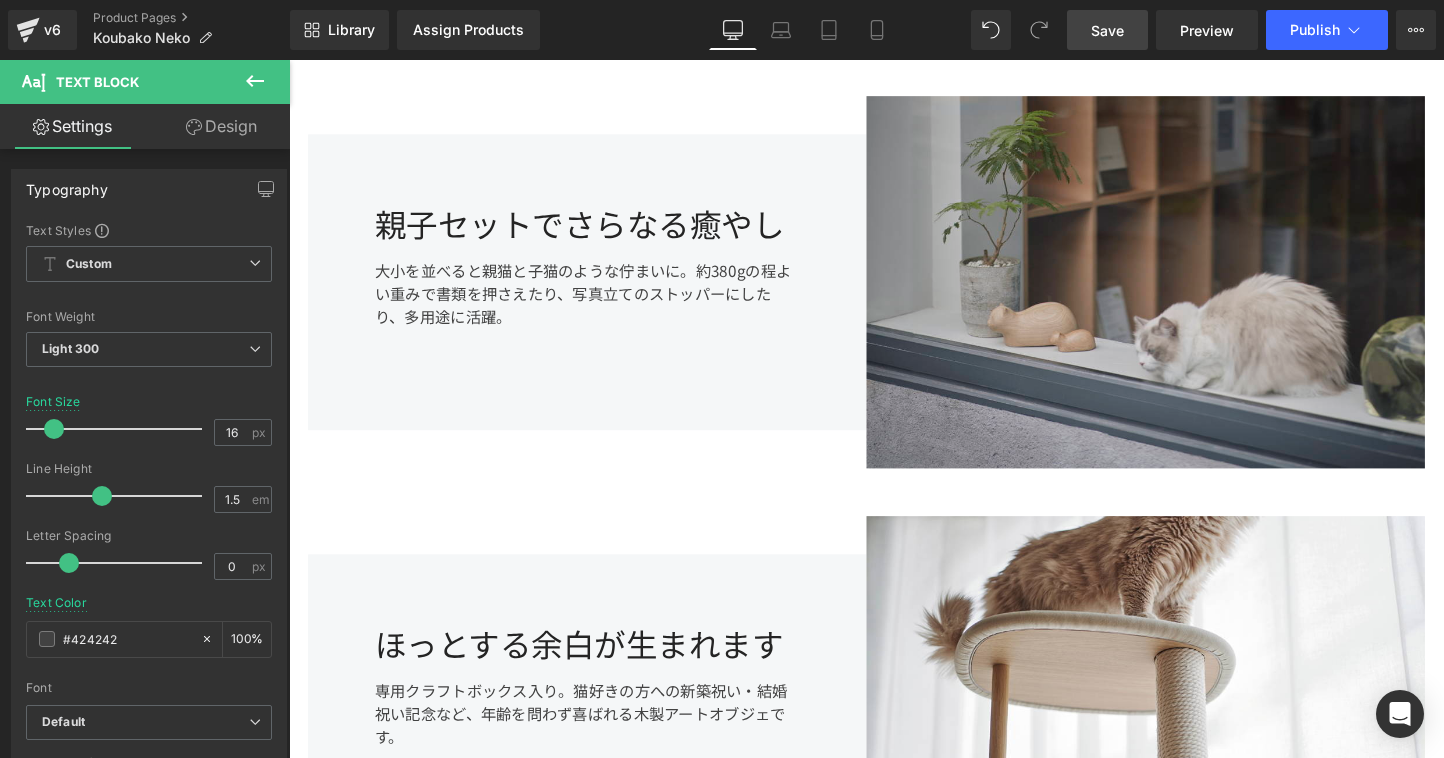 click on "Save" at bounding box center [1107, 30] 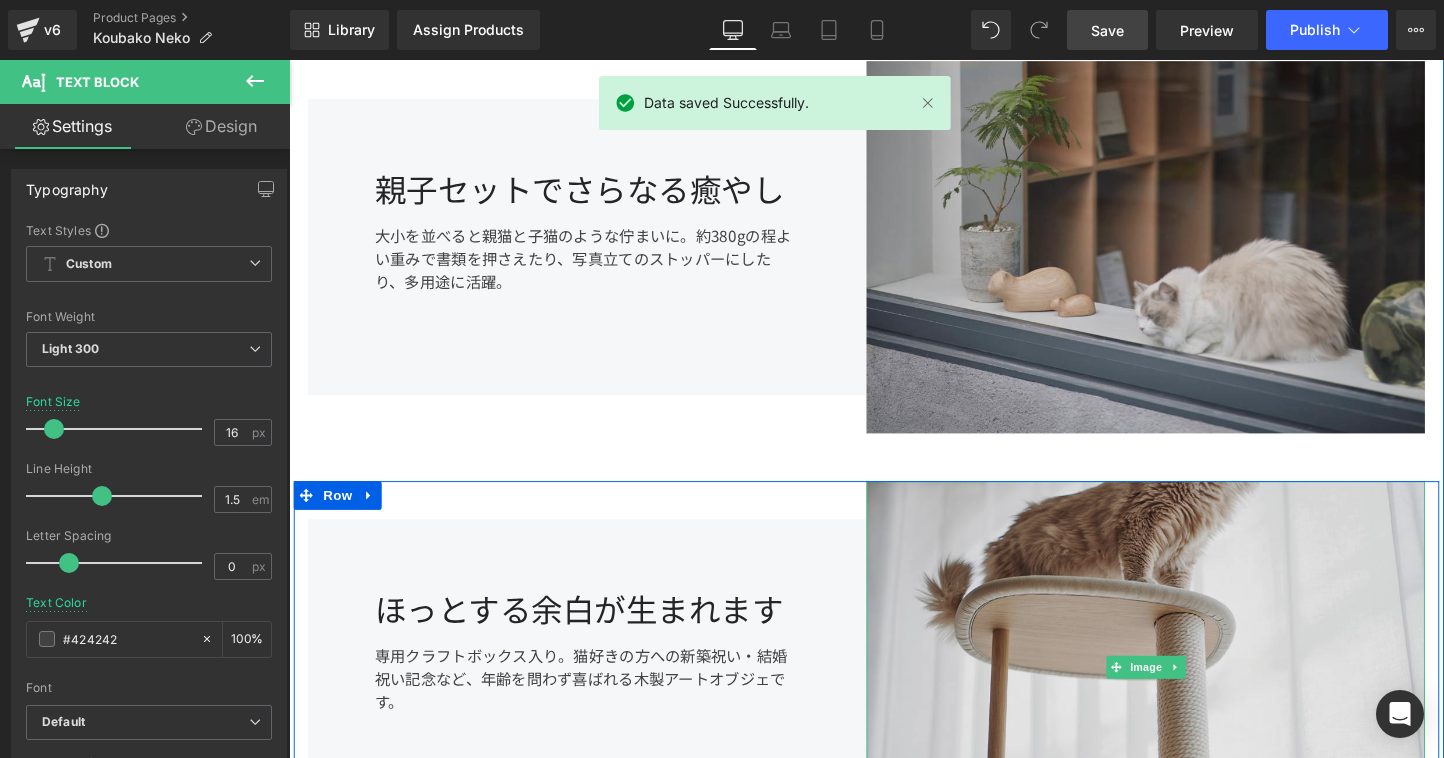 scroll, scrollTop: 1412, scrollLeft: 0, axis: vertical 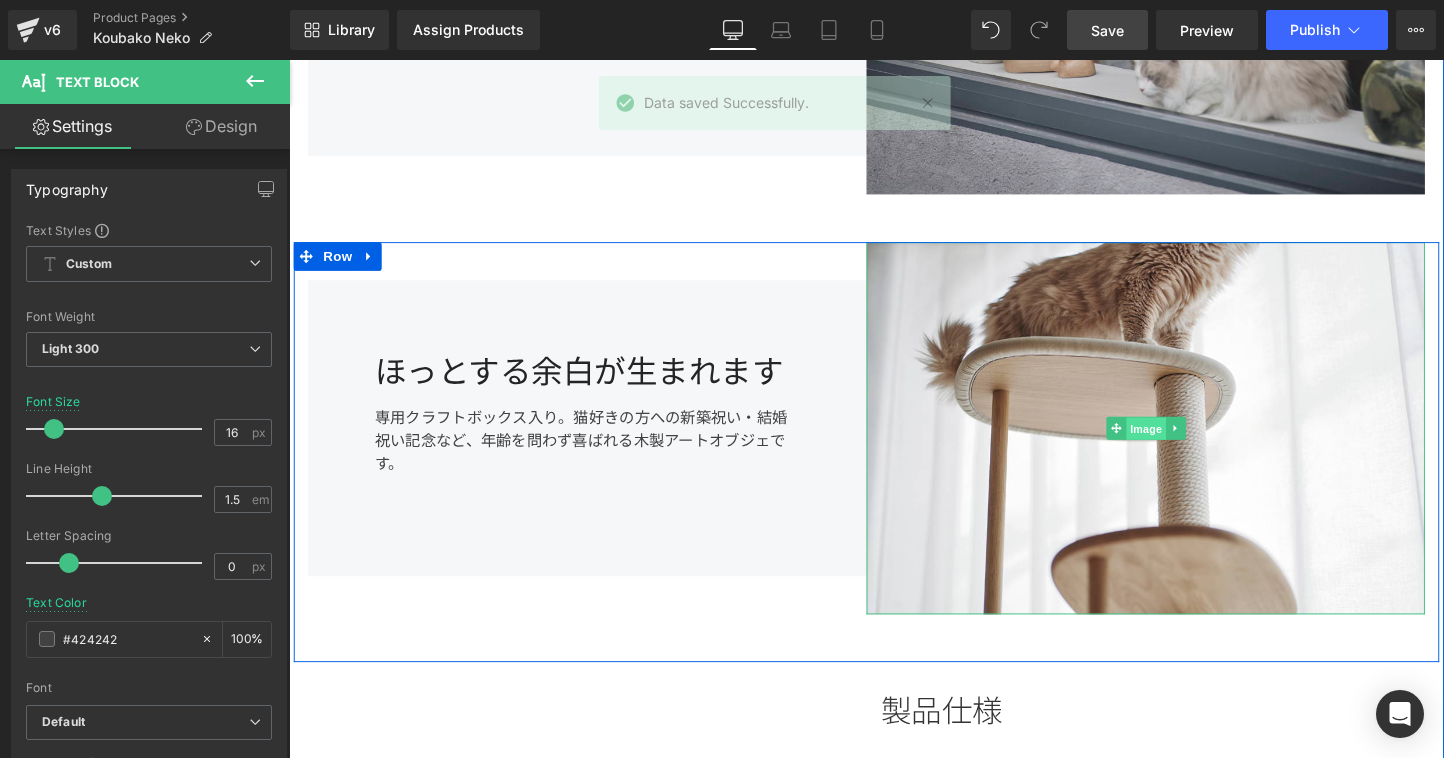 click on "Image" at bounding box center (1176, 446) 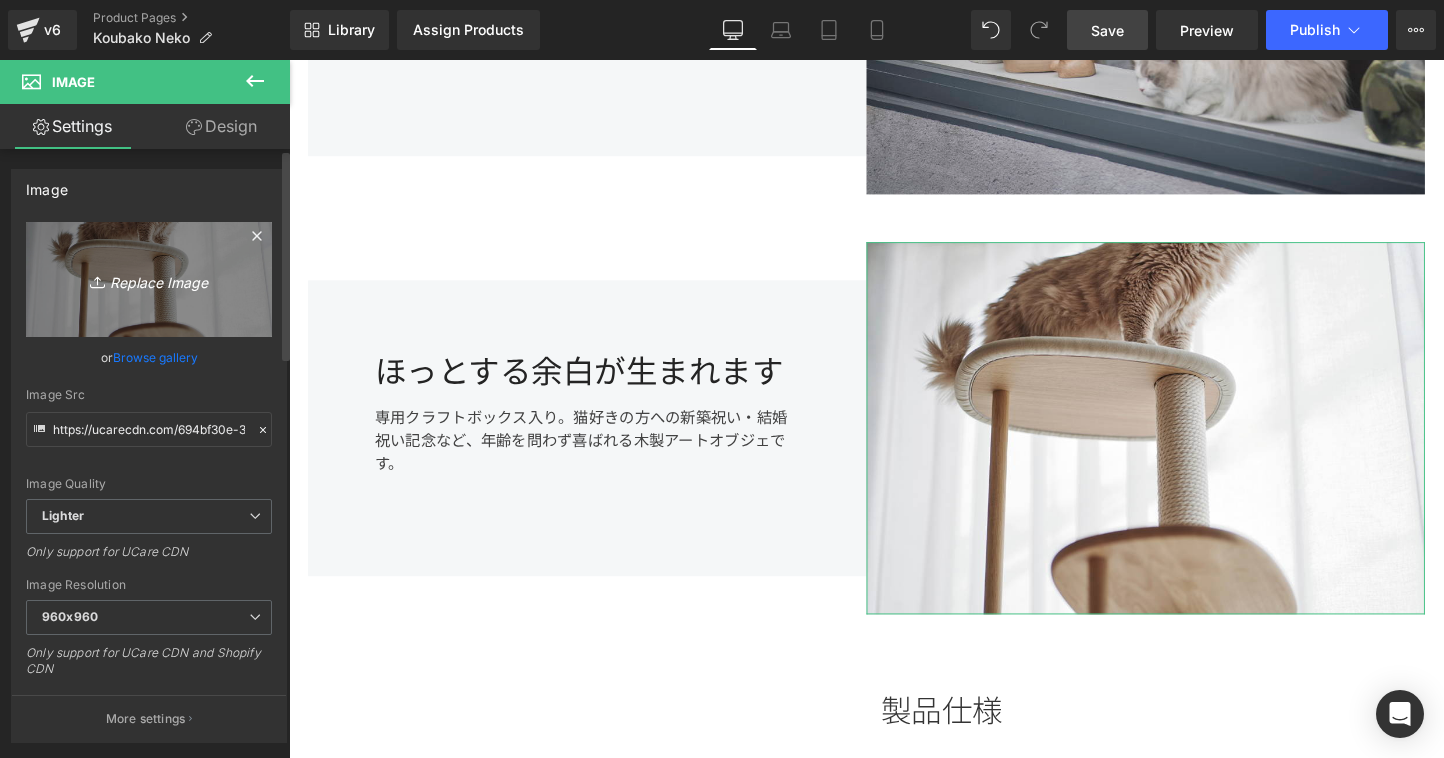 click on "Replace Image" at bounding box center (149, 279) 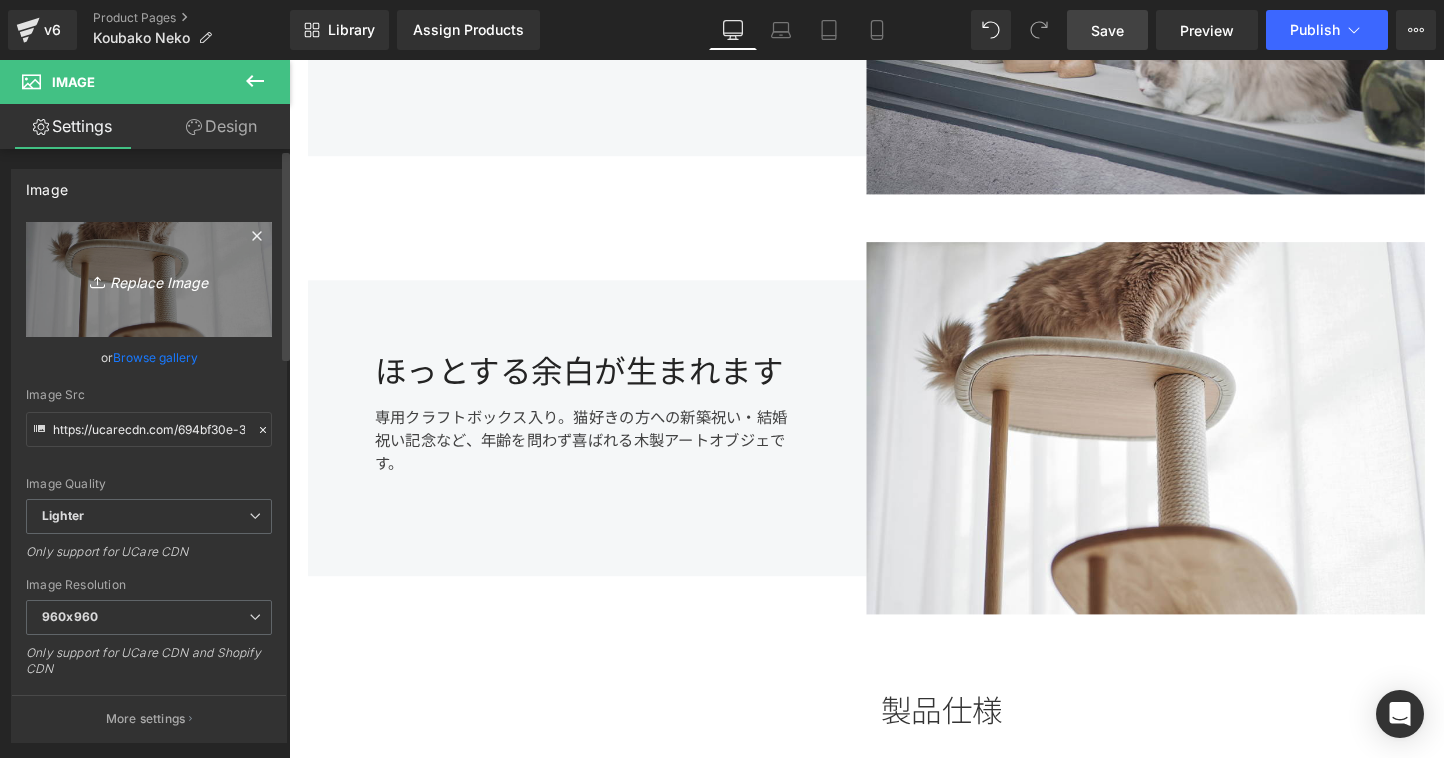 type on "C:\fakepath\kn.jpeg" 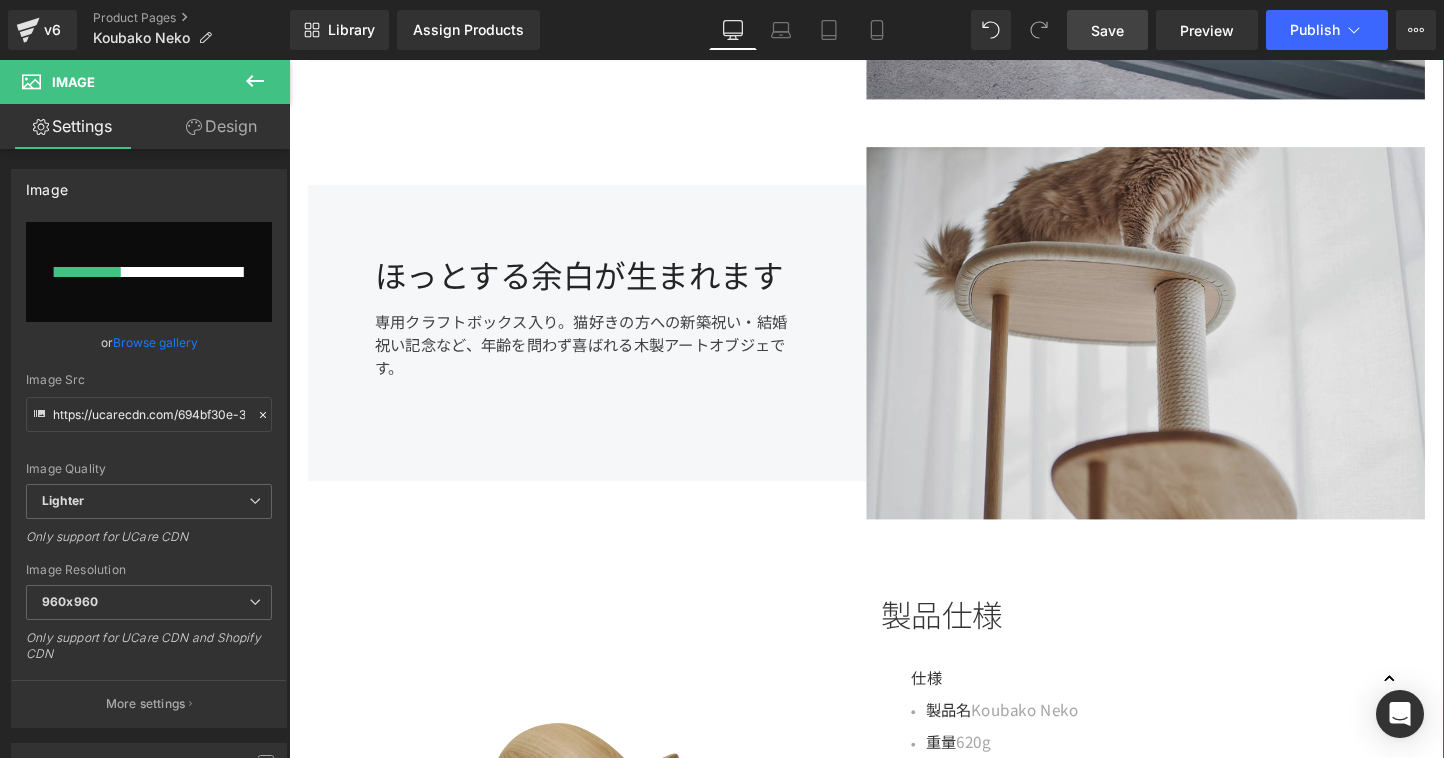 scroll, scrollTop: 1697, scrollLeft: 0, axis: vertical 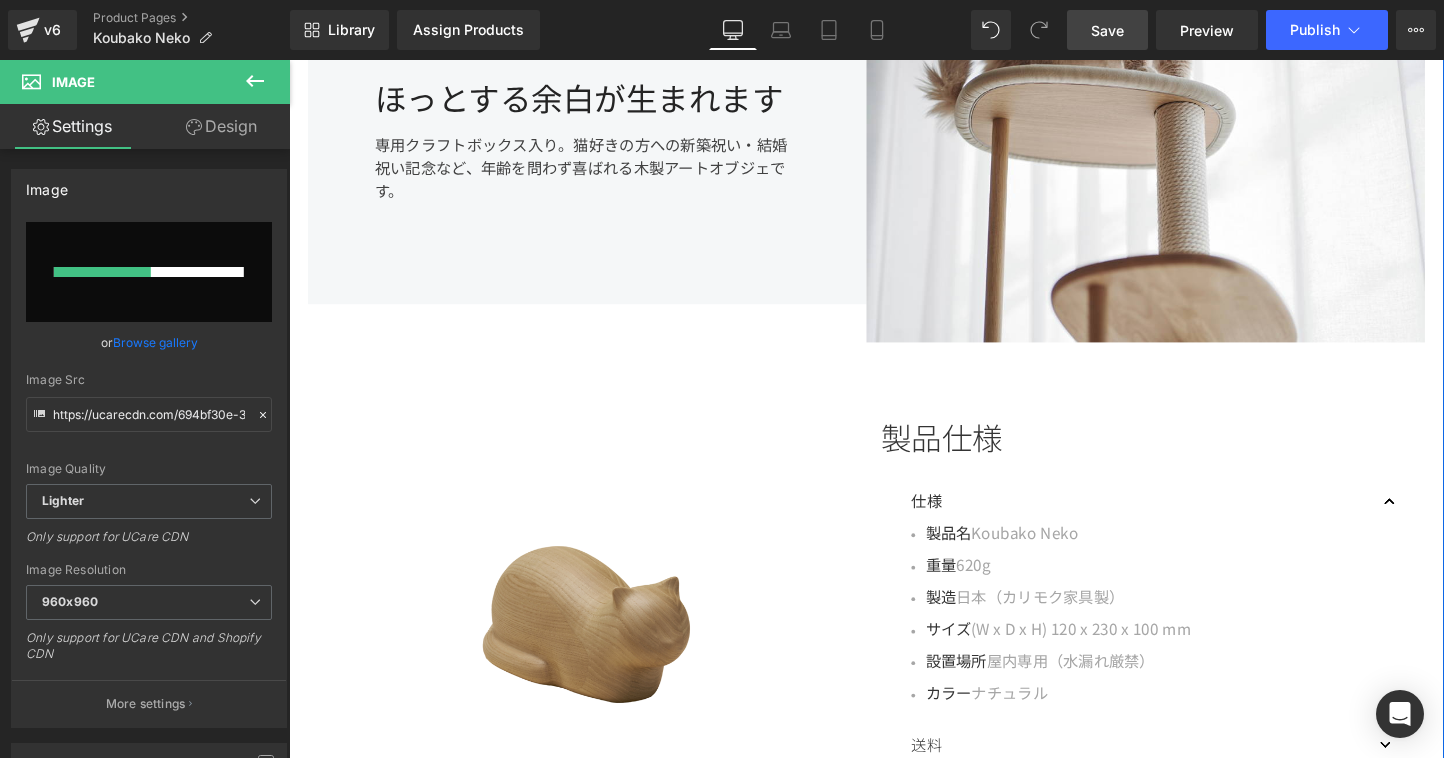 type 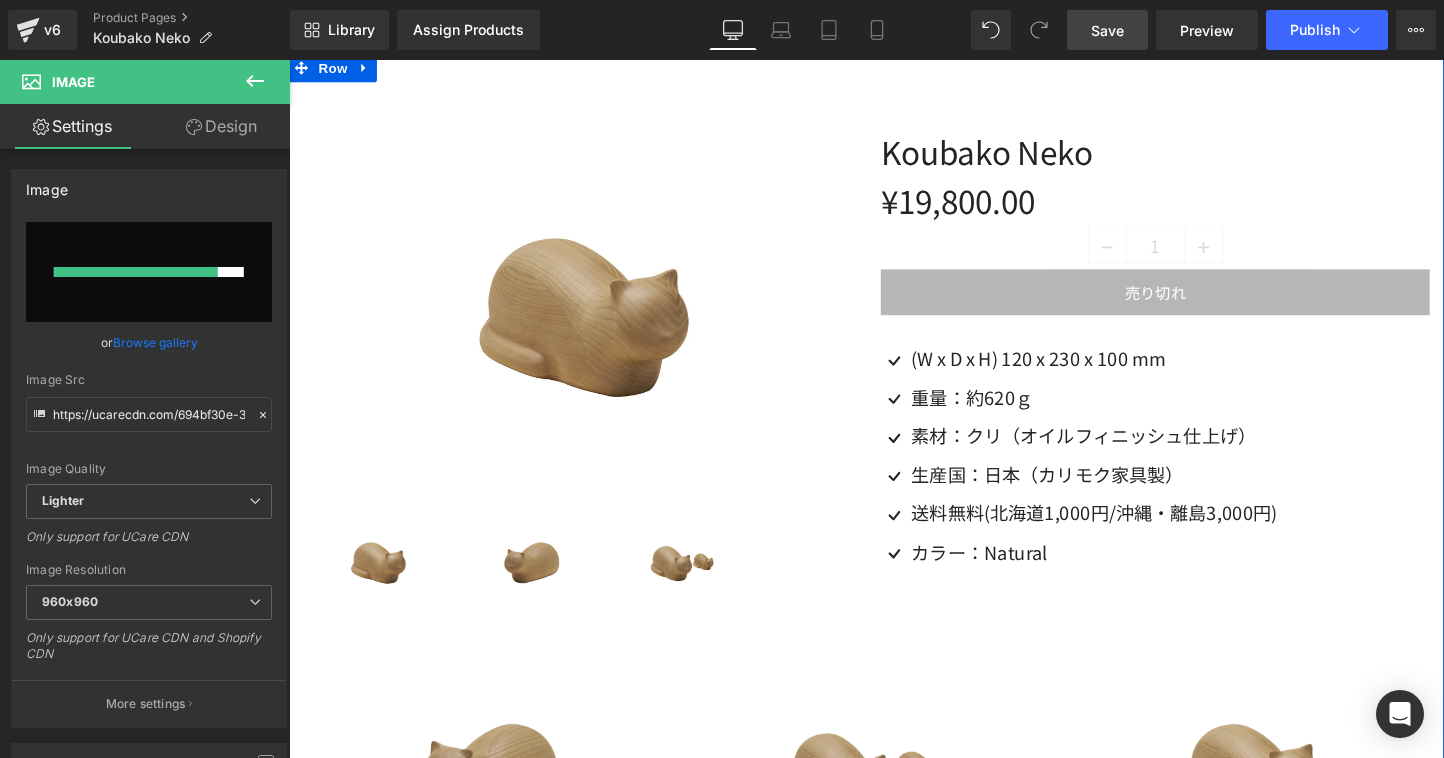 scroll, scrollTop: 0, scrollLeft: 0, axis: both 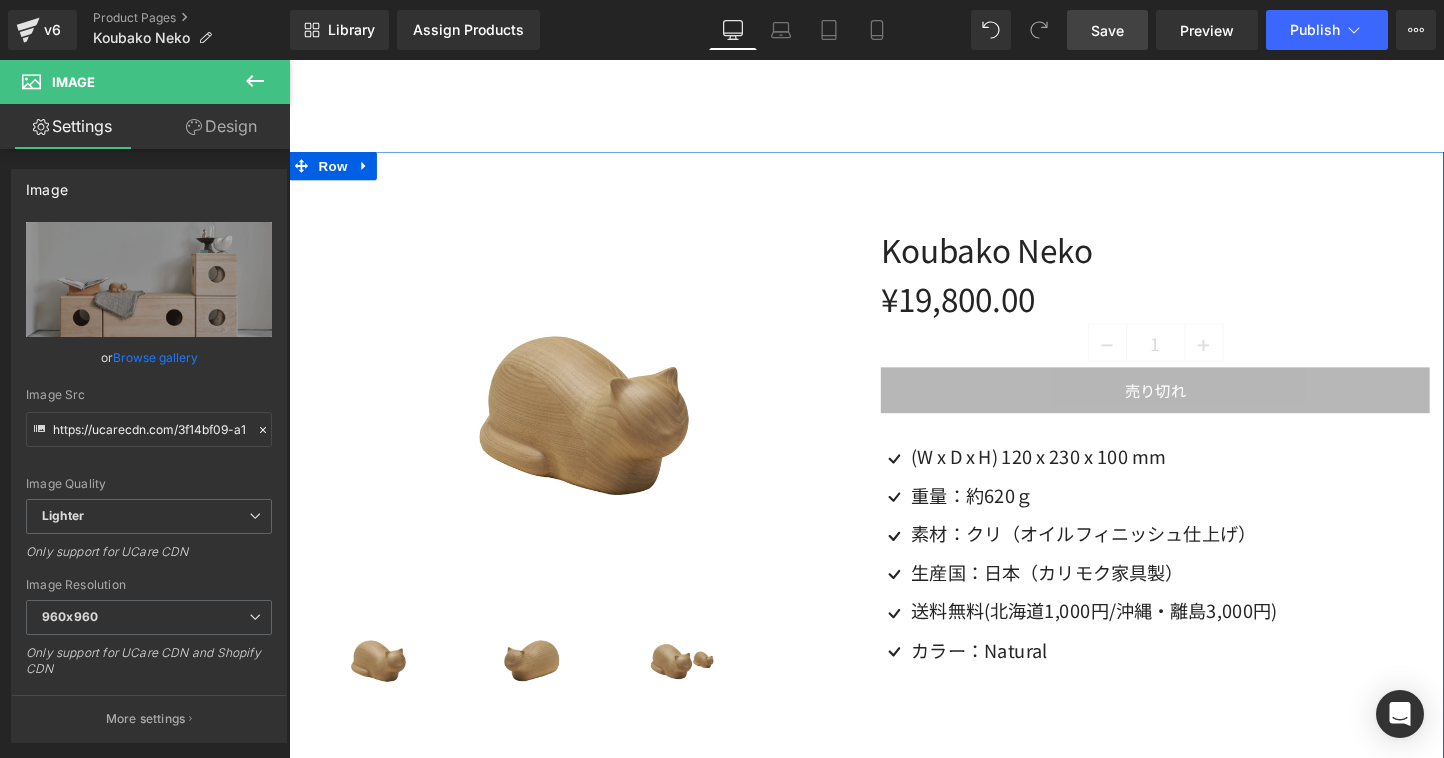 type on "https://ucarecdn.com/3f14bf09-a1db-4bf7-b924-3f632ae32f86/-/format/auto/-/preview/960x960/-/quality/lighter/kn.jpeg" 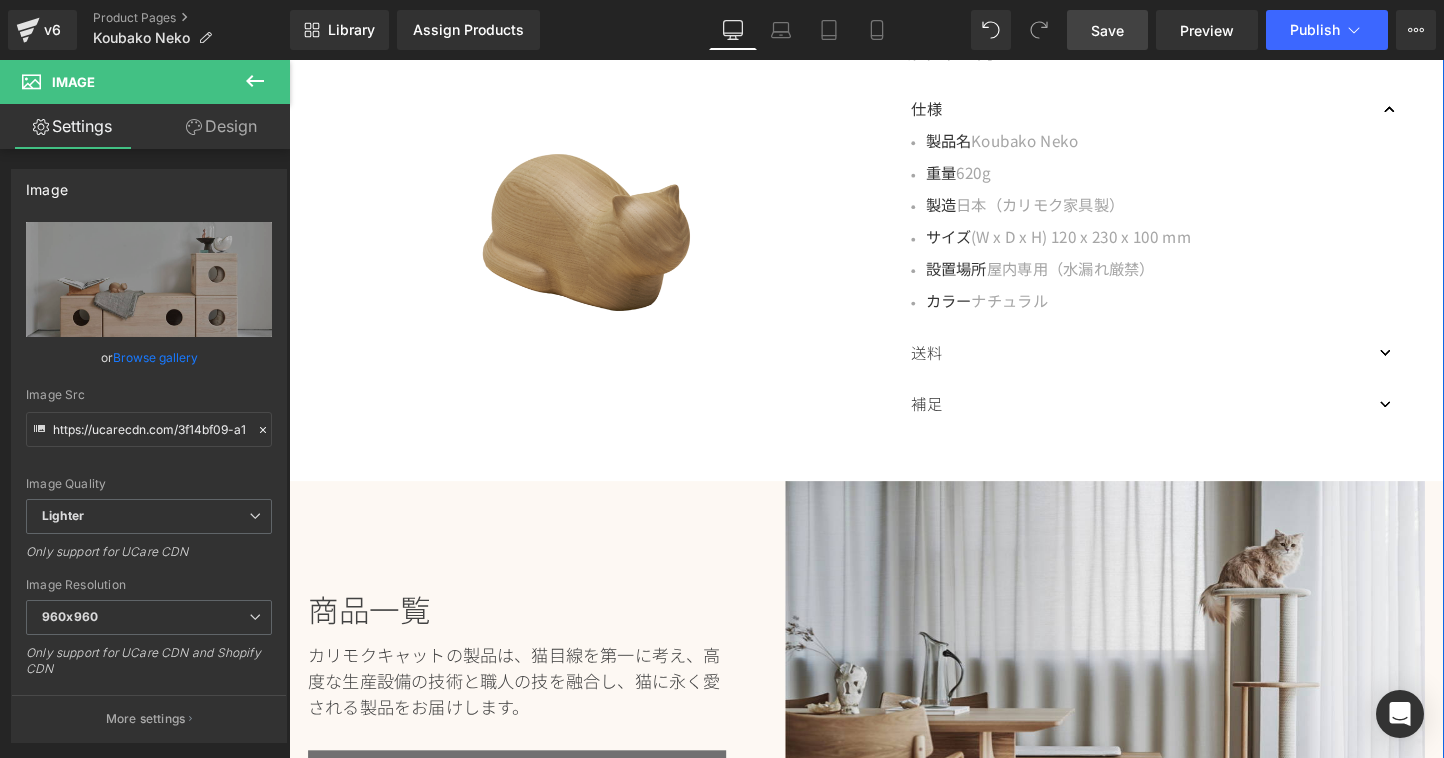 scroll, scrollTop: 2111, scrollLeft: 0, axis: vertical 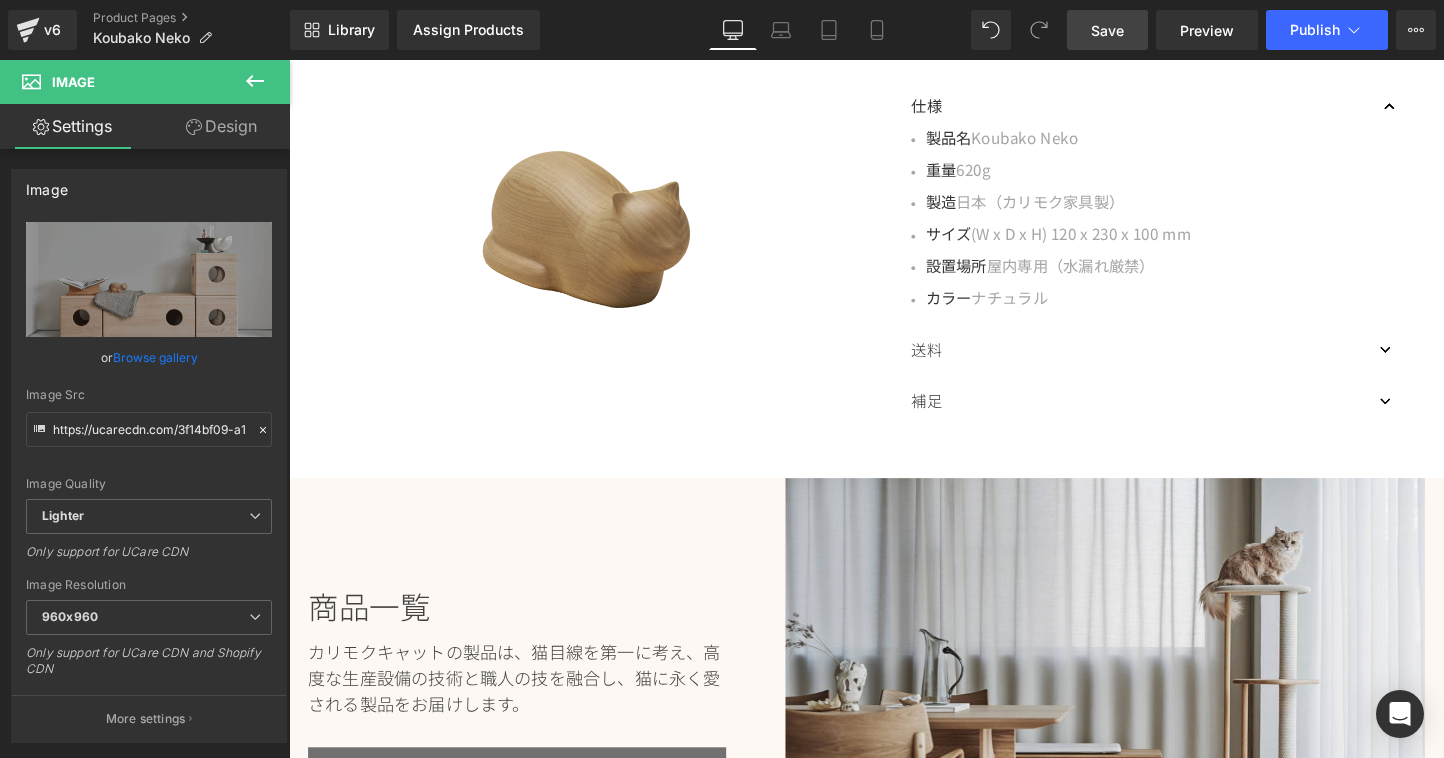 click on "Save" at bounding box center [1107, 30] 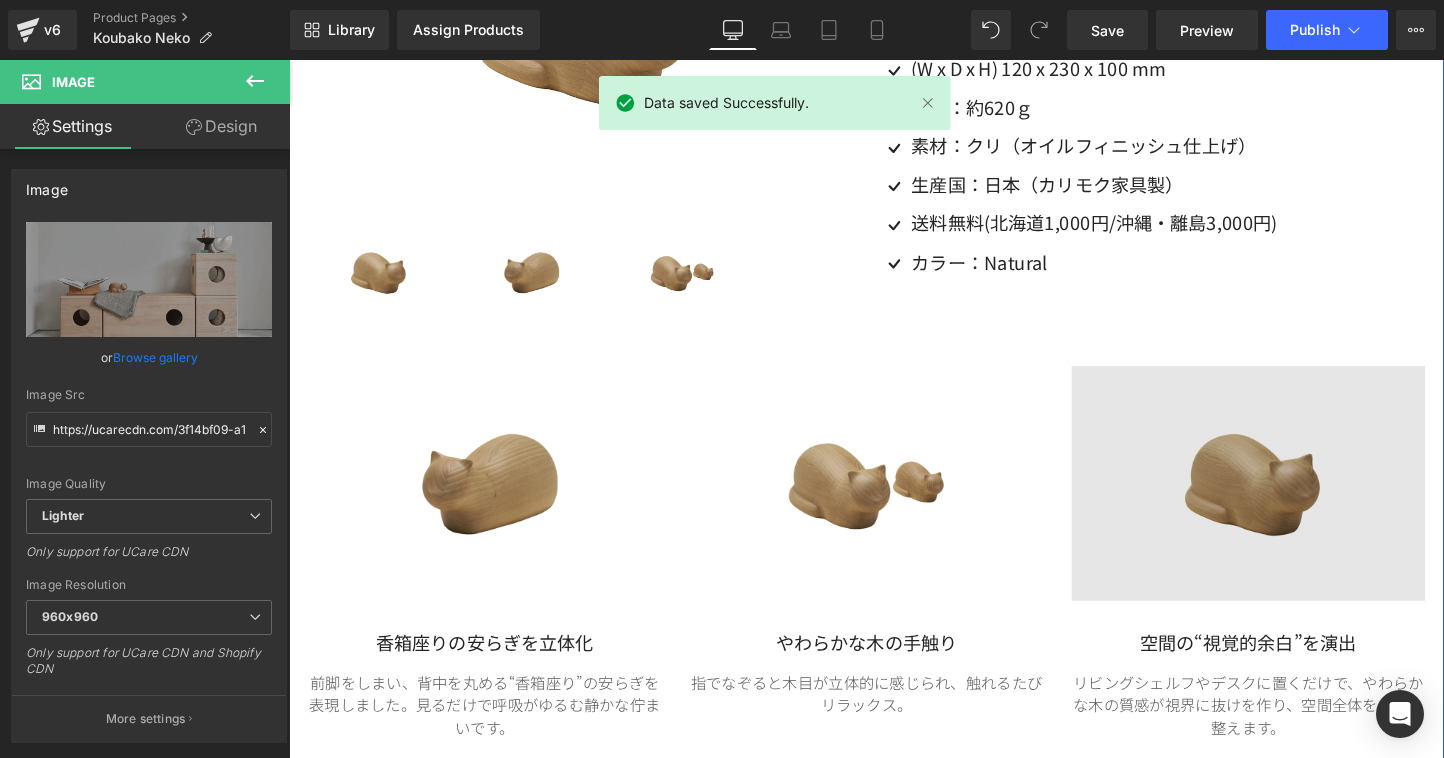 scroll, scrollTop: 0, scrollLeft: 0, axis: both 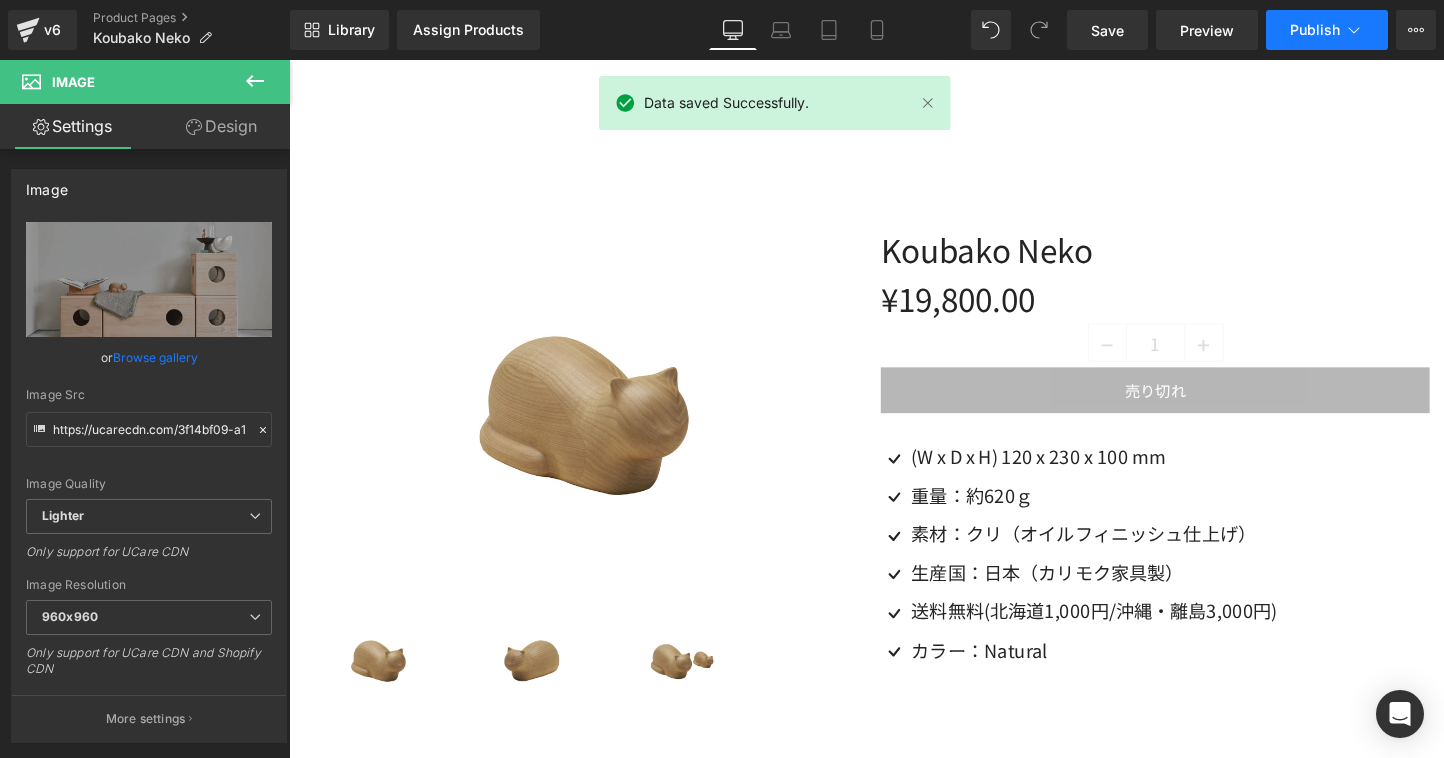 click on "Publish" at bounding box center [1327, 30] 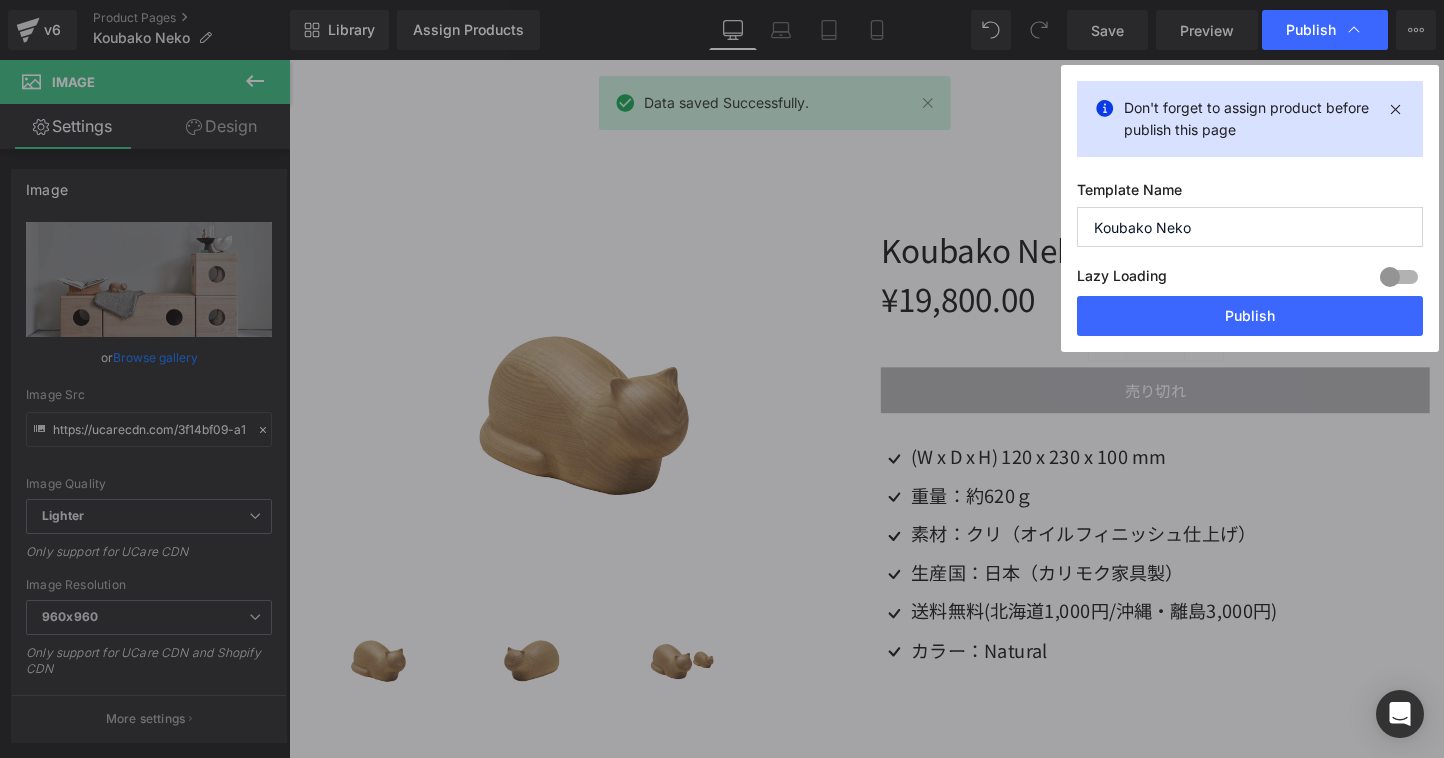 click on "Don't forget to assign product before publish this page Template Name Koubako Neko
Lazy Loading
Build
Upgrade plan to unlock
Lazy loading helps you improve page loading time, enhance user experience & increase your SEO results.
Lazy loading is available on  Build, Optimize & Enterprise.
You’ve reached the maximum published page number of your plan  (30/999999) .
Upgrade plan to unlock more pages
Publish" at bounding box center (1250, 208) 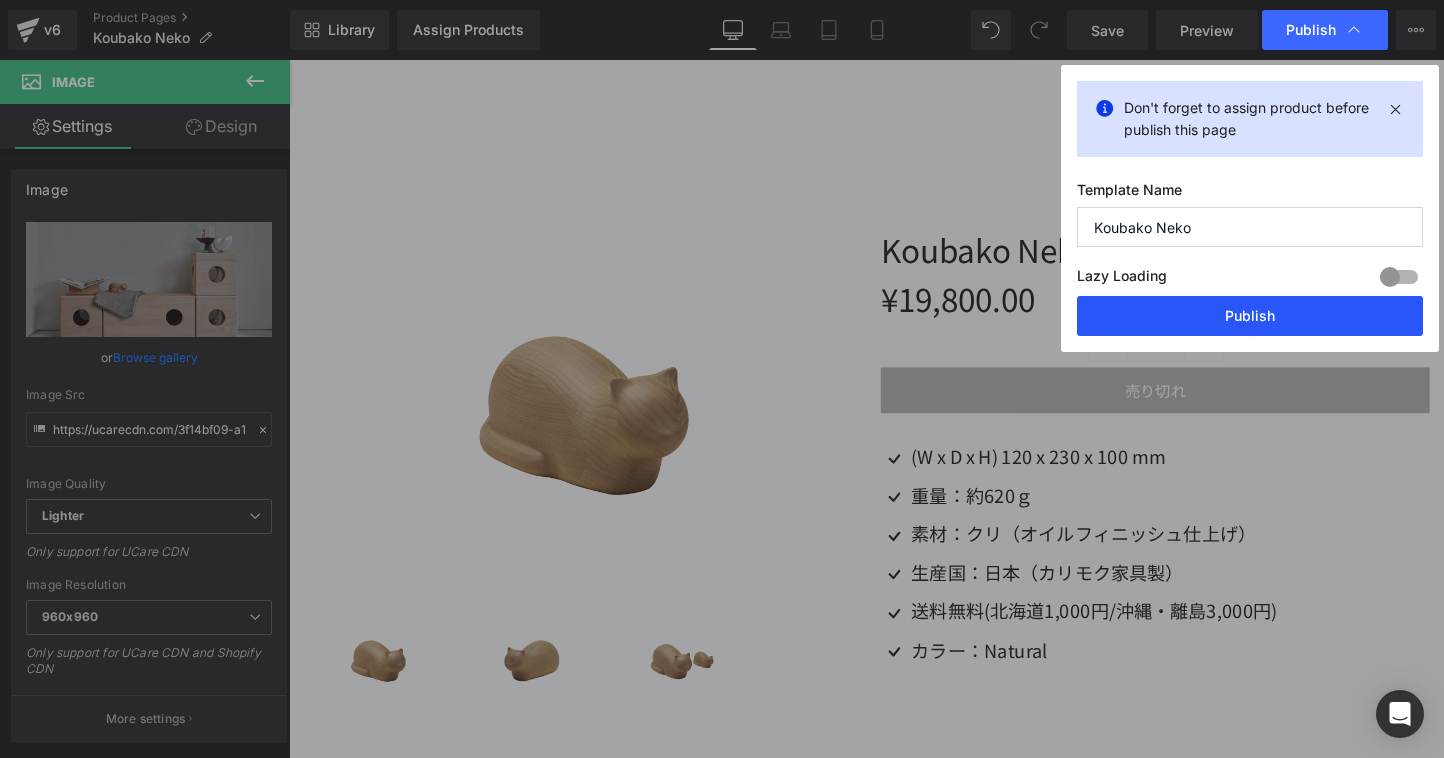 click on "Publish" at bounding box center (1250, 316) 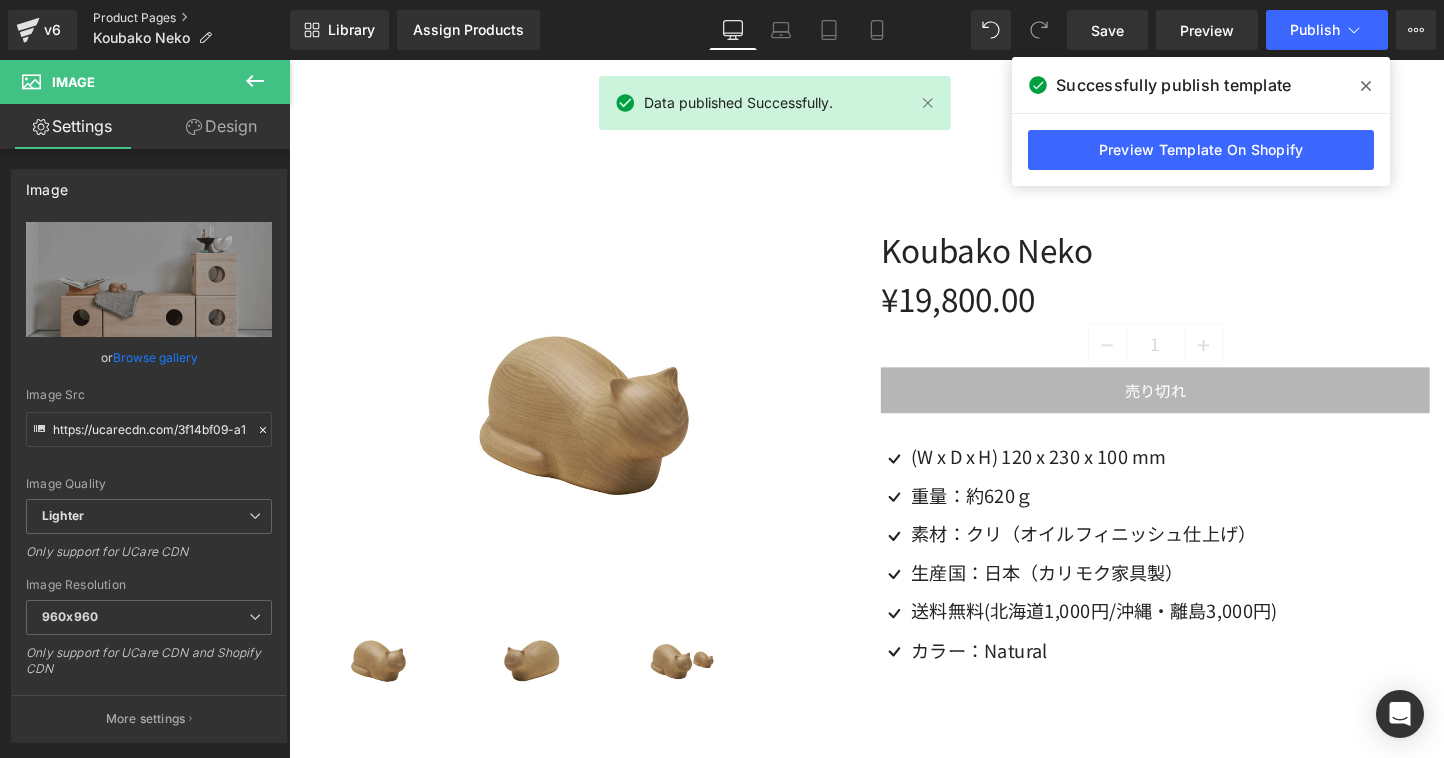 click on "Product Pages" at bounding box center (191, 18) 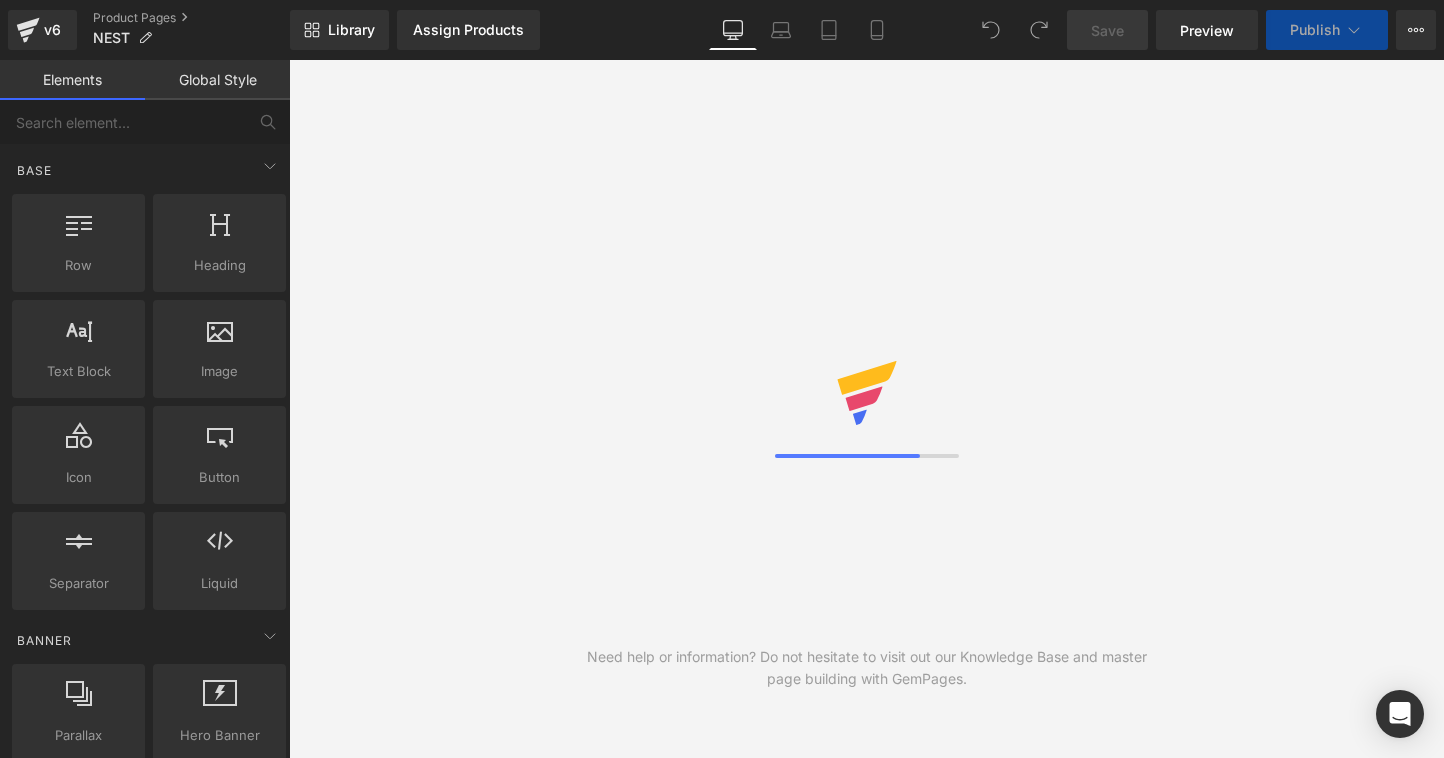scroll, scrollTop: 0, scrollLeft: 0, axis: both 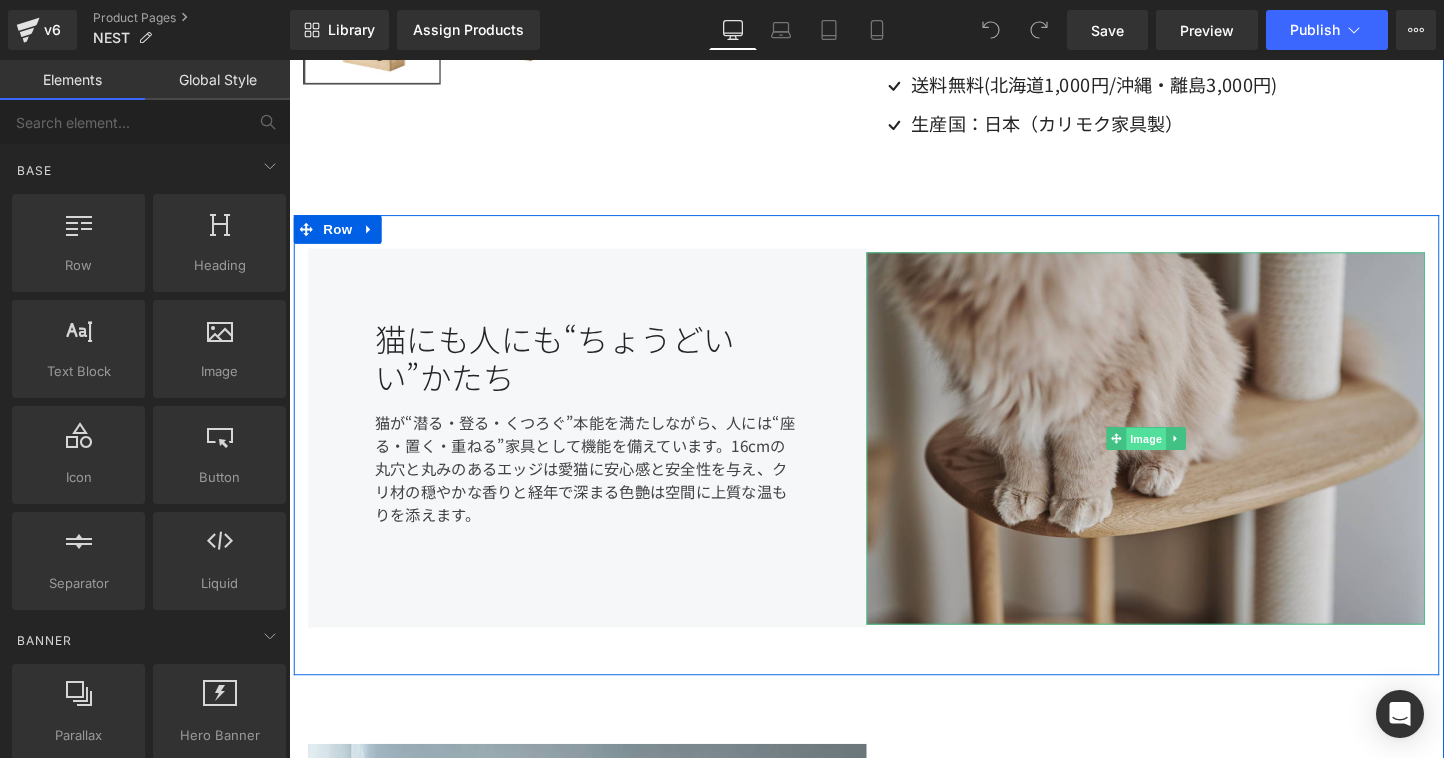 click on "Image" at bounding box center [1186, 456] 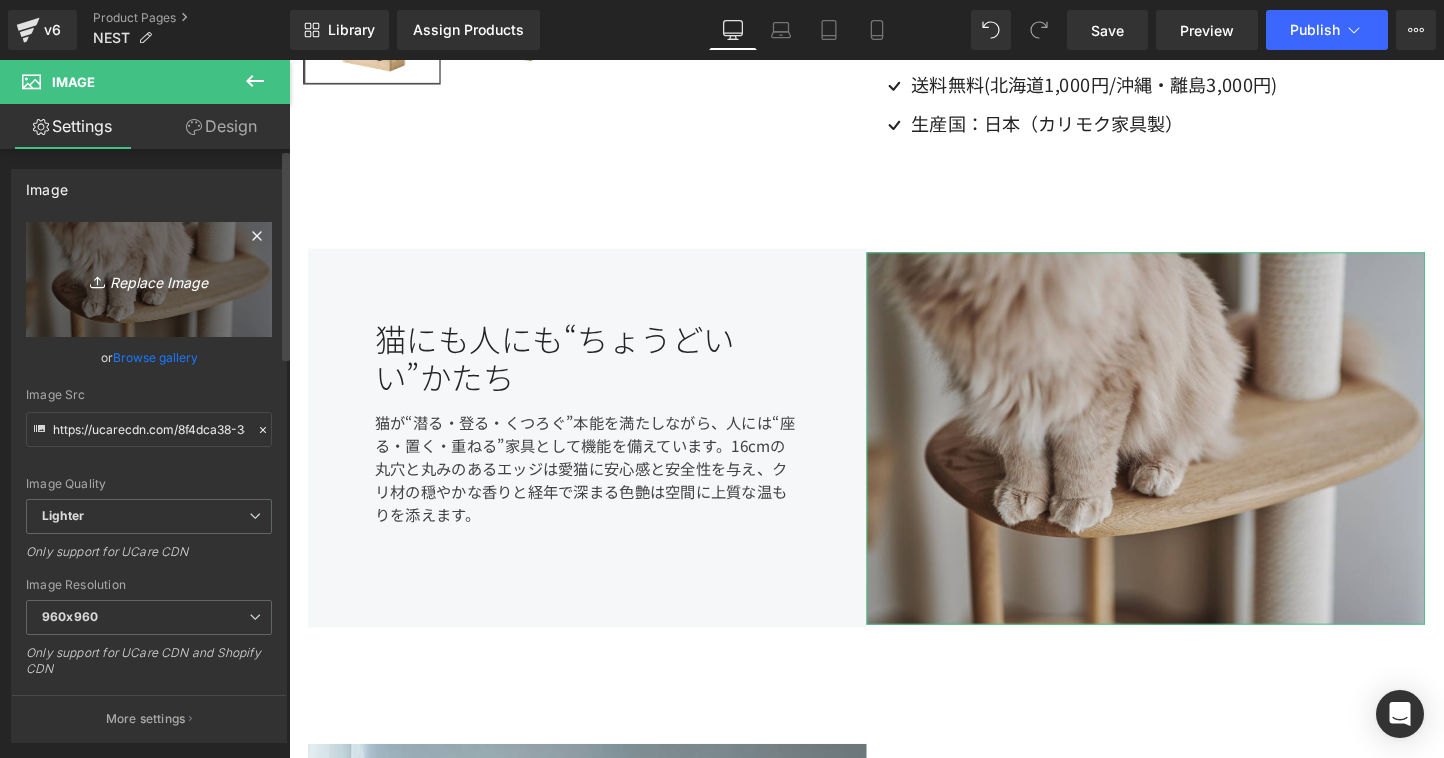 click on "Replace Image" at bounding box center (149, 279) 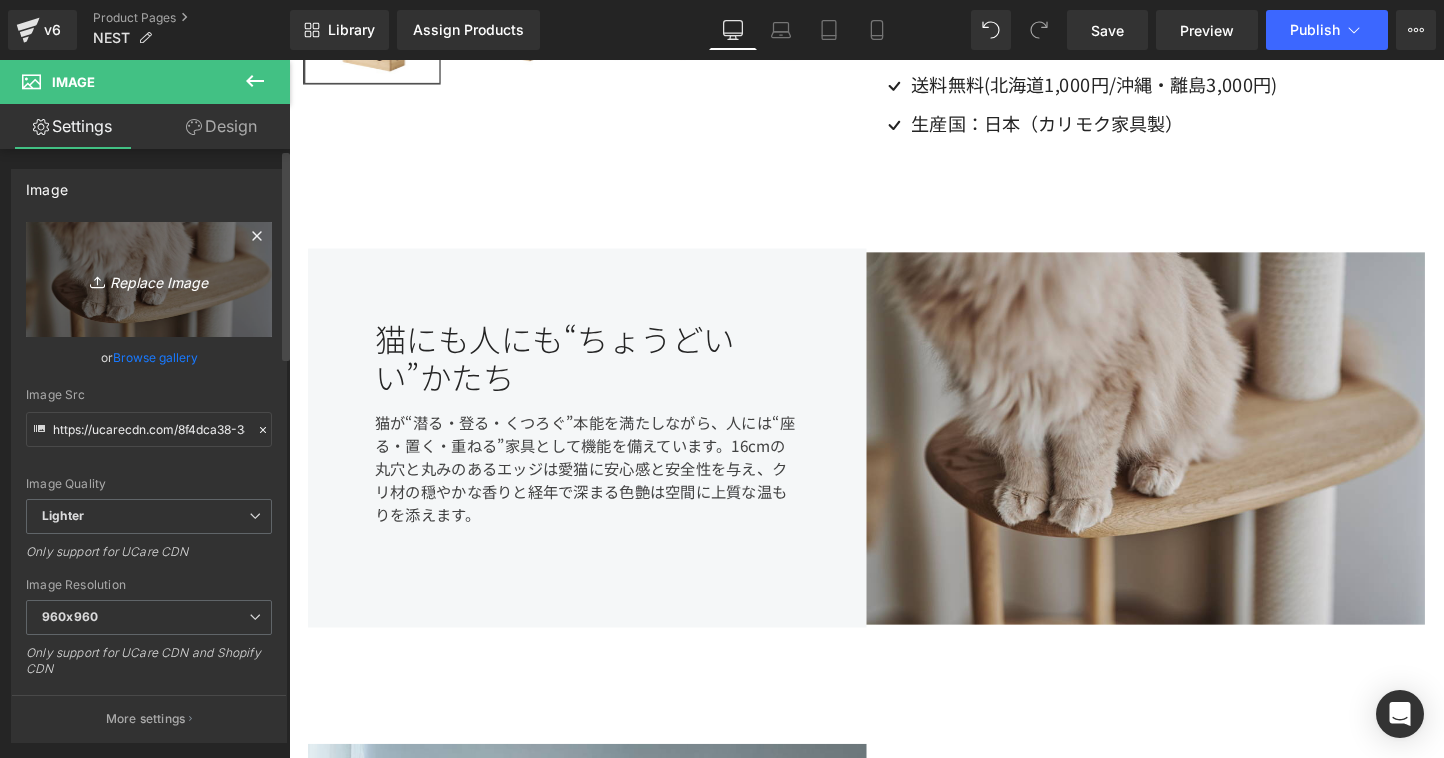 type on "C:\fakepath\Nest1.jpeg" 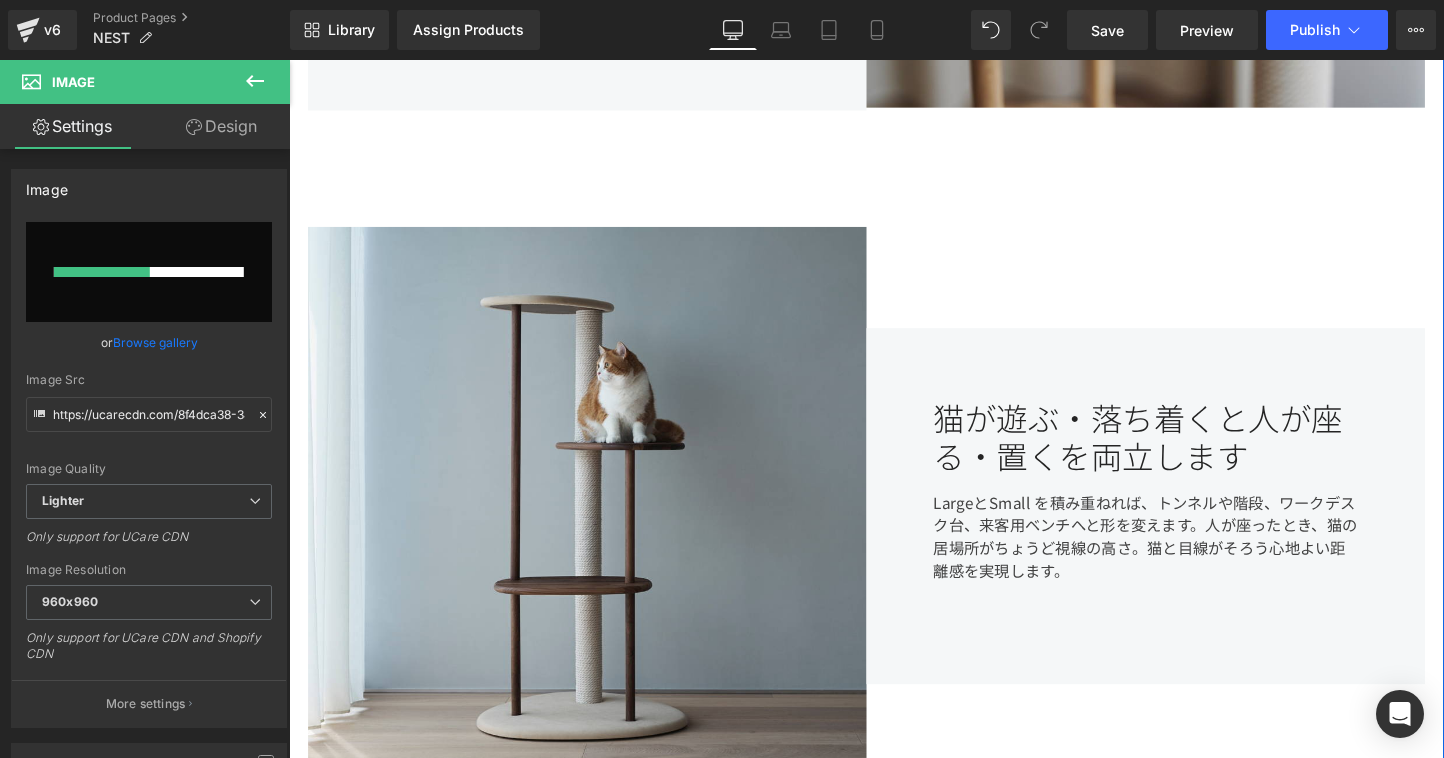 type 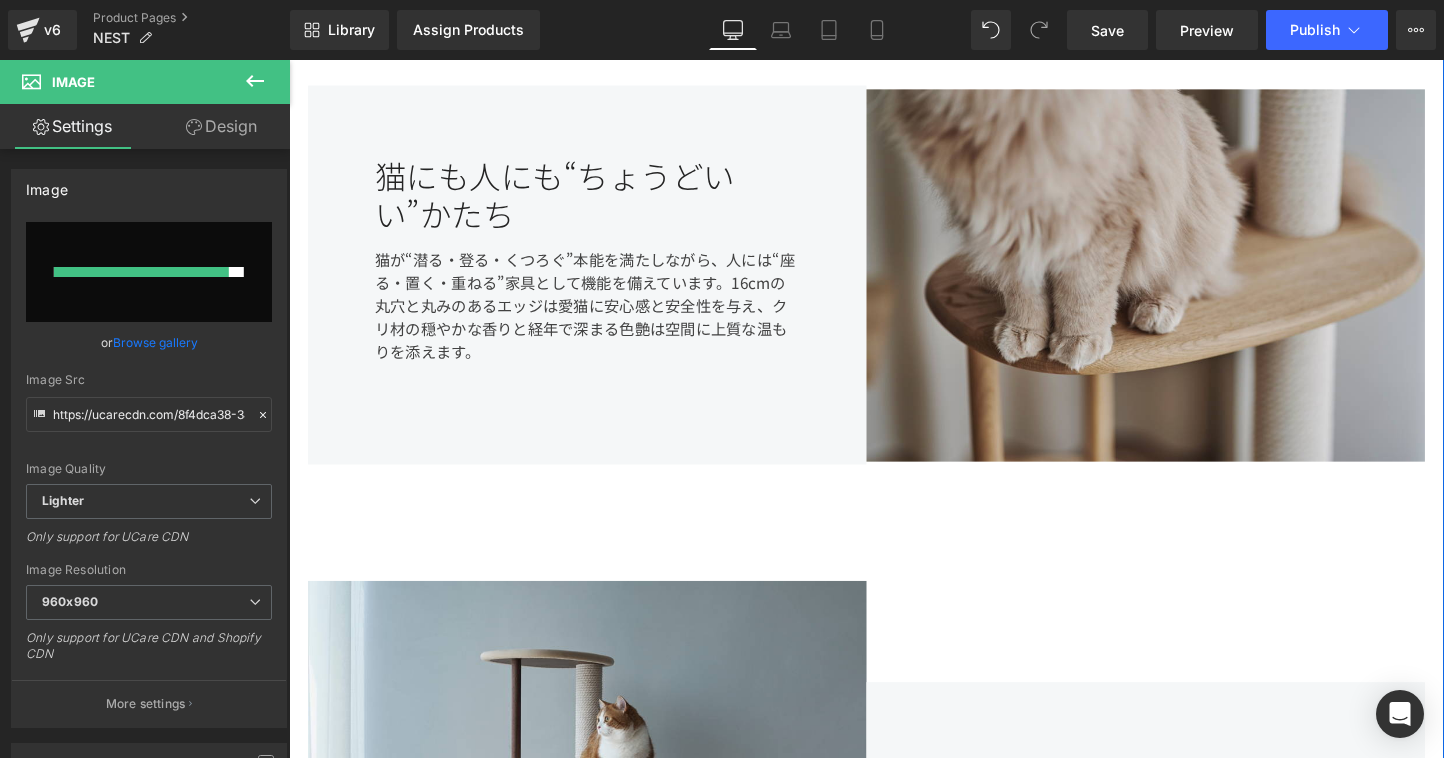 scroll, scrollTop: 1146, scrollLeft: 0, axis: vertical 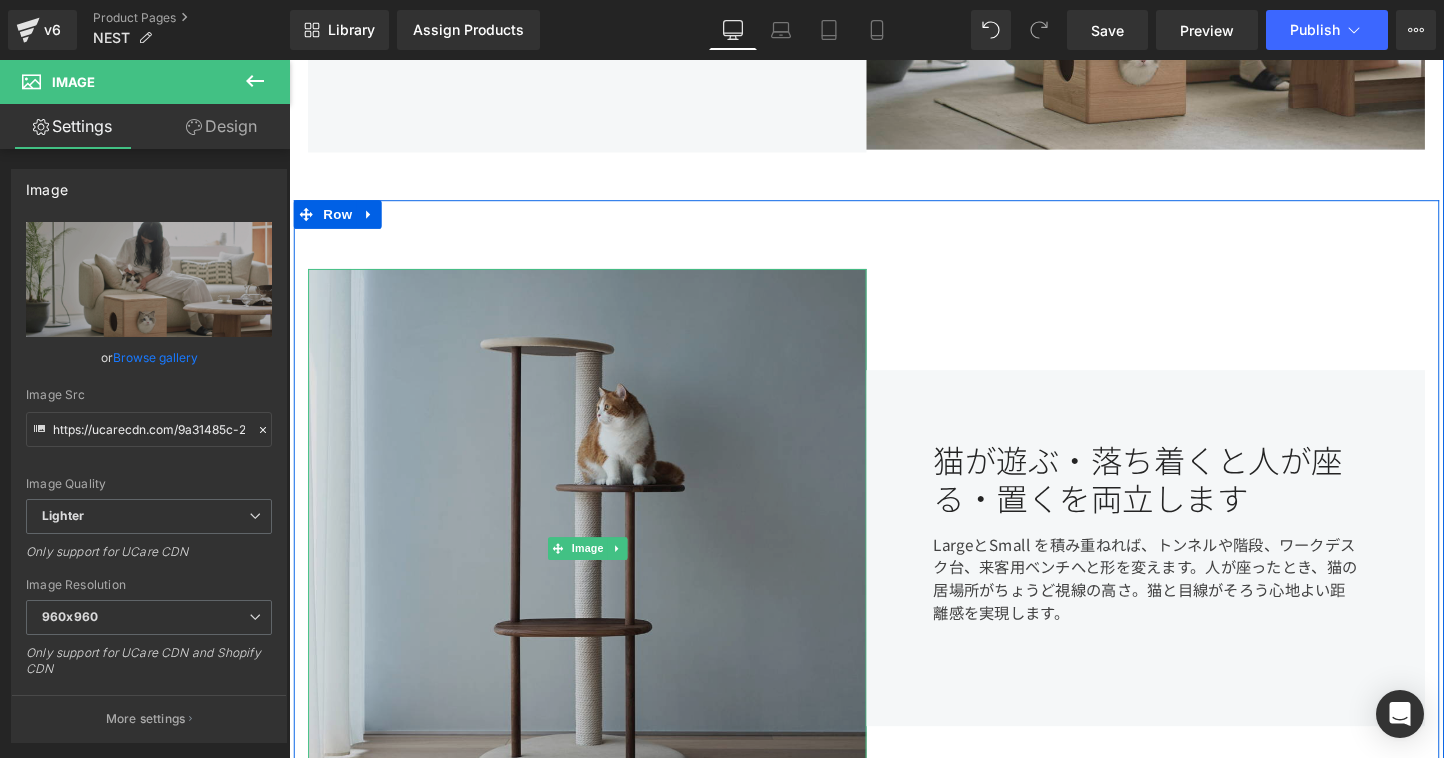 type on "https://ucarecdn.com/9a31485c-27e7-4110-a5e7-5531f9412224/-/format/auto/-/preview/960x960/-/quality/lighter/Nest1.jpeg" 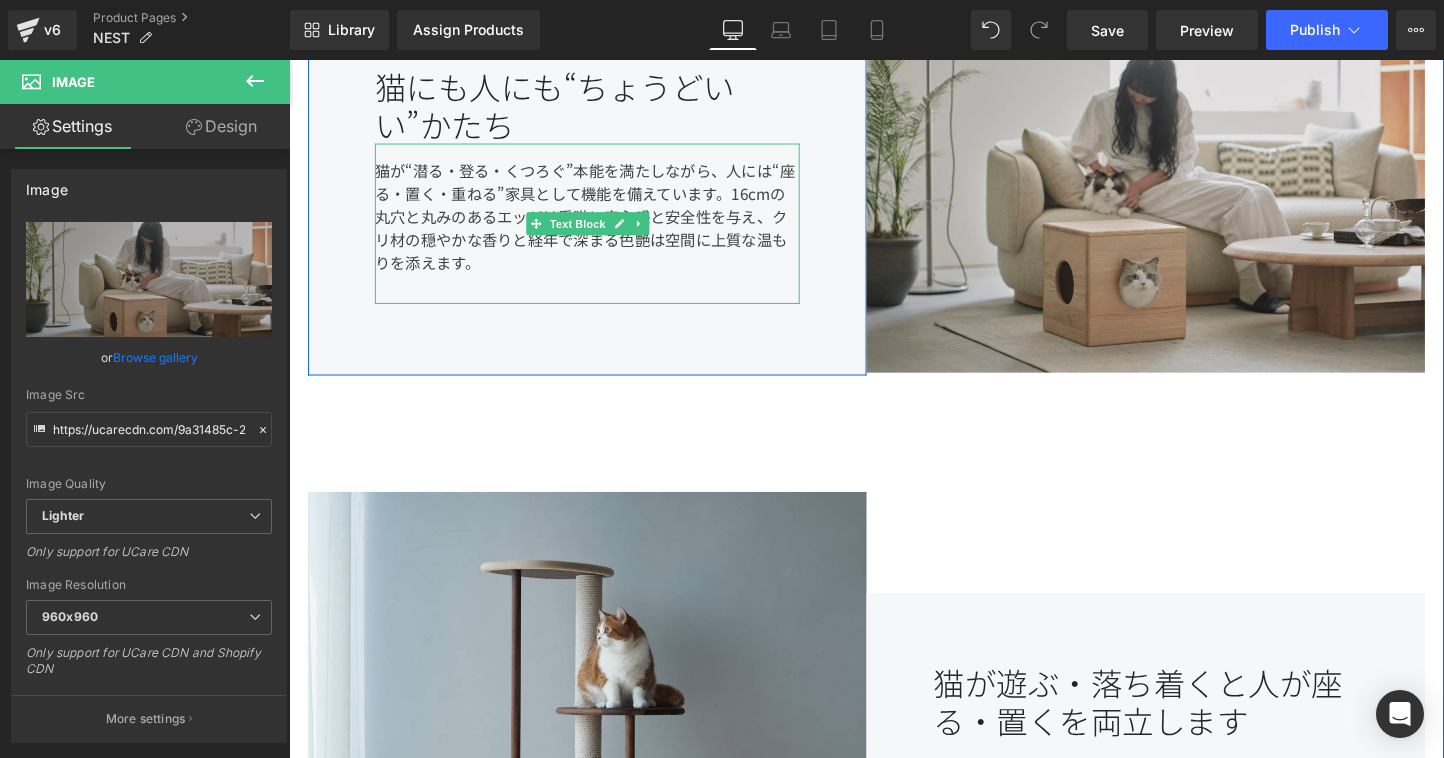 scroll, scrollTop: 993, scrollLeft: 0, axis: vertical 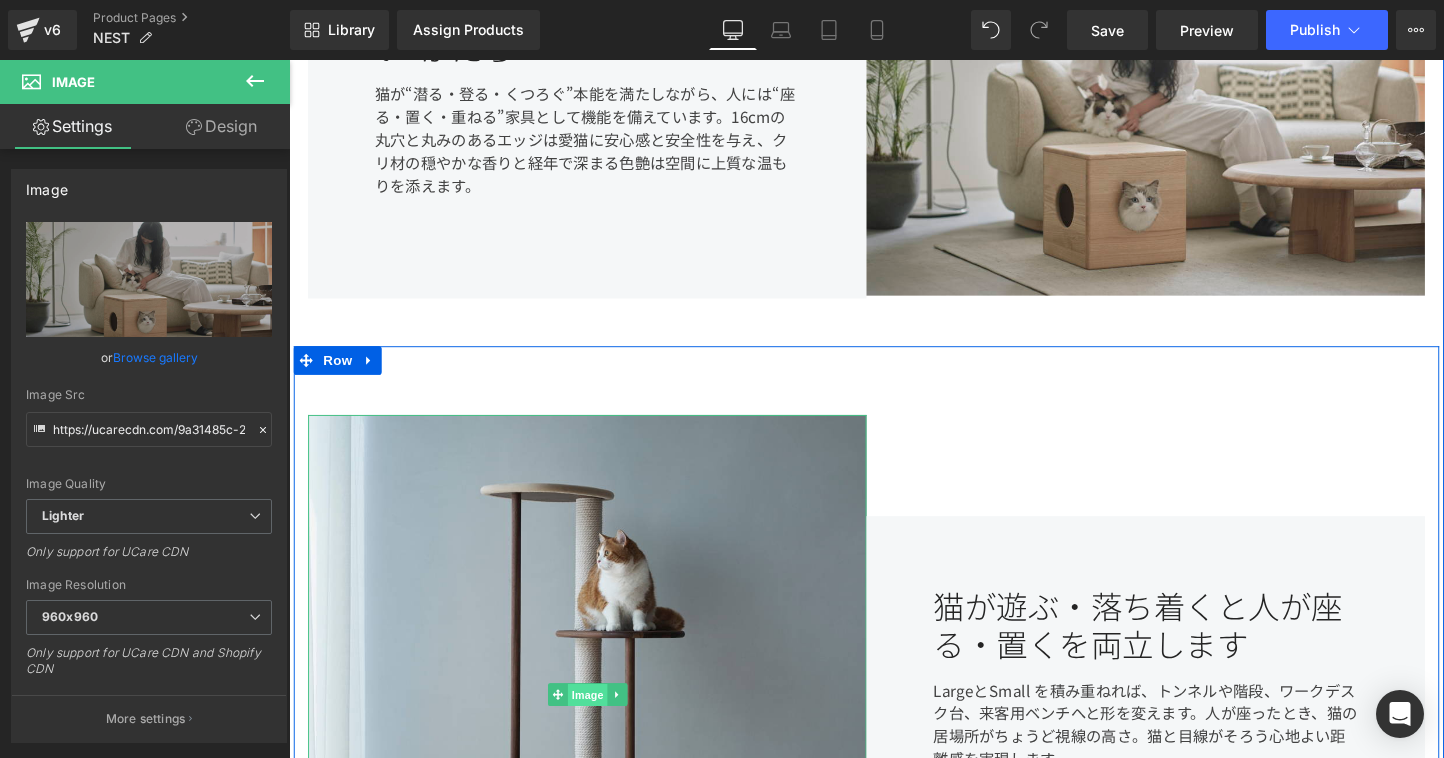 click on "Image" at bounding box center [591, 725] 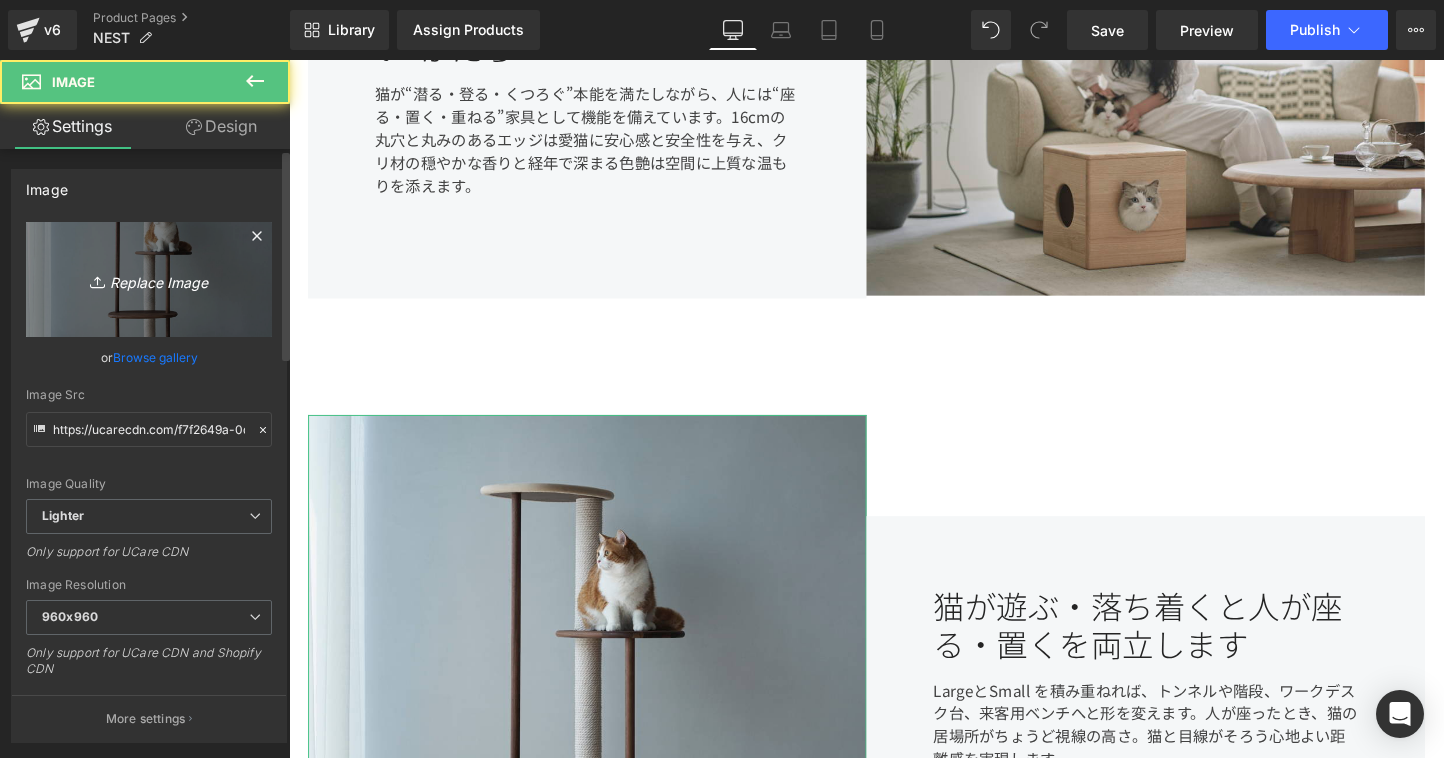 click on "Replace Image" at bounding box center (149, 279) 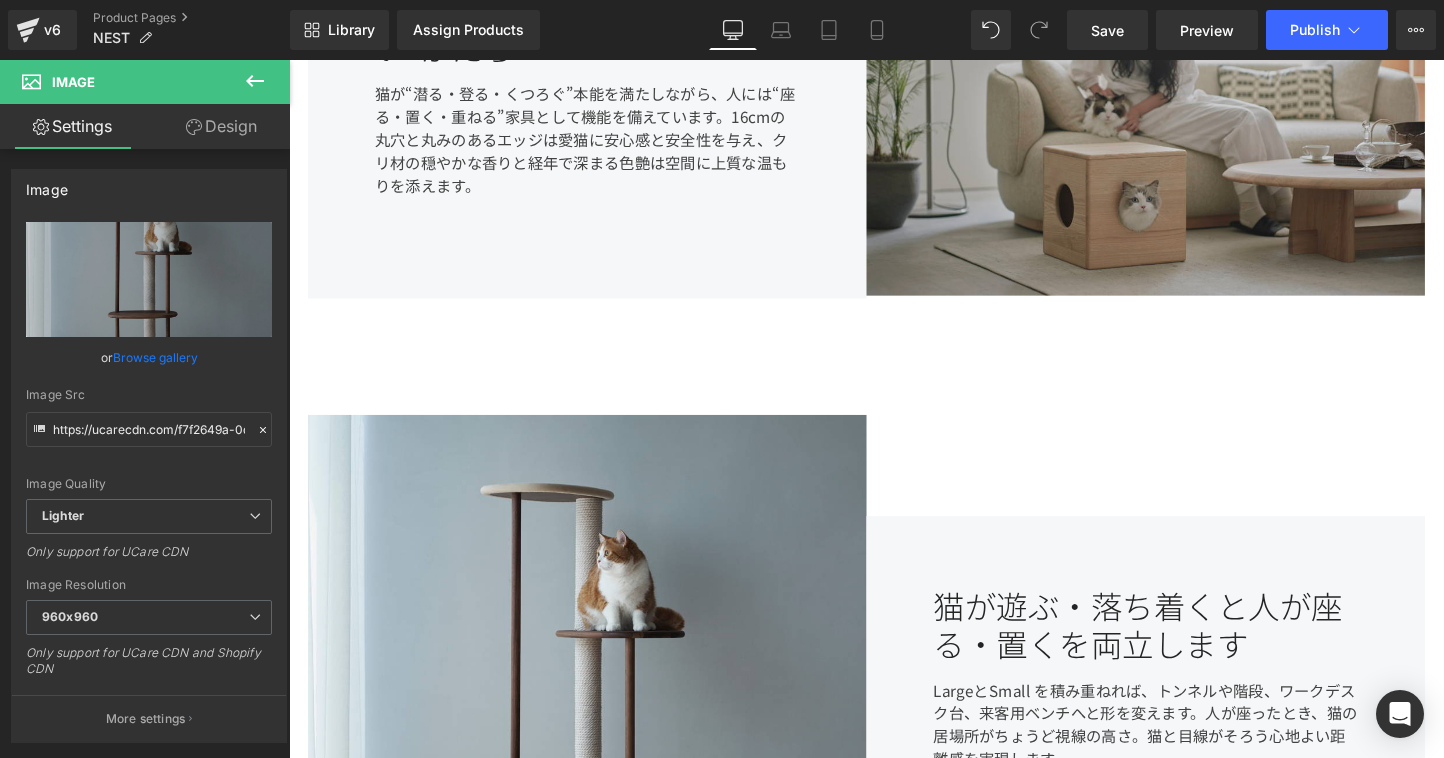 type on "C:\fakepath\kn.jpeg" 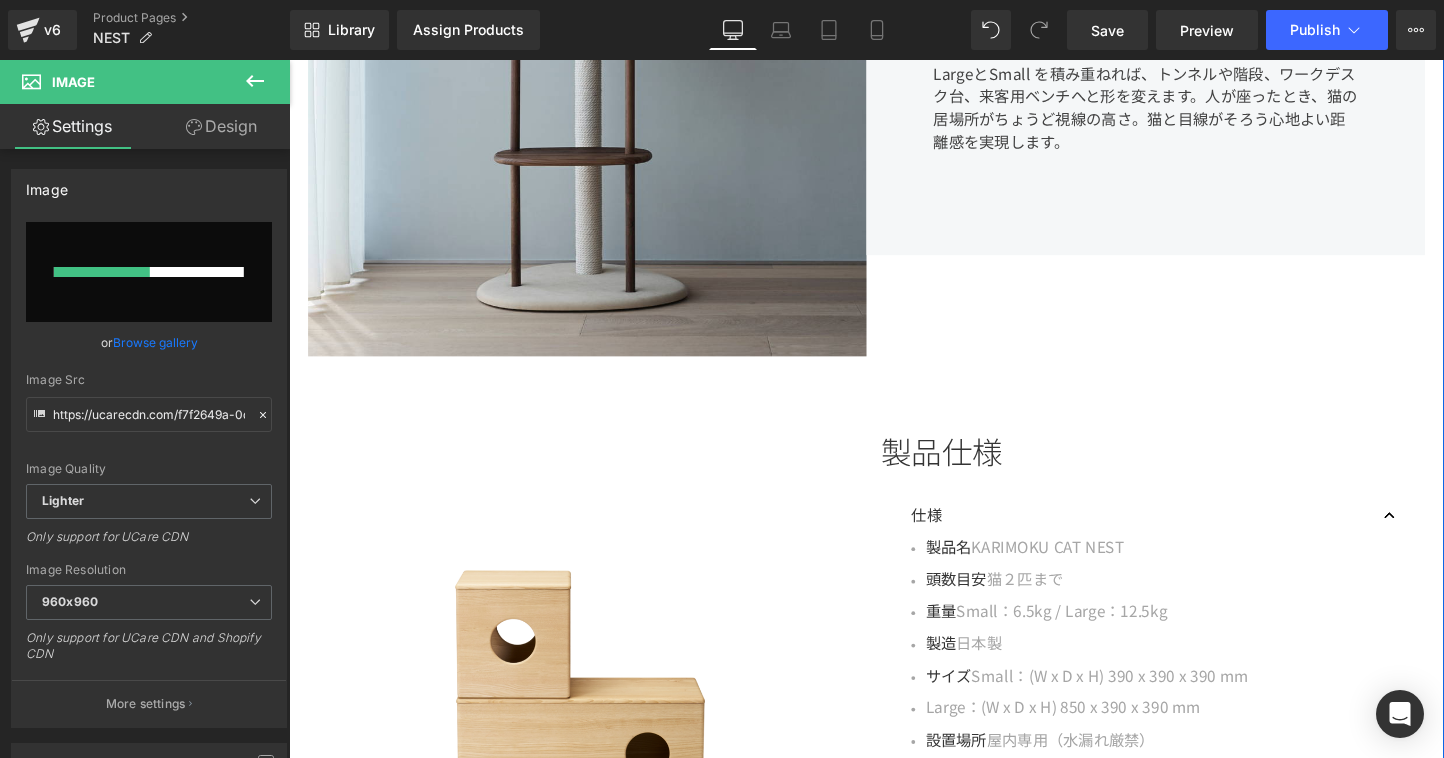type 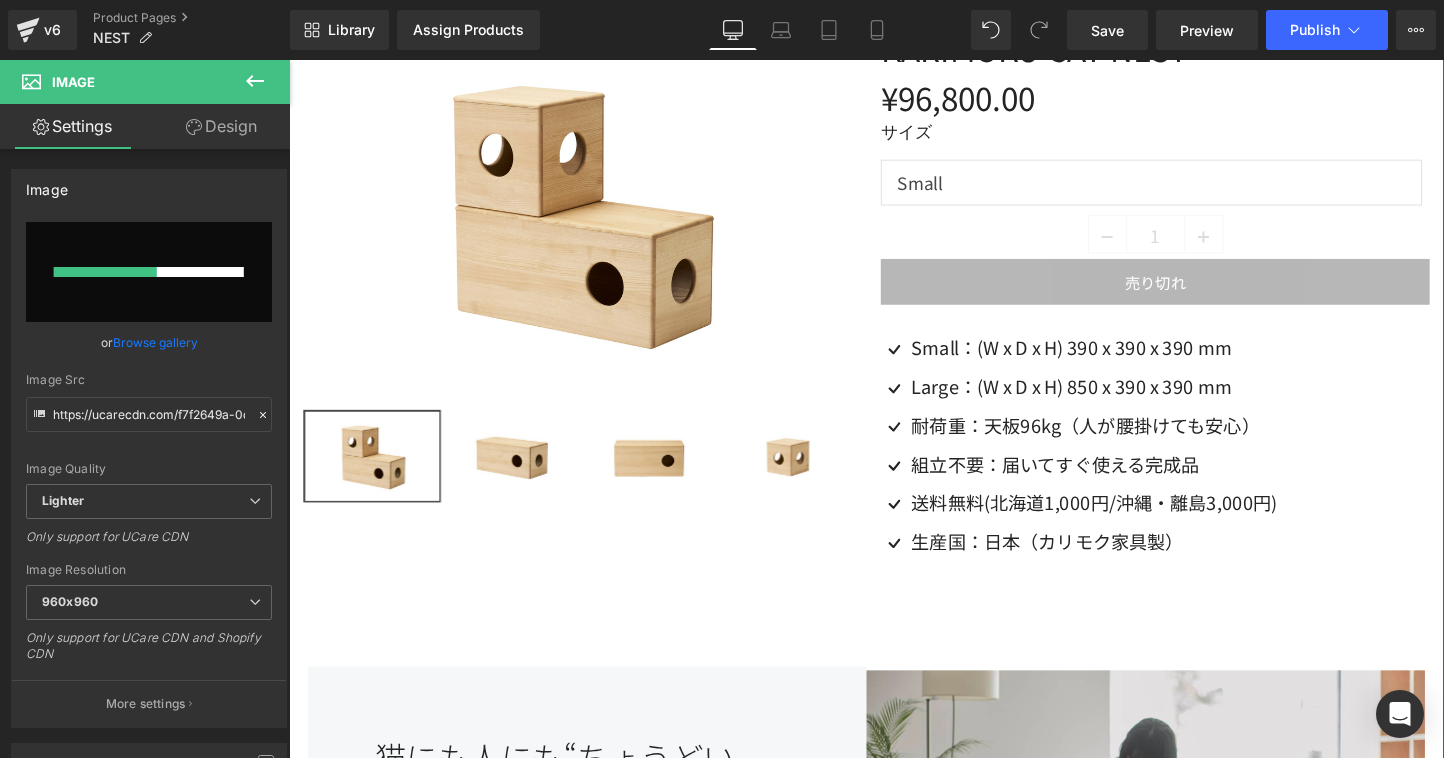 scroll, scrollTop: 0, scrollLeft: 0, axis: both 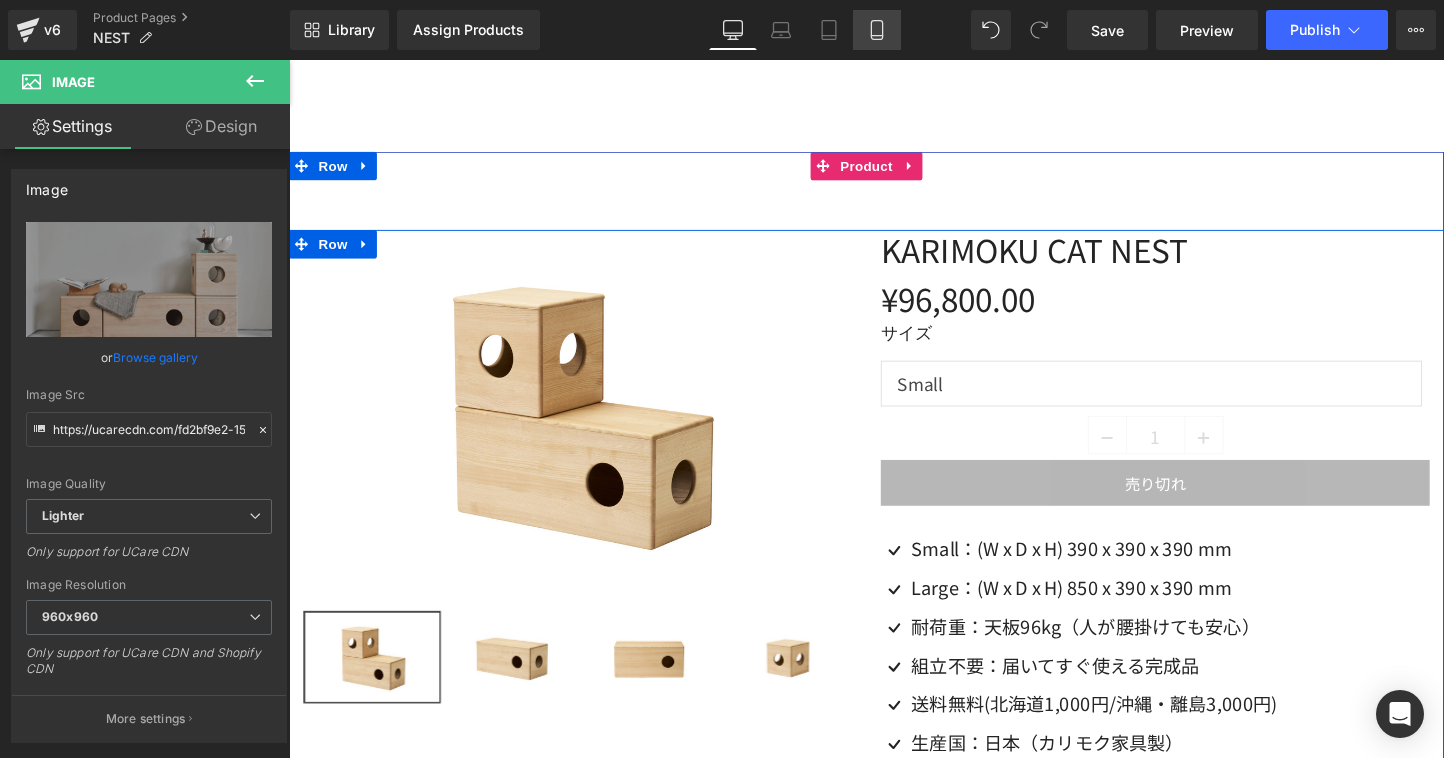 type on "https://ucarecdn.com/fd2bf9e2-1543-479d-9c85-62a9a5c79dd7/-/format/auto/-/preview/960x960/-/quality/lighter/kn.jpeg" 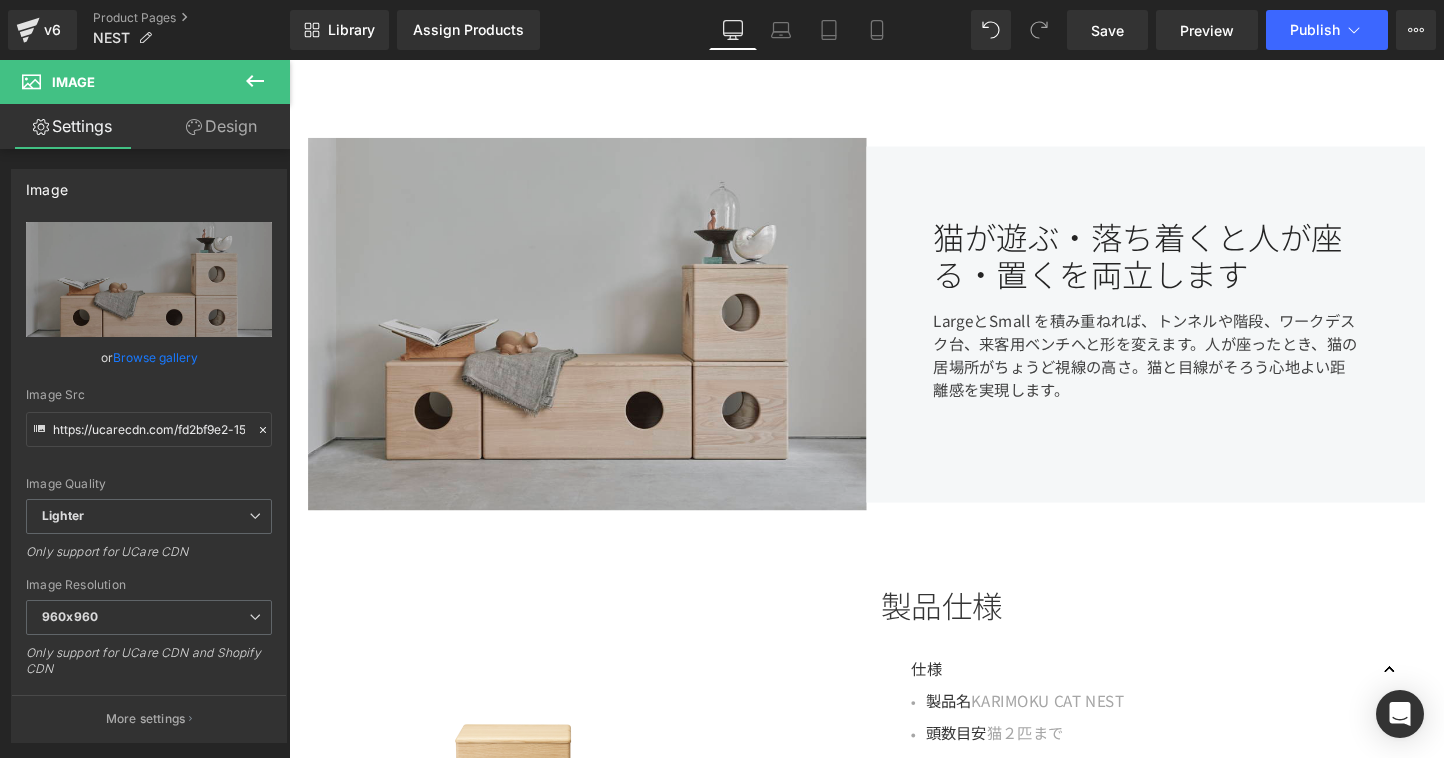 scroll, scrollTop: 0, scrollLeft: 0, axis: both 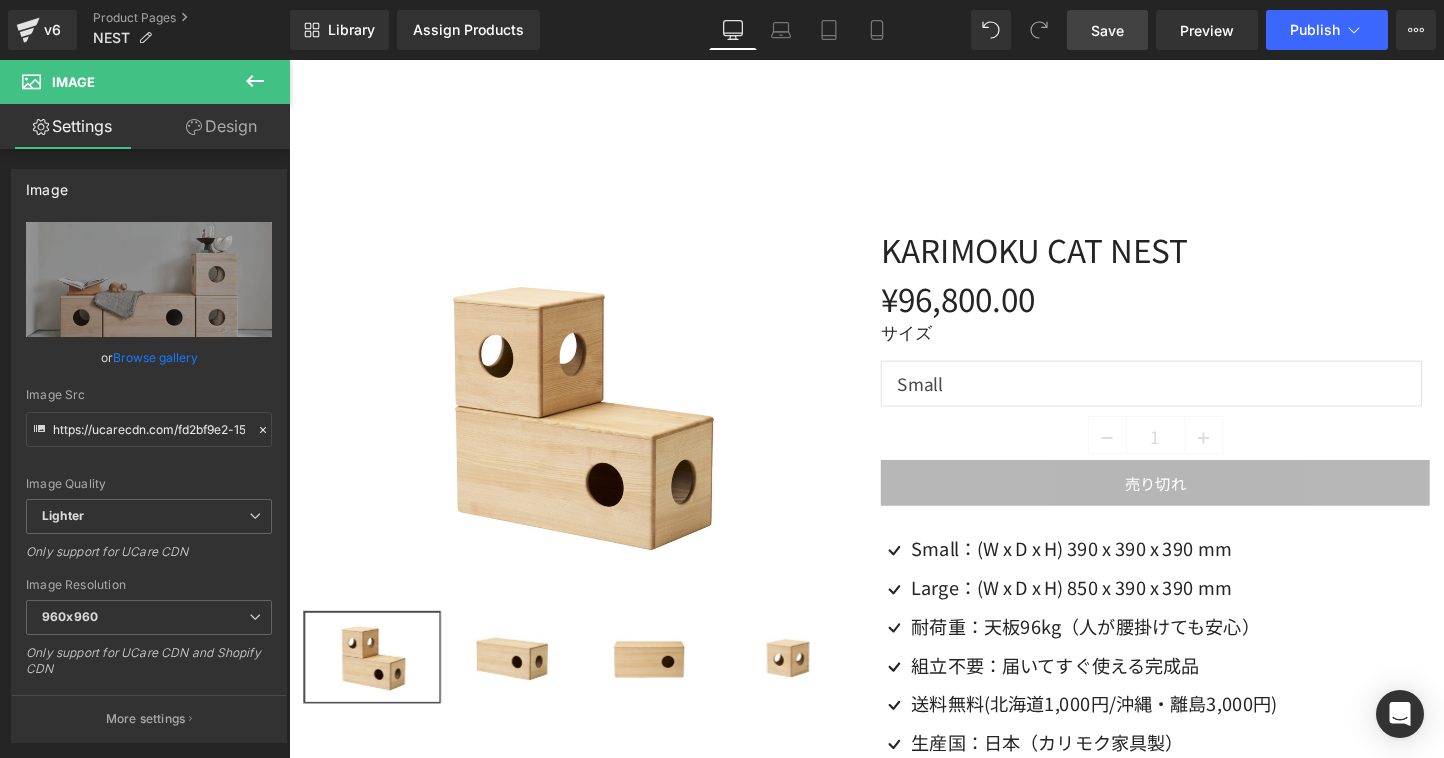 click on "Save" at bounding box center [1107, 30] 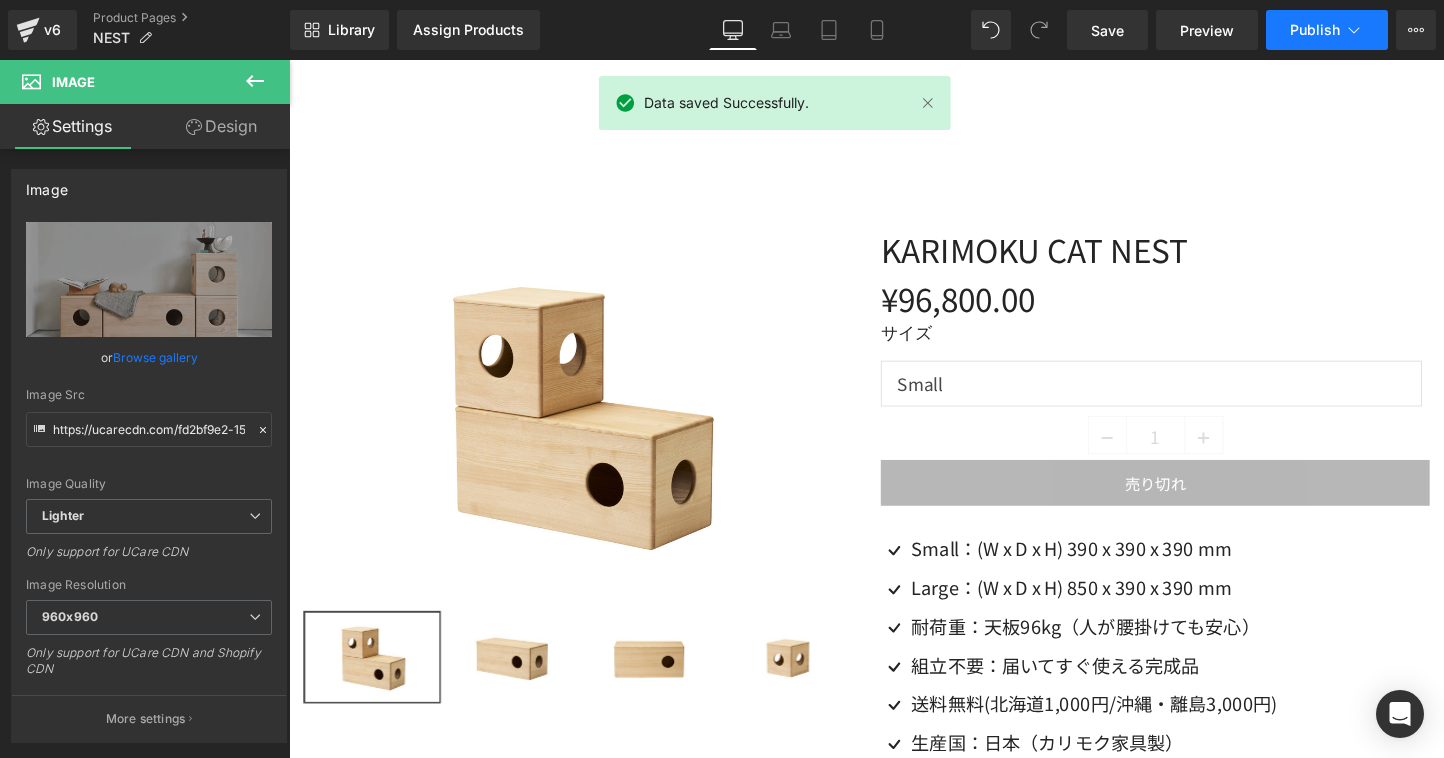 click on "Publish" at bounding box center [1327, 30] 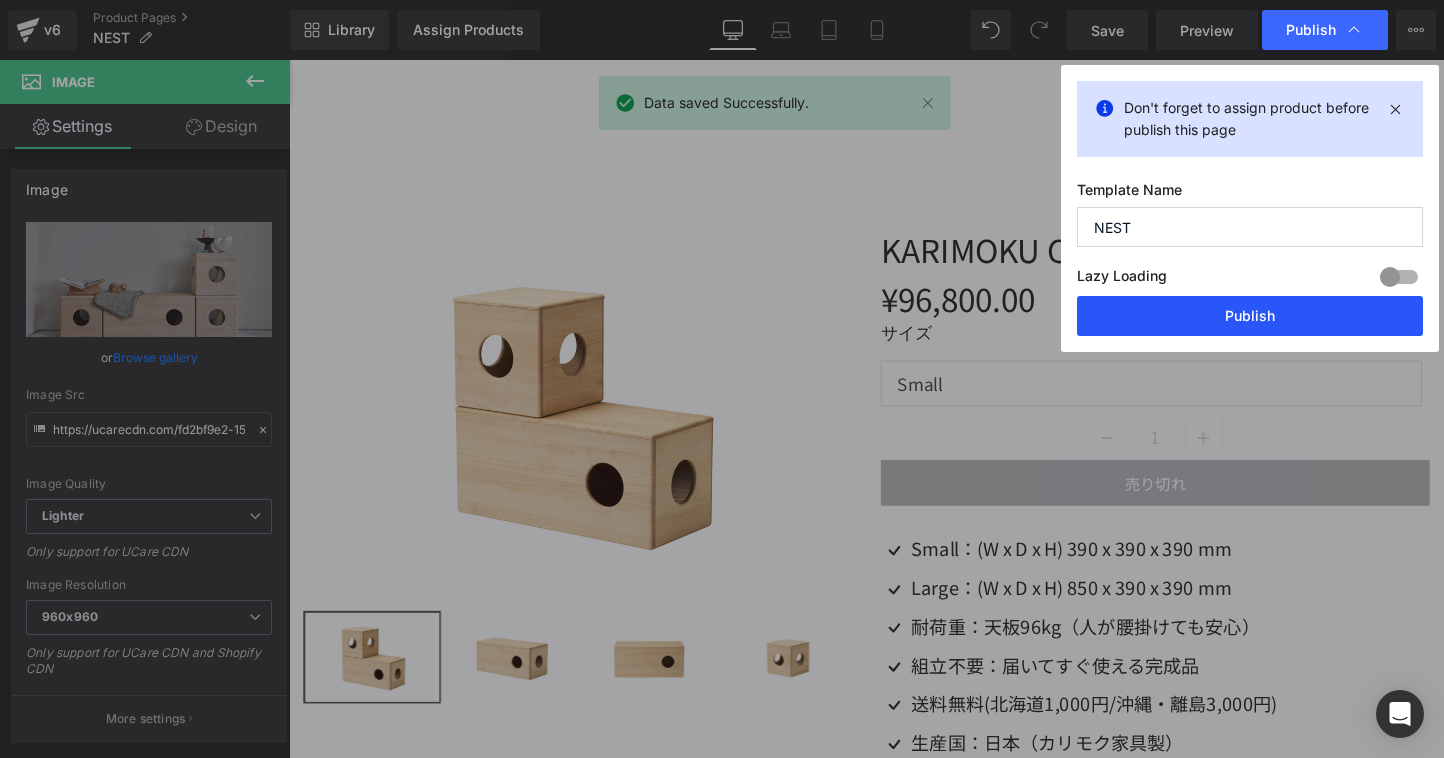 click on "Publish" at bounding box center (1250, 316) 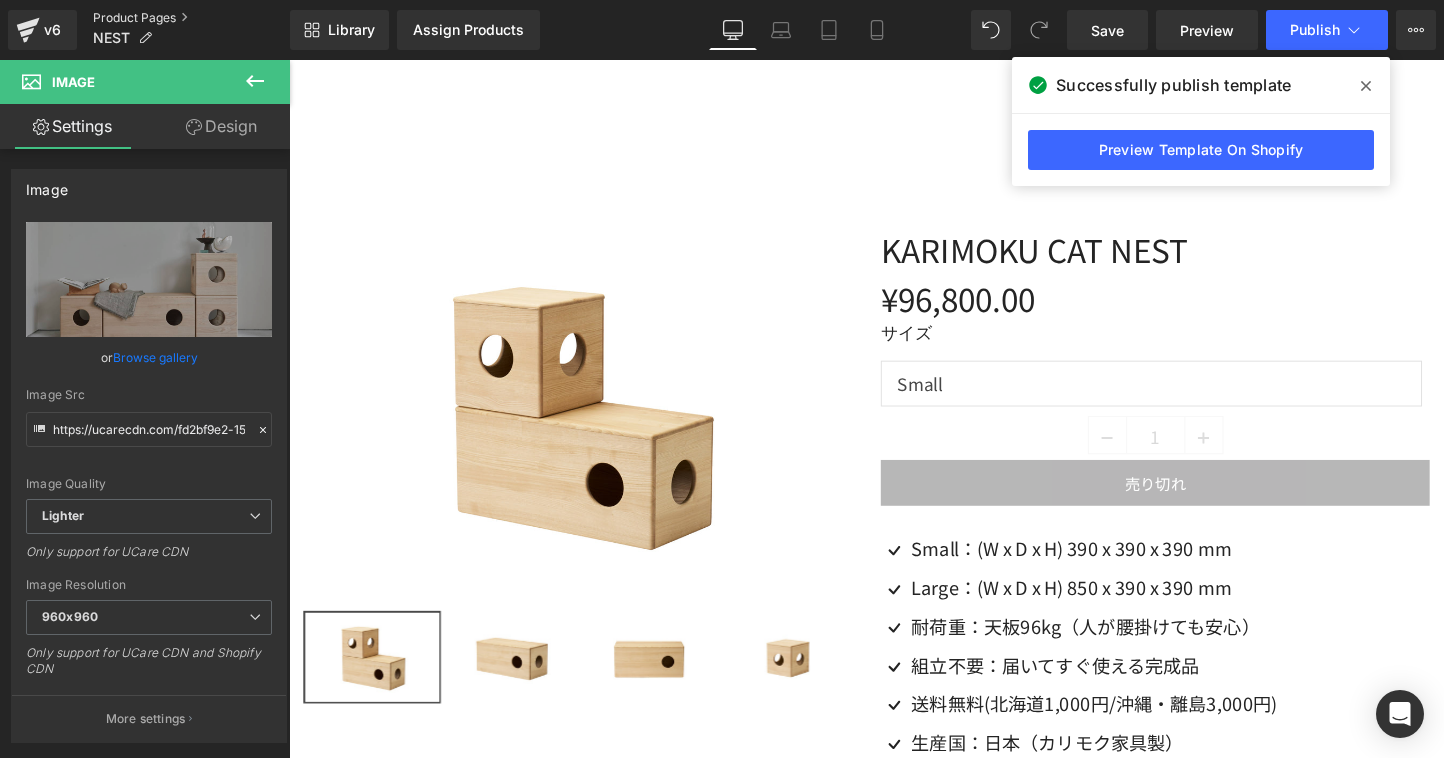 click on "Product Pages" at bounding box center [191, 18] 